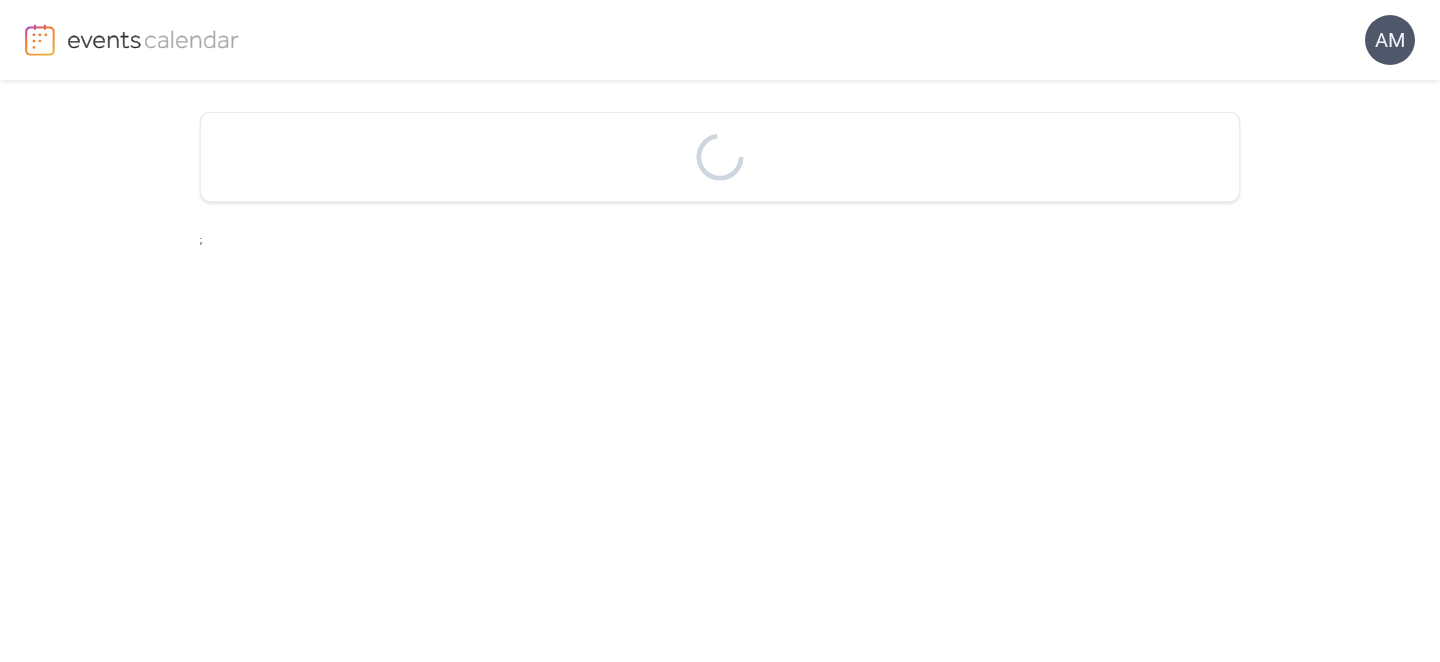 scroll, scrollTop: 0, scrollLeft: 0, axis: both 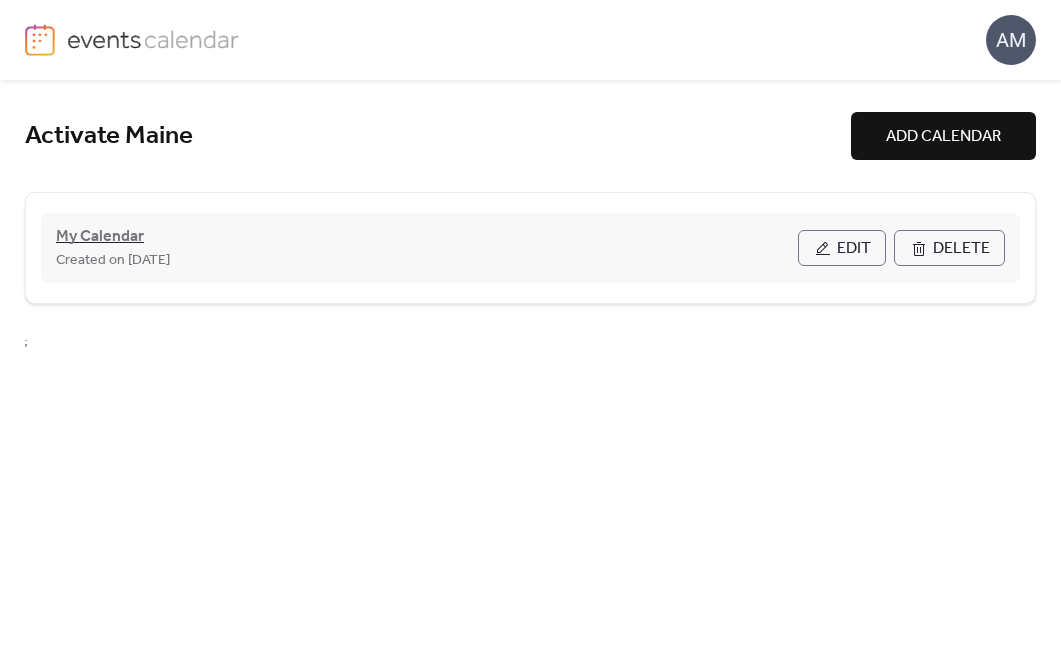 click on "My Calendar" at bounding box center [100, 237] 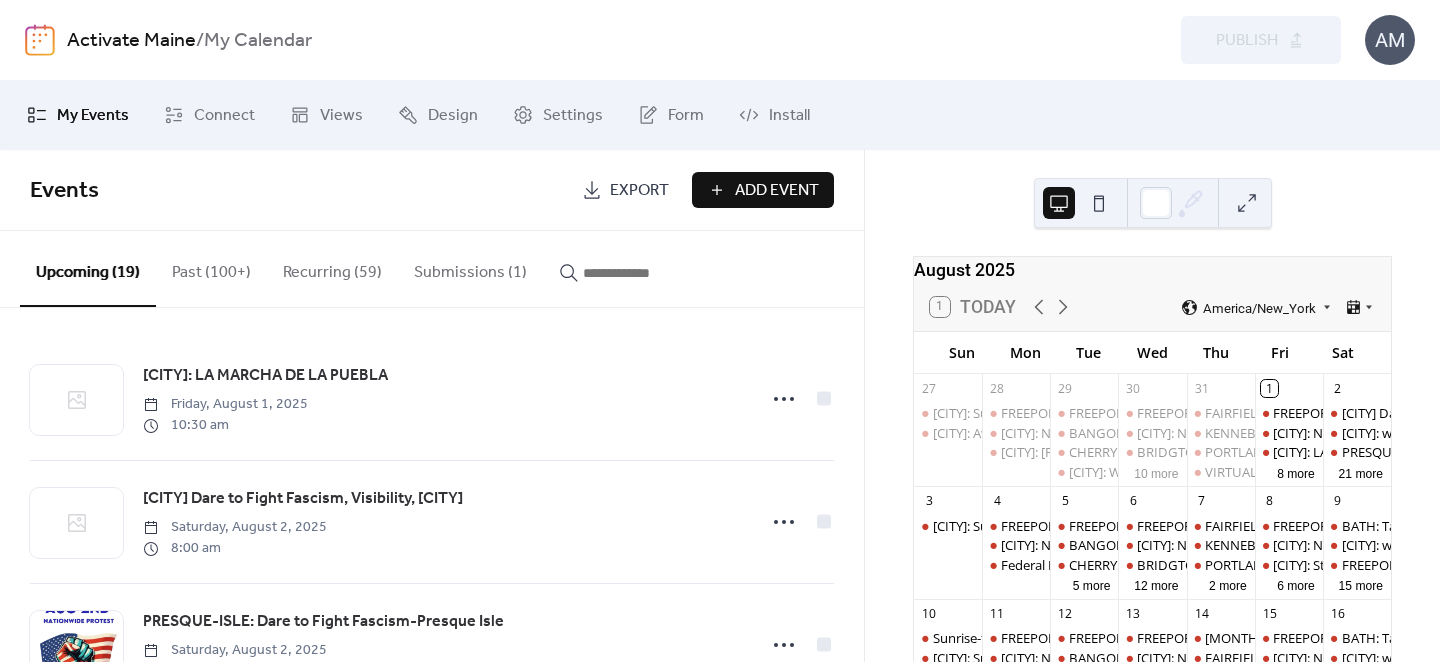 click on "Submissions (1)" at bounding box center [470, 268] 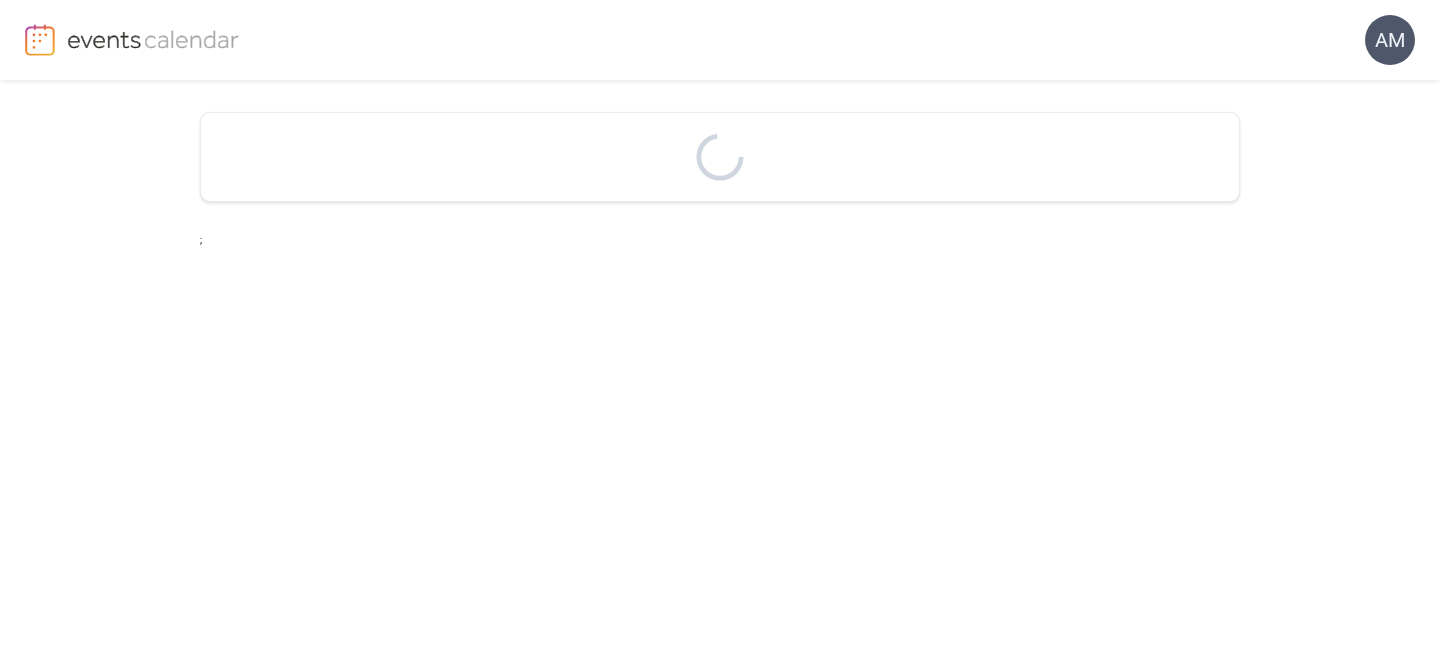 scroll, scrollTop: 0, scrollLeft: 0, axis: both 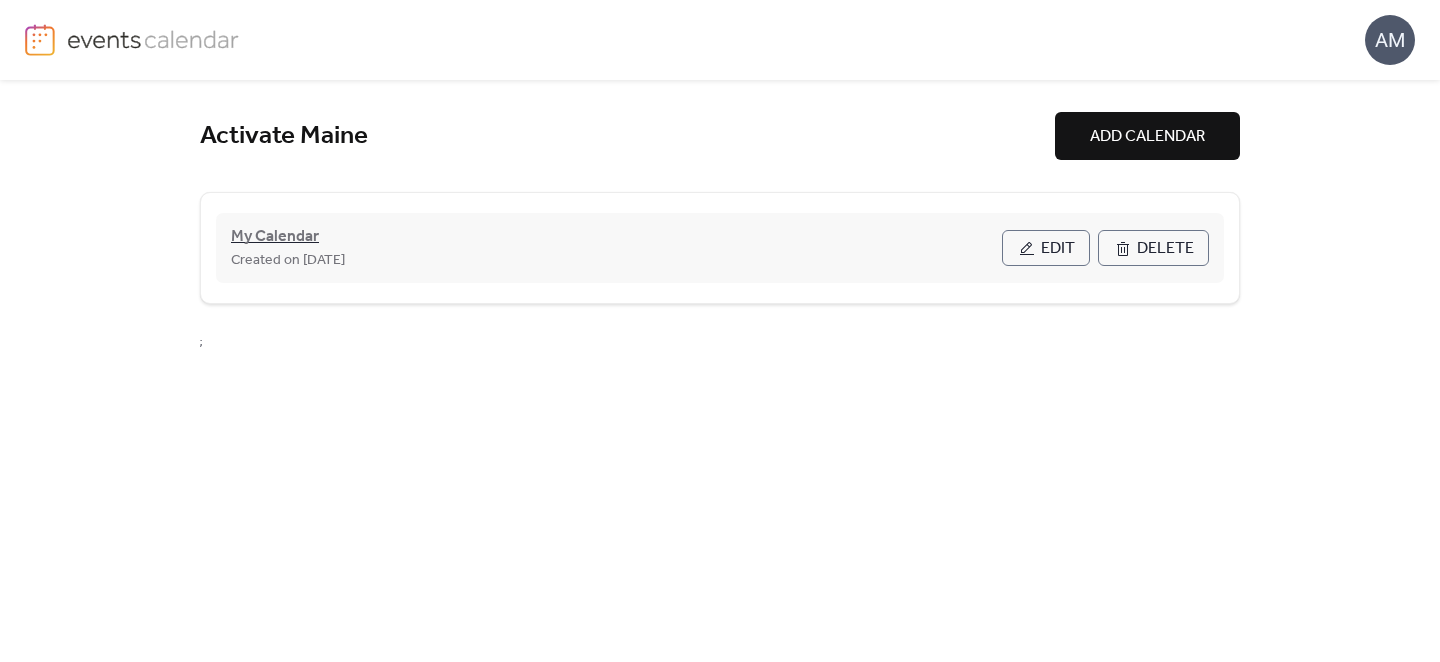 click on "My Calendar" at bounding box center (275, 237) 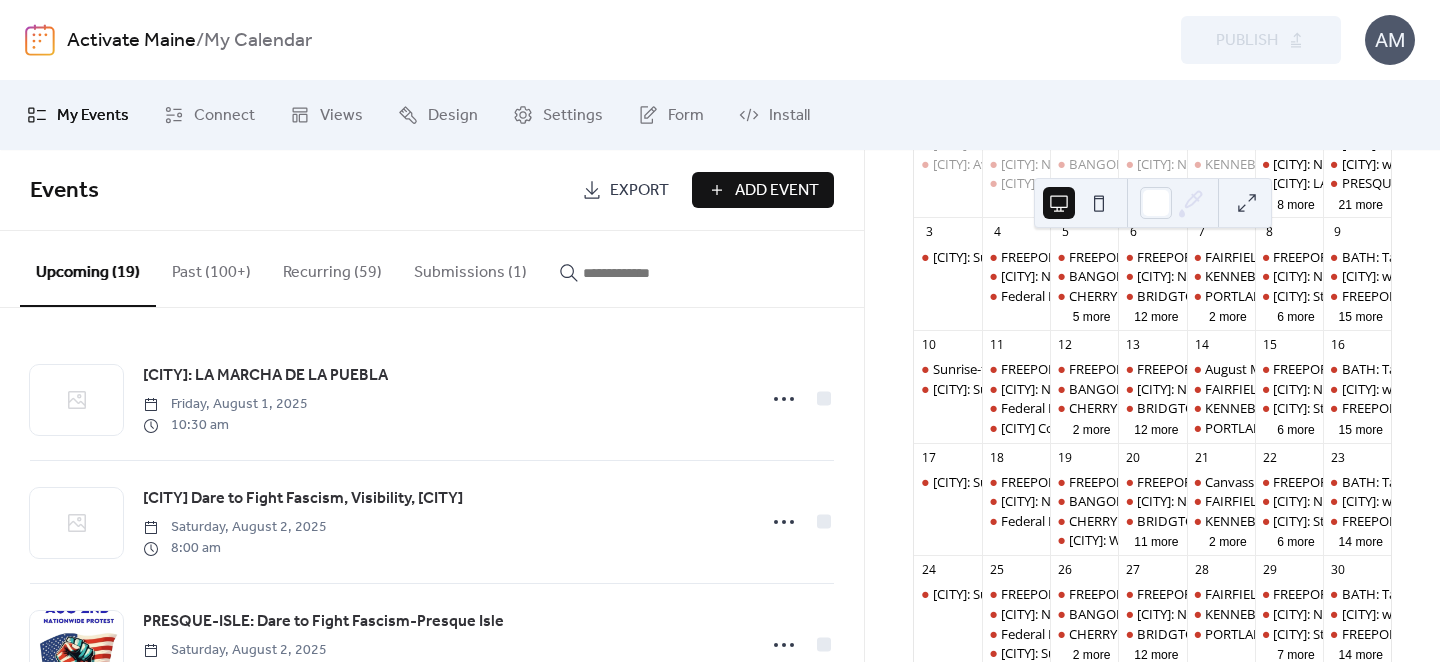 scroll, scrollTop: 277, scrollLeft: 0, axis: vertical 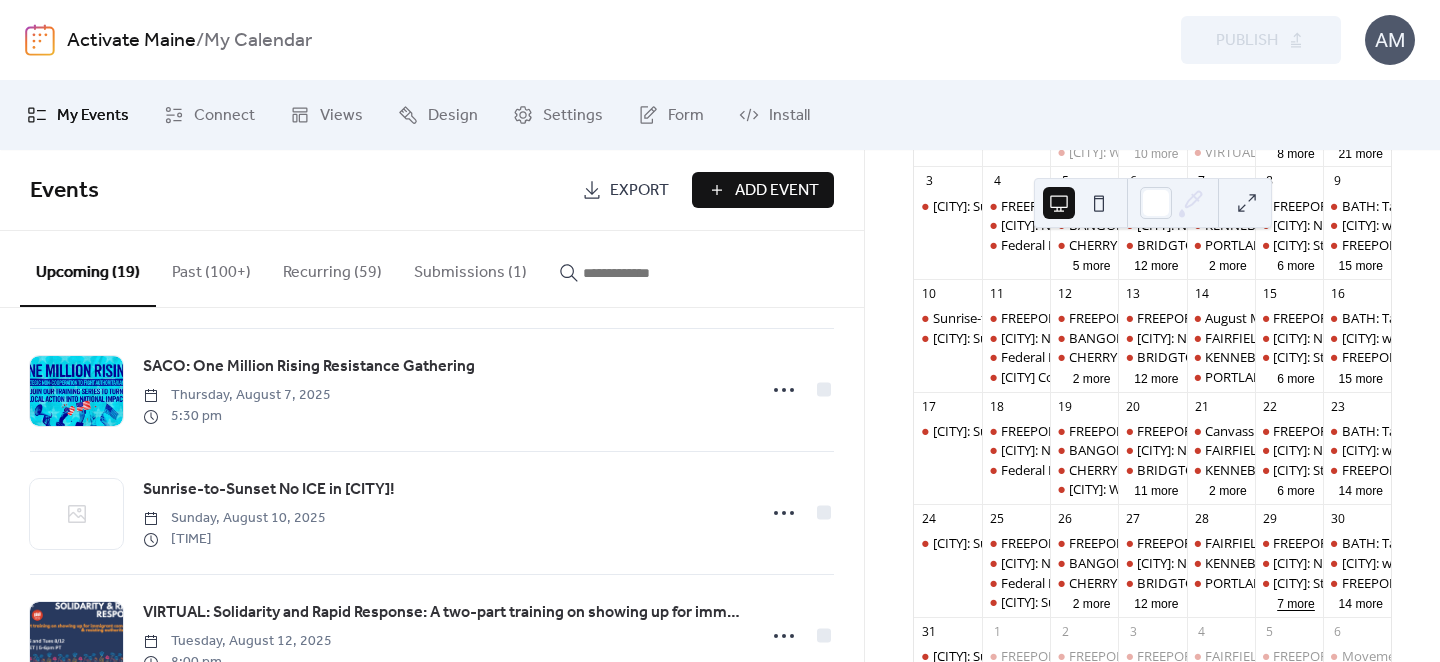 click on "7 more" at bounding box center (1296, 602) 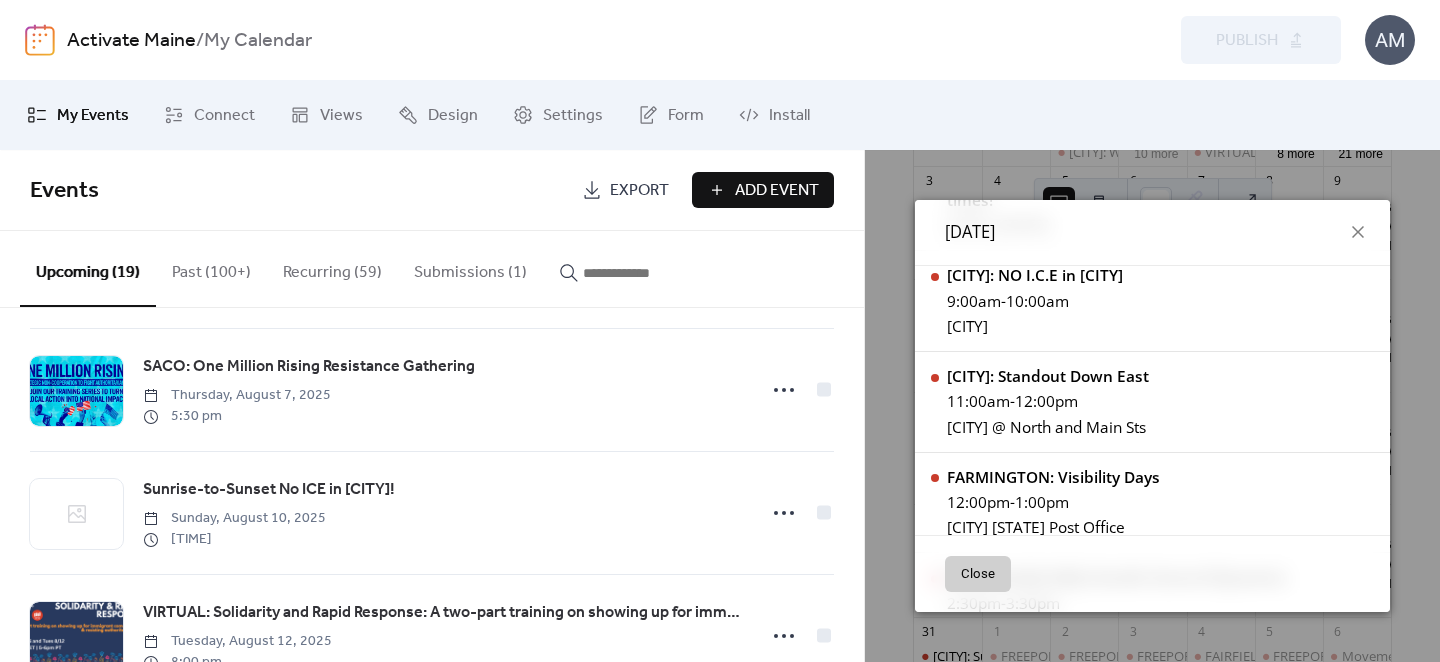 scroll, scrollTop: 0, scrollLeft: 0, axis: both 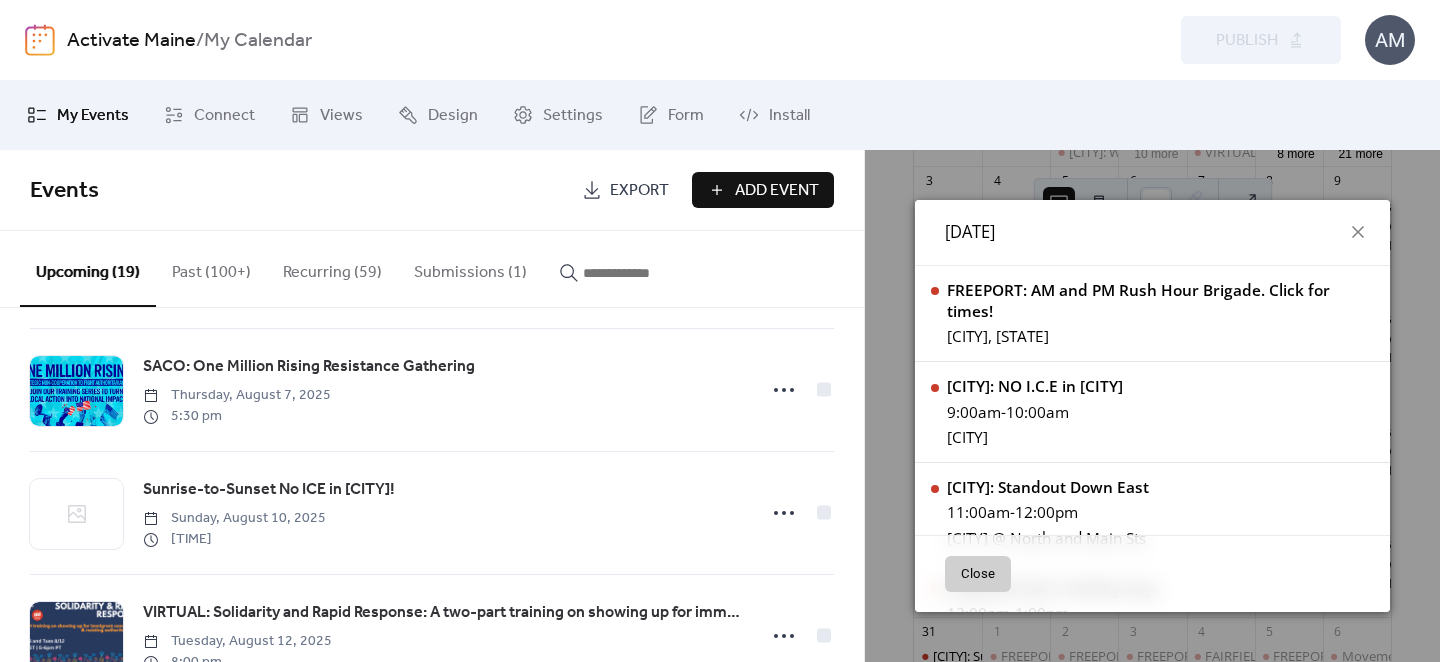 click on "Fri, Aug 29, 2025 FREEPORT: AM and PM Rush Hour Brigade. Click for times! Freeport, ME WELLS: NO I.C.E in Wells 9:00am - 10:00am Wells CALAIS:  Standout Down East 11:00am - 12:00pm Calais @ North and Main Sts FARMINGTON: Visibility Days 12:00pm - 1:00pm Farmington Maine Post Office SACO:Weekly Rally Outside General Dynamics 2:30pm - 3:30pm 291 North Street, Saco, Maine PORTLAND: Dirigo Bridge Brigade 4:00pm - 5:30pm Deering Avenue Bridge between USM and King Middle School, Portland Maine SACO: Stop the Coup Protest 4:00pm - 5:30pm 138 Main St, Saco, ME 04072 SANFORD: Exercise your first amendment rights 4:00pm - 5:00pm Central Park Sanford Maine 4PM PORTLAND: Women in Black 5:00pm - 5:30pm Congress Square, Portland, Maine BELMONT: A Night for Working Mainers with Gov Candidate Troy Jackson 6:00pm - 8:00pm See Graphic For Details Close" at bounding box center [1152, 406] 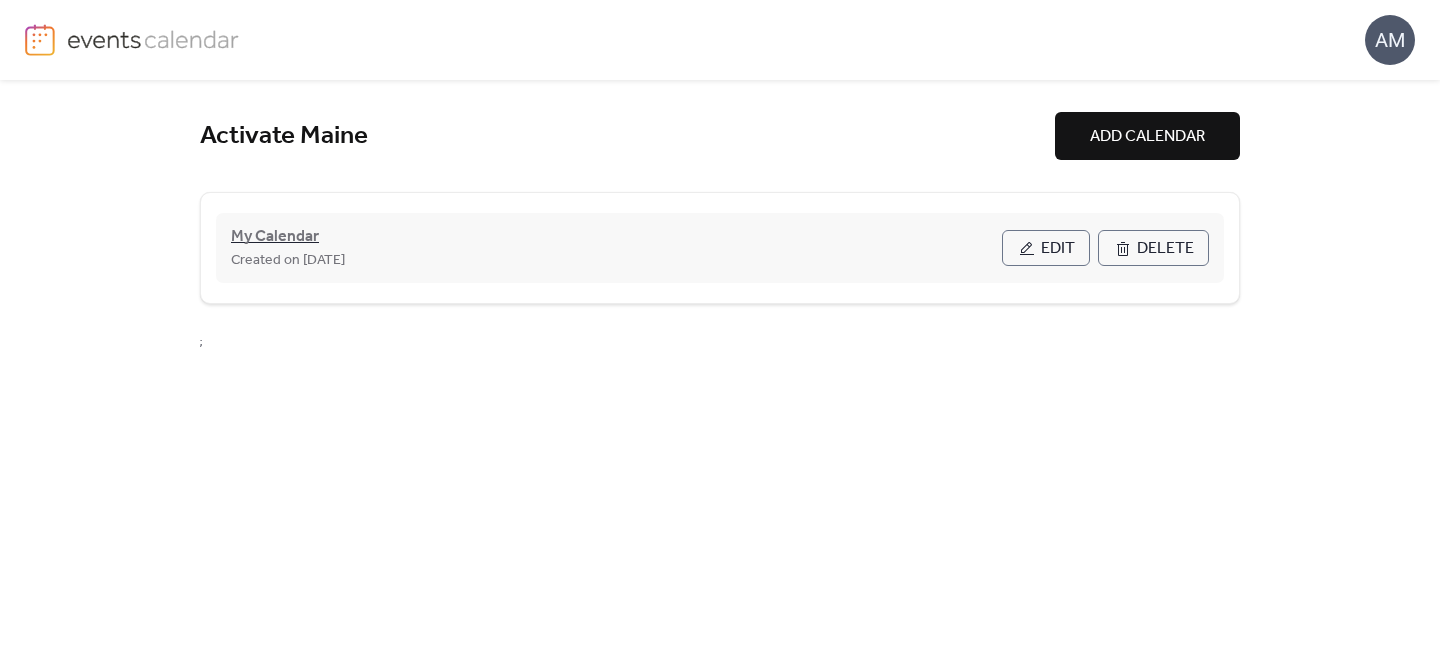 click on "My Calendar" at bounding box center (275, 237) 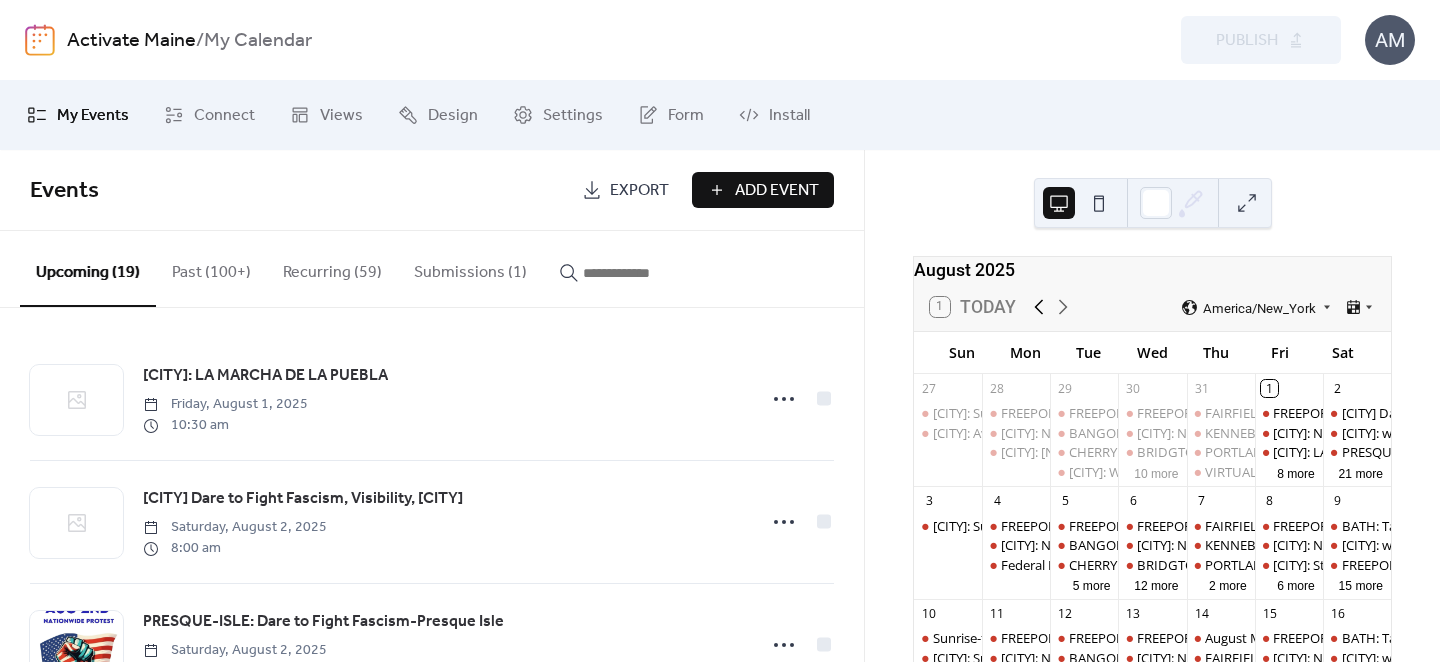 click 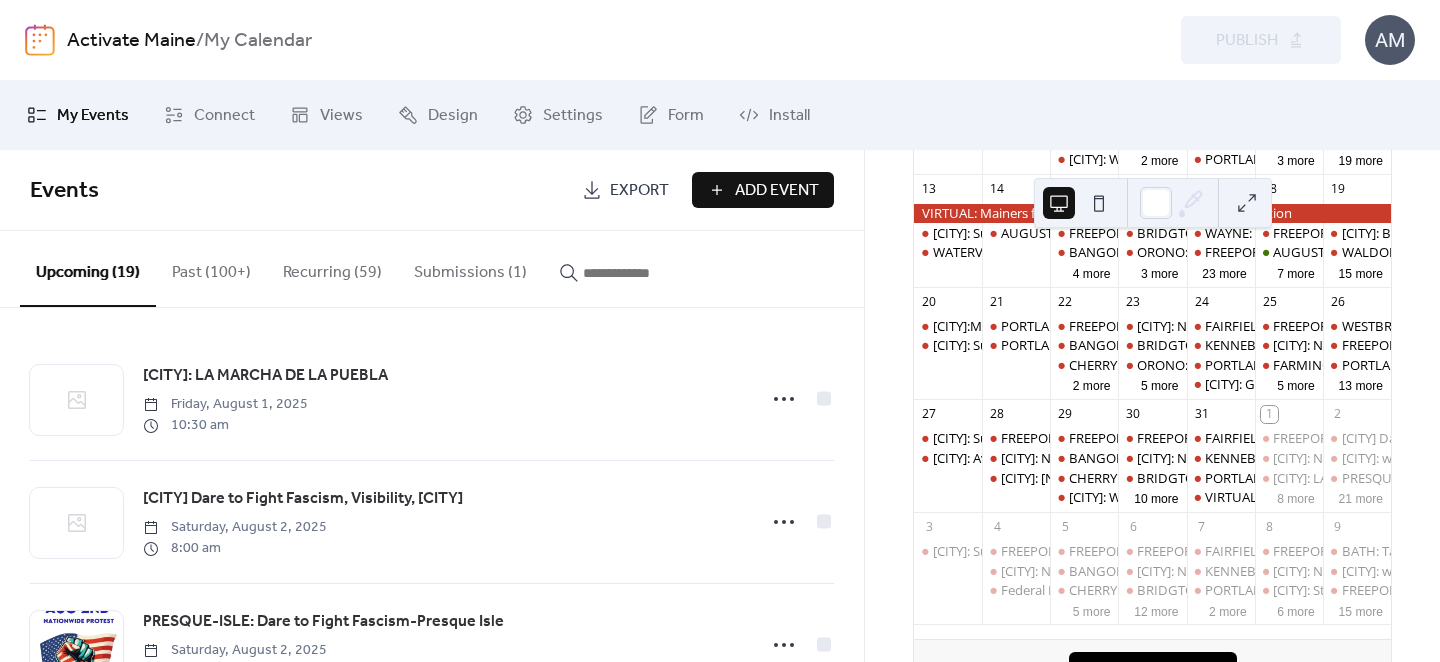 scroll, scrollTop: 428, scrollLeft: 0, axis: vertical 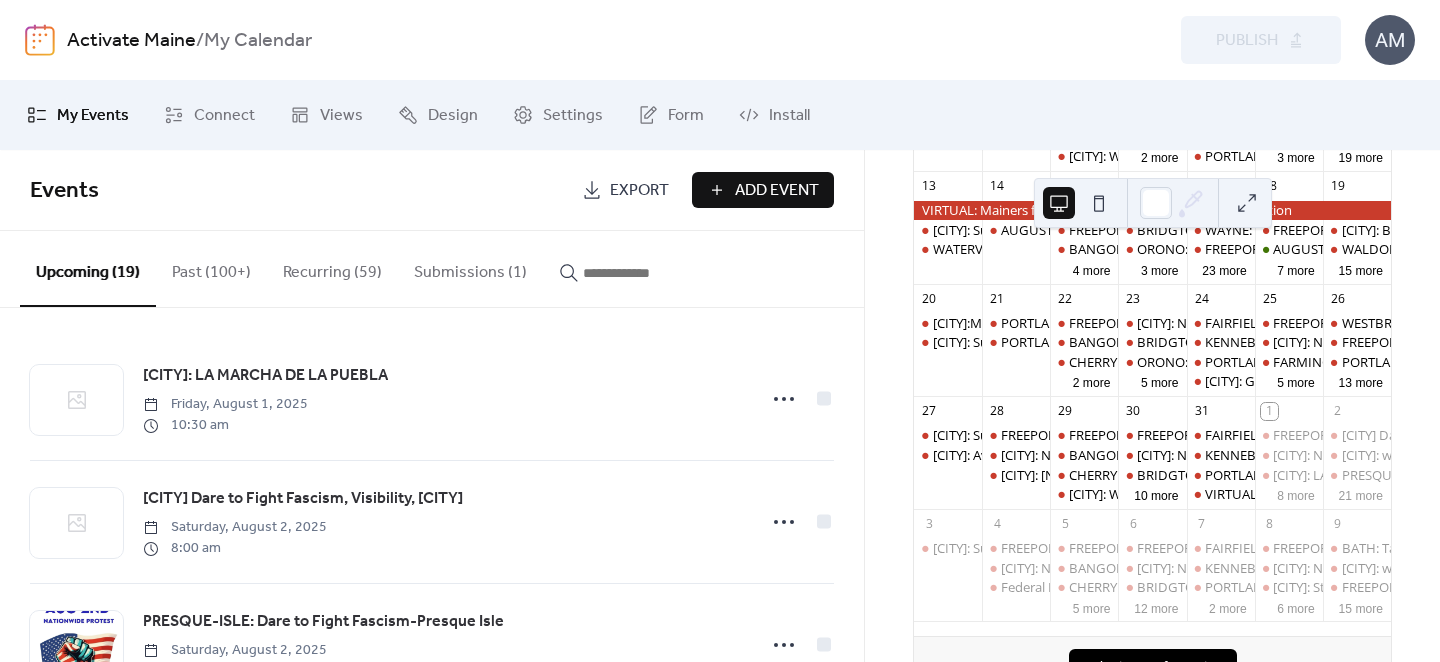 click on "29" at bounding box center (1084, 411) 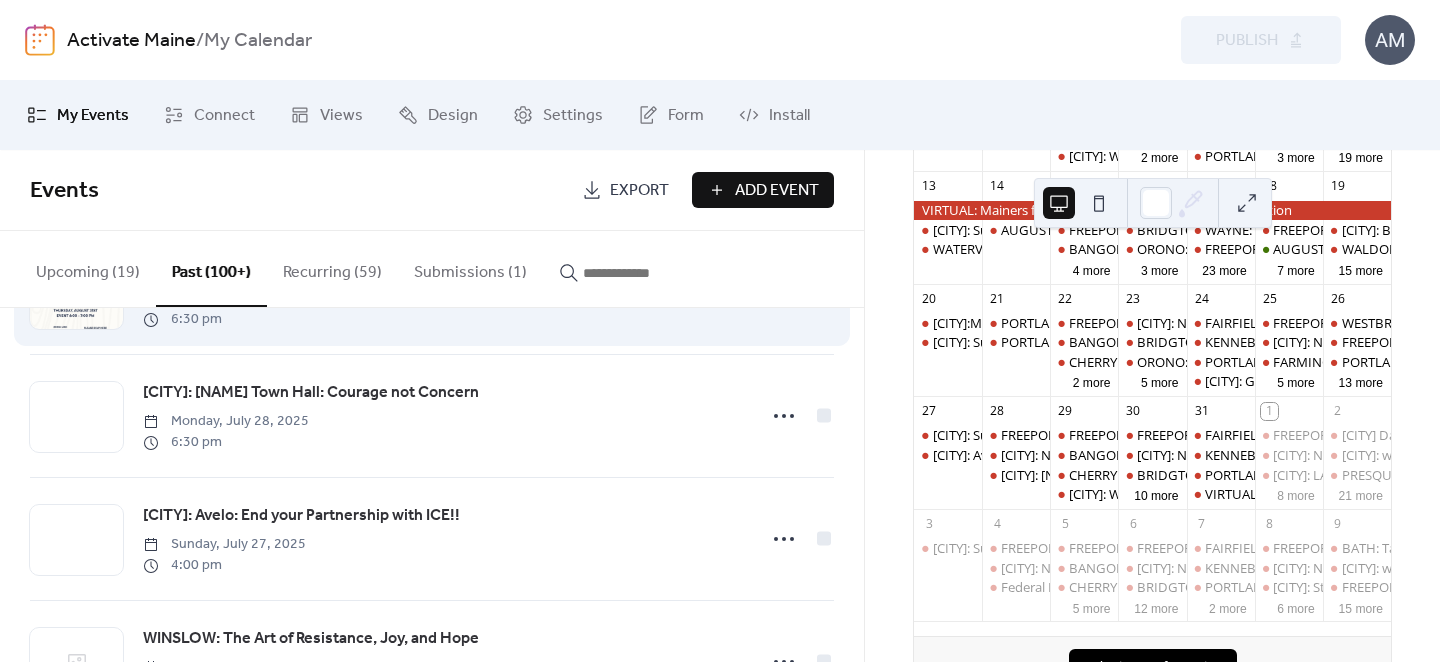 scroll, scrollTop: 0, scrollLeft: 0, axis: both 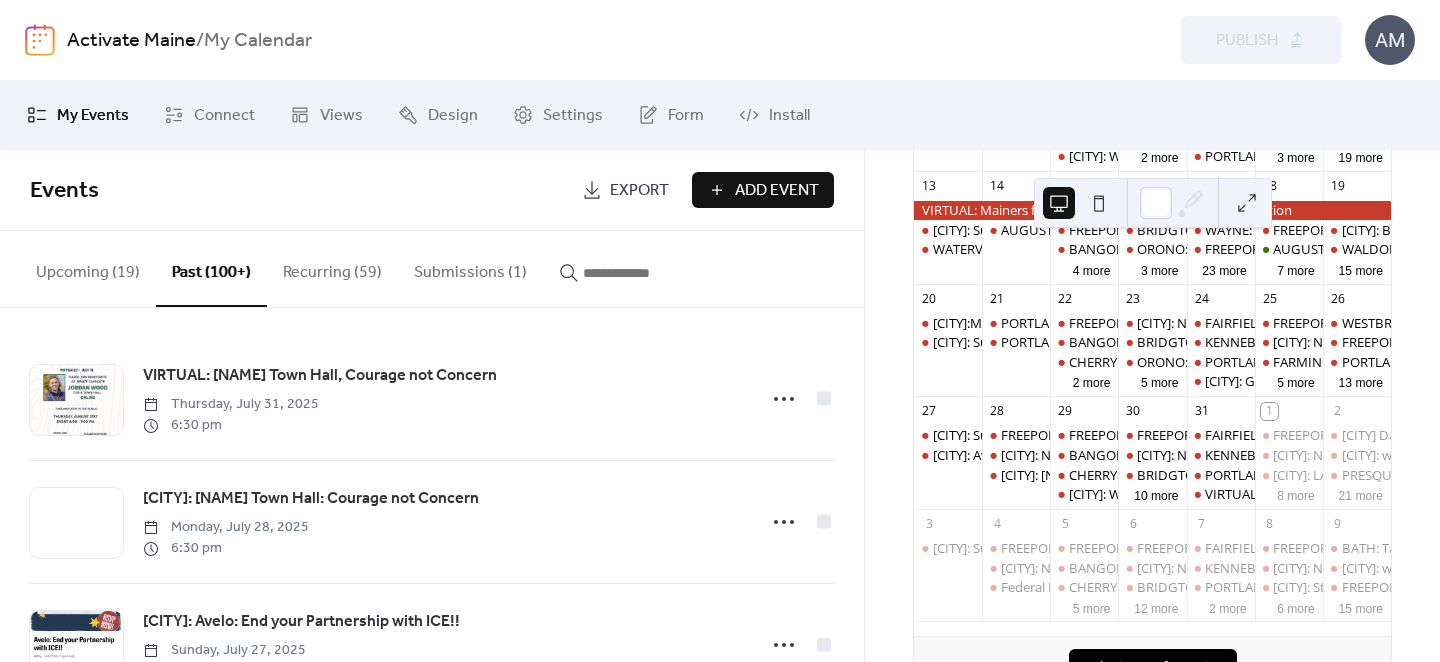 click on "29" at bounding box center (1065, 411) 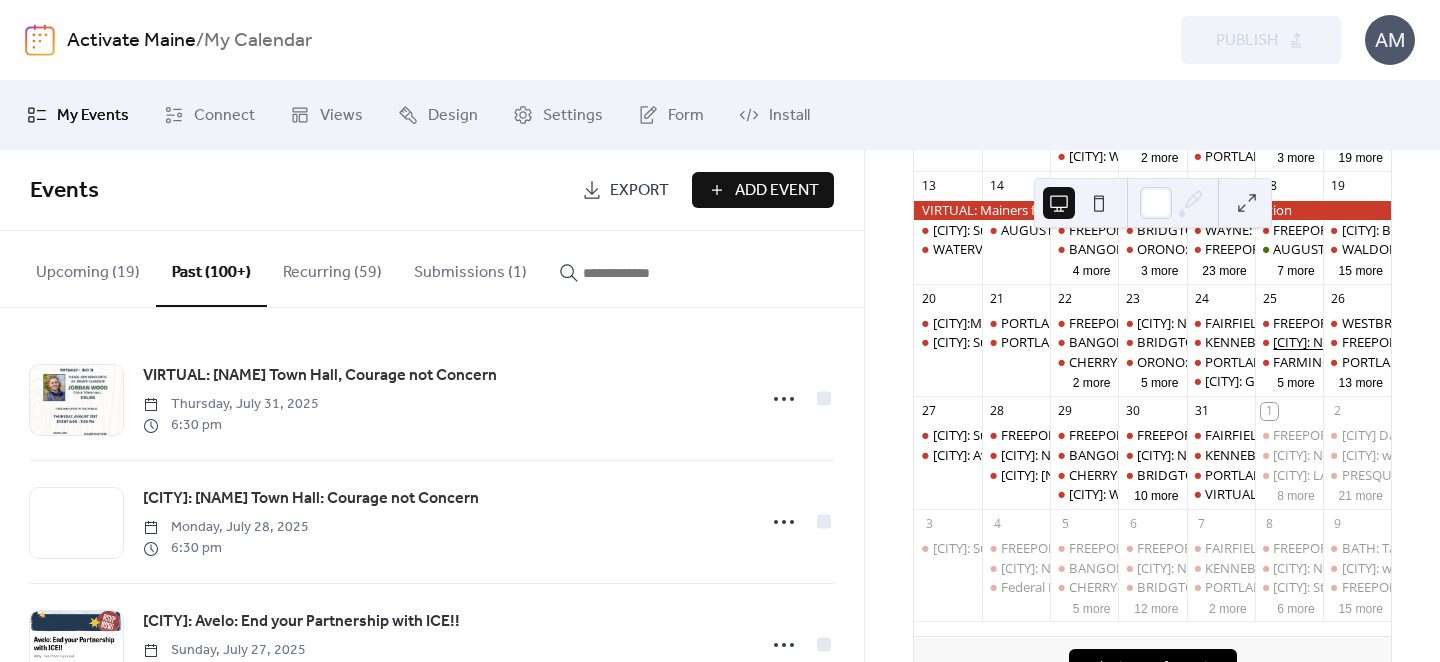 scroll, scrollTop: 0, scrollLeft: 0, axis: both 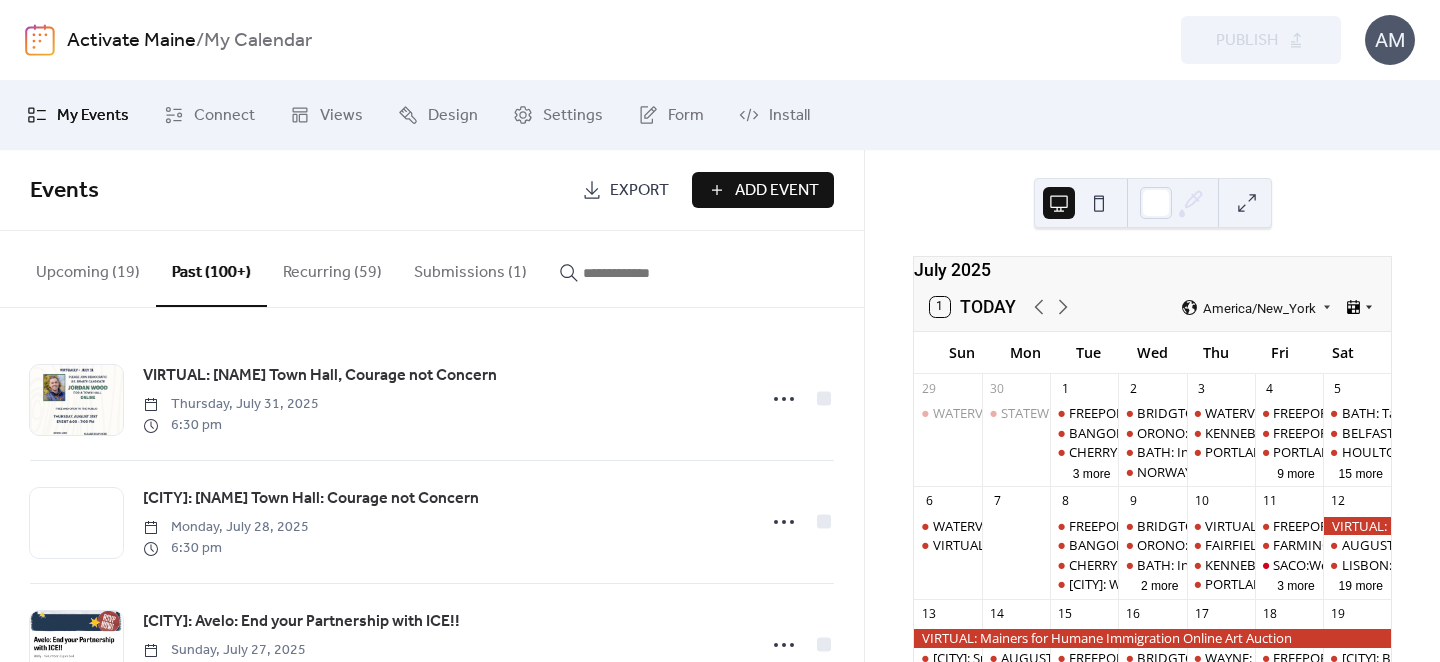 click 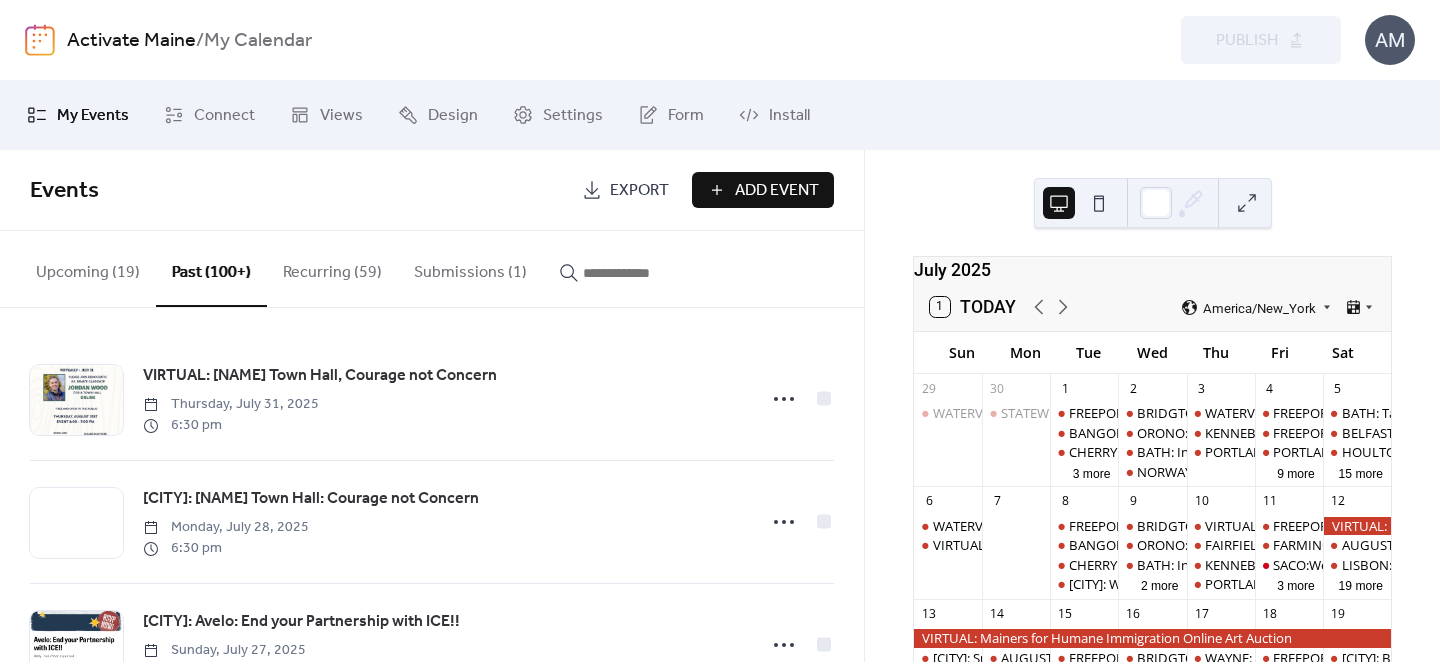 click on "July 2025" at bounding box center (1152, 270) 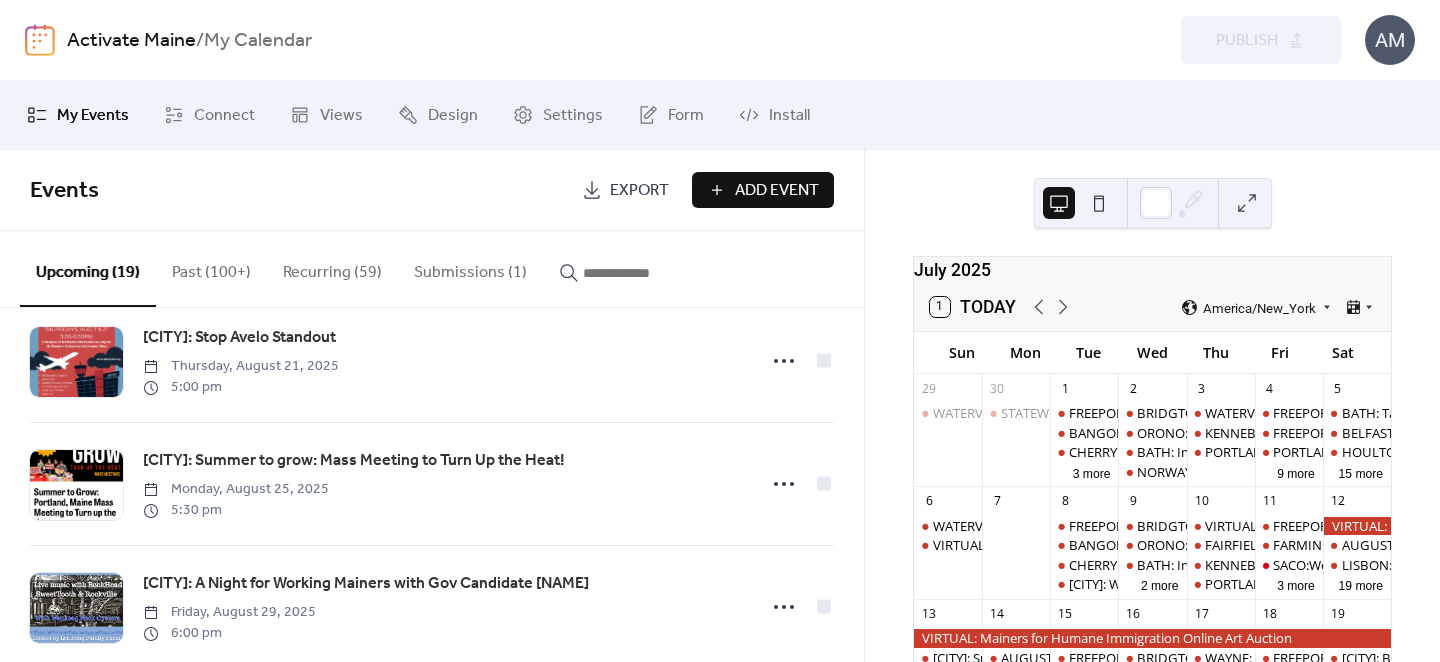 scroll, scrollTop: 1888, scrollLeft: 0, axis: vertical 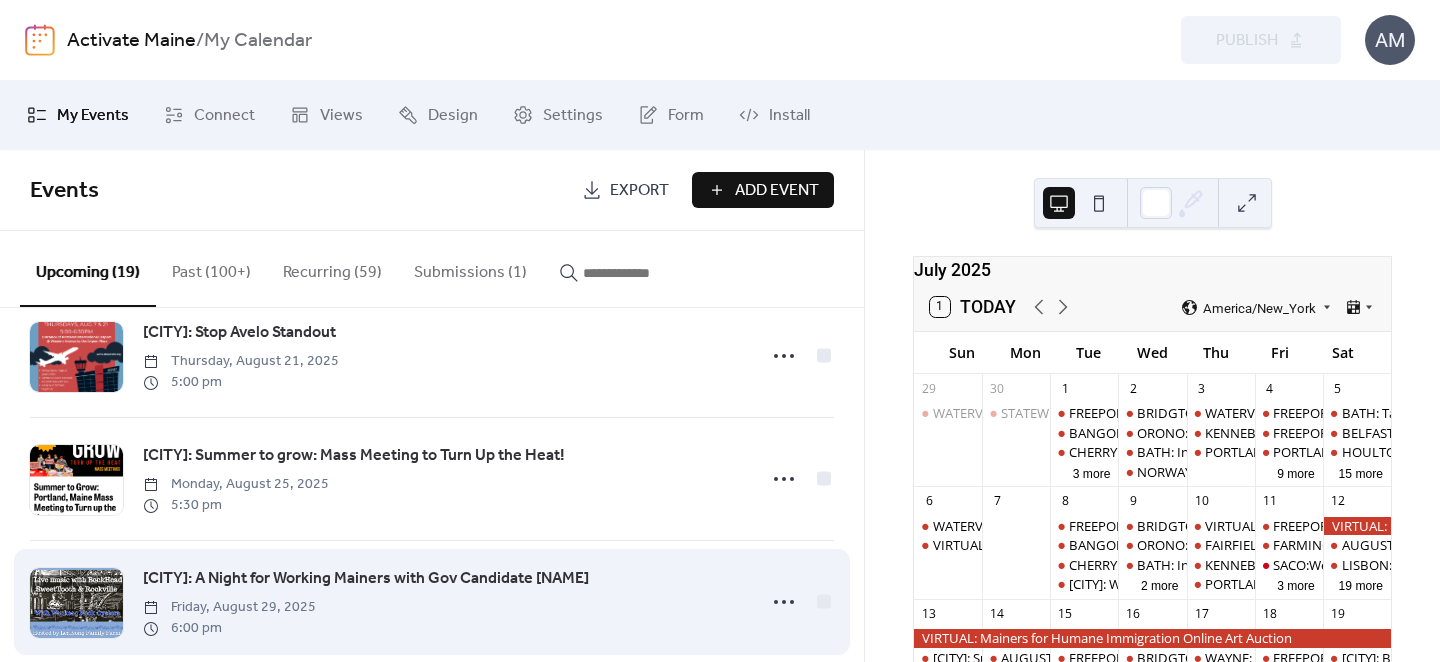 click on "BELMONT: A Night for Working Mainers with Gov Candidate Troy Jackson" at bounding box center [366, 579] 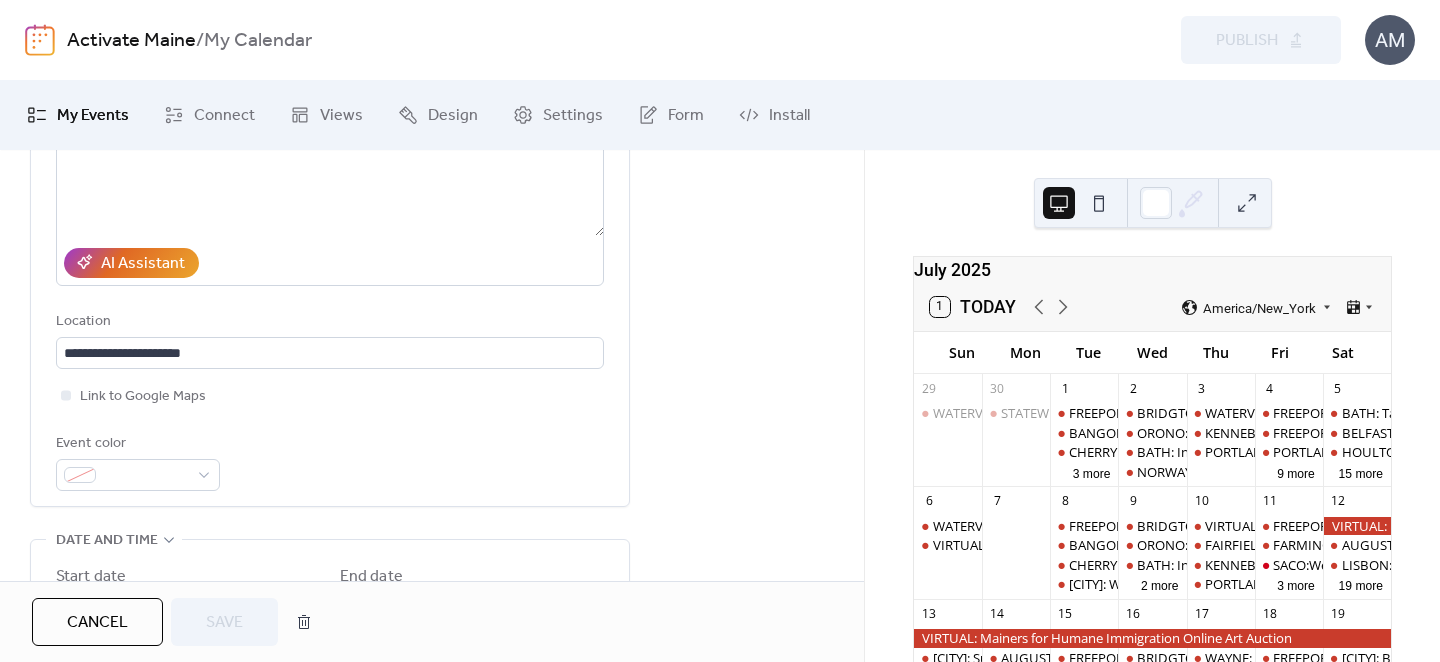 scroll, scrollTop: 0, scrollLeft: 0, axis: both 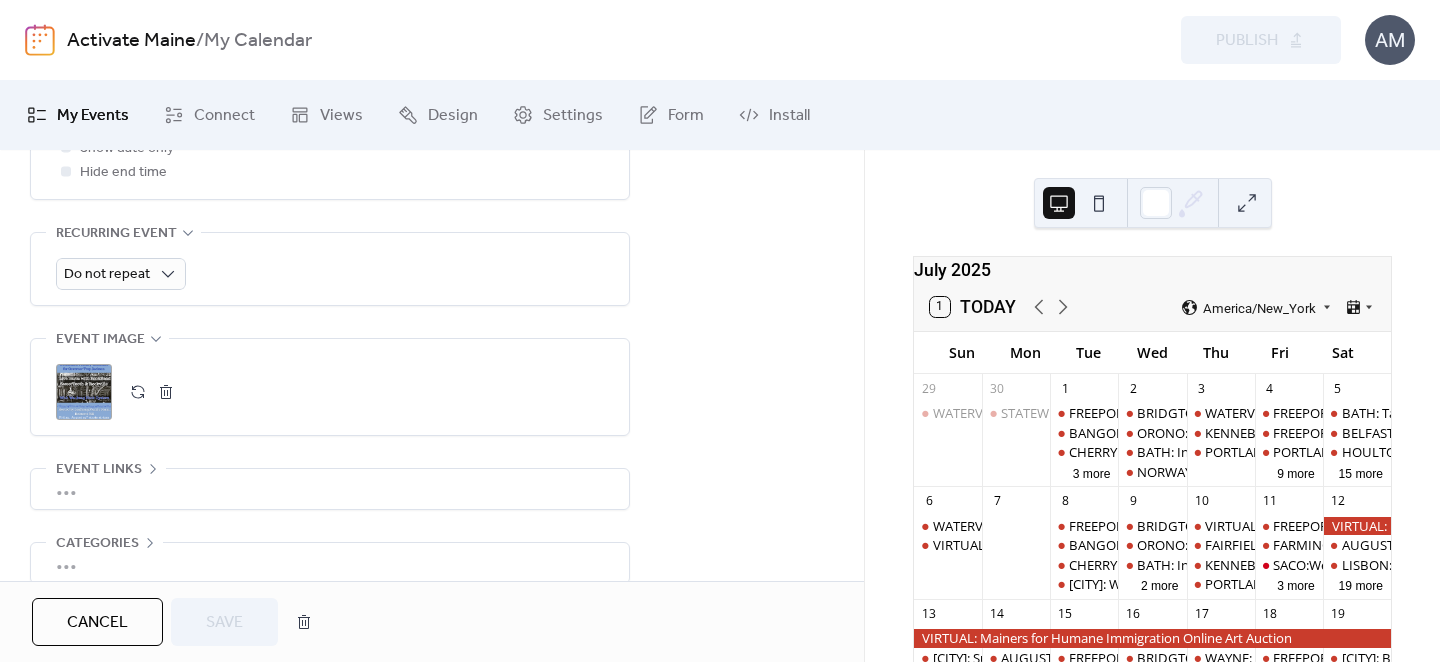click on ";" at bounding box center [84, 392] 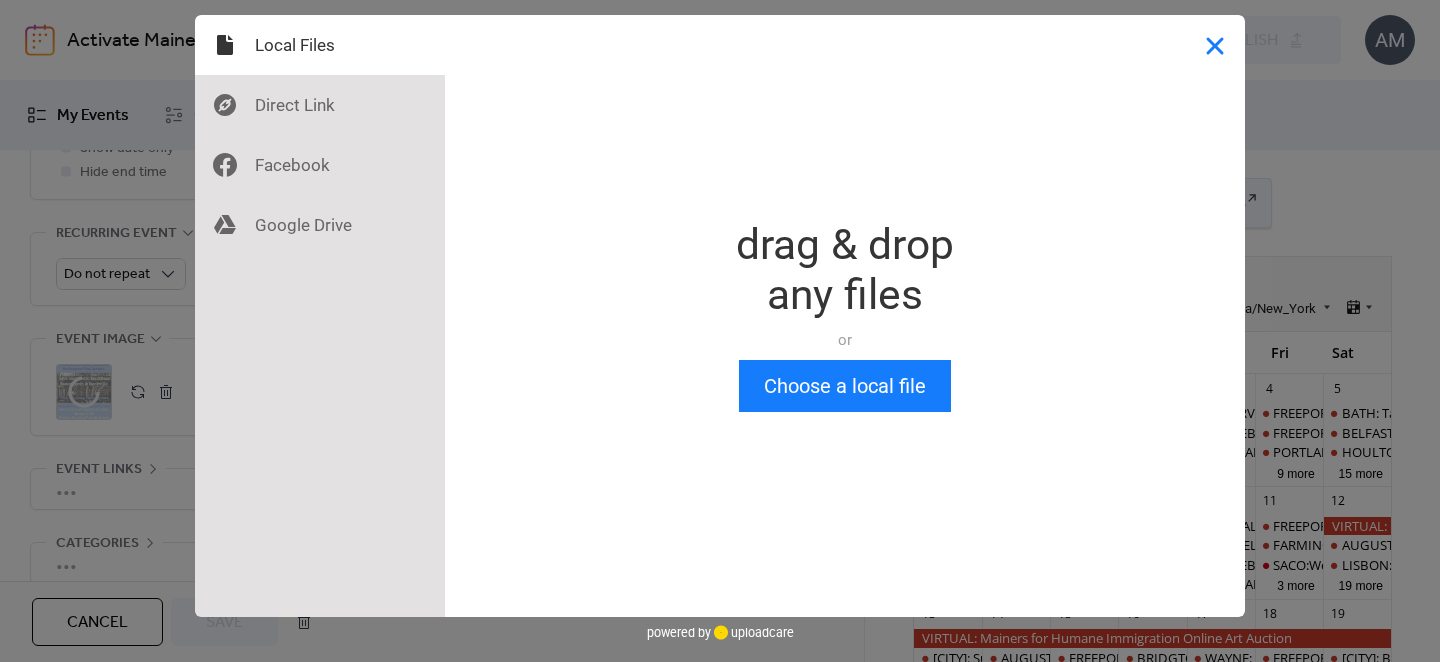 click at bounding box center [1215, 45] 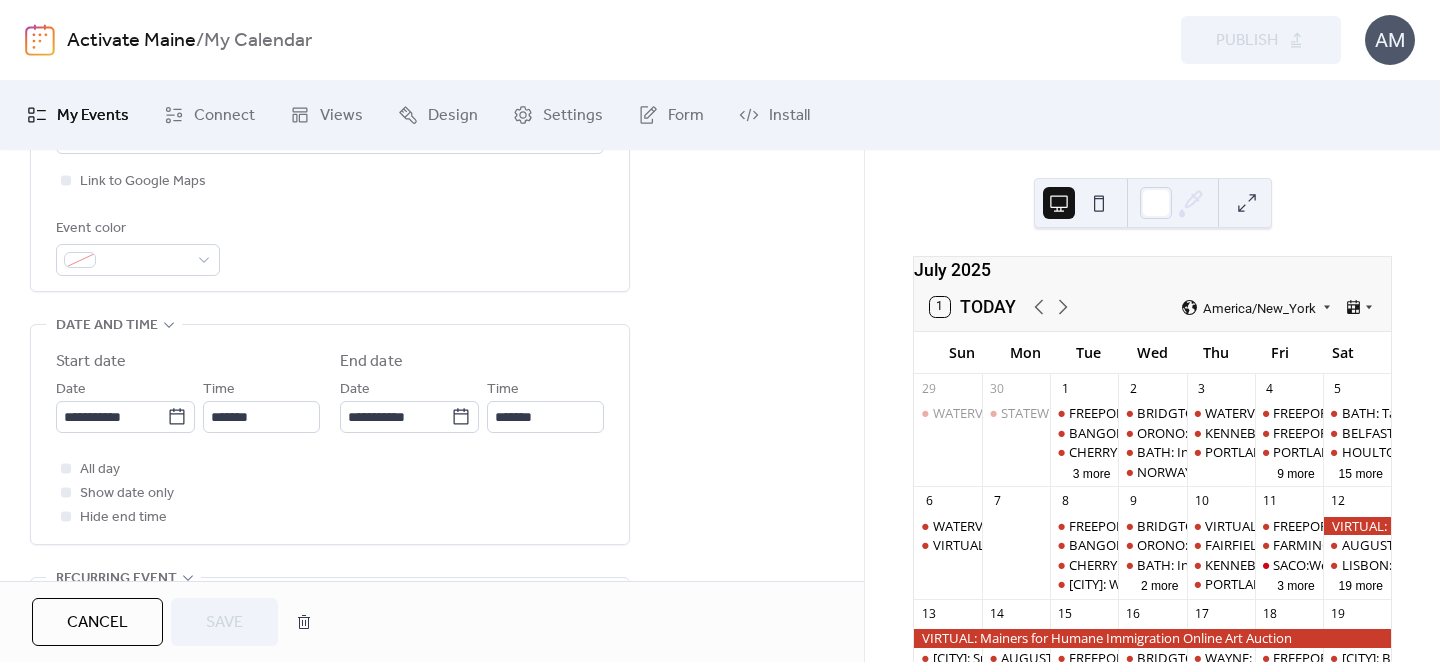scroll, scrollTop: 0, scrollLeft: 0, axis: both 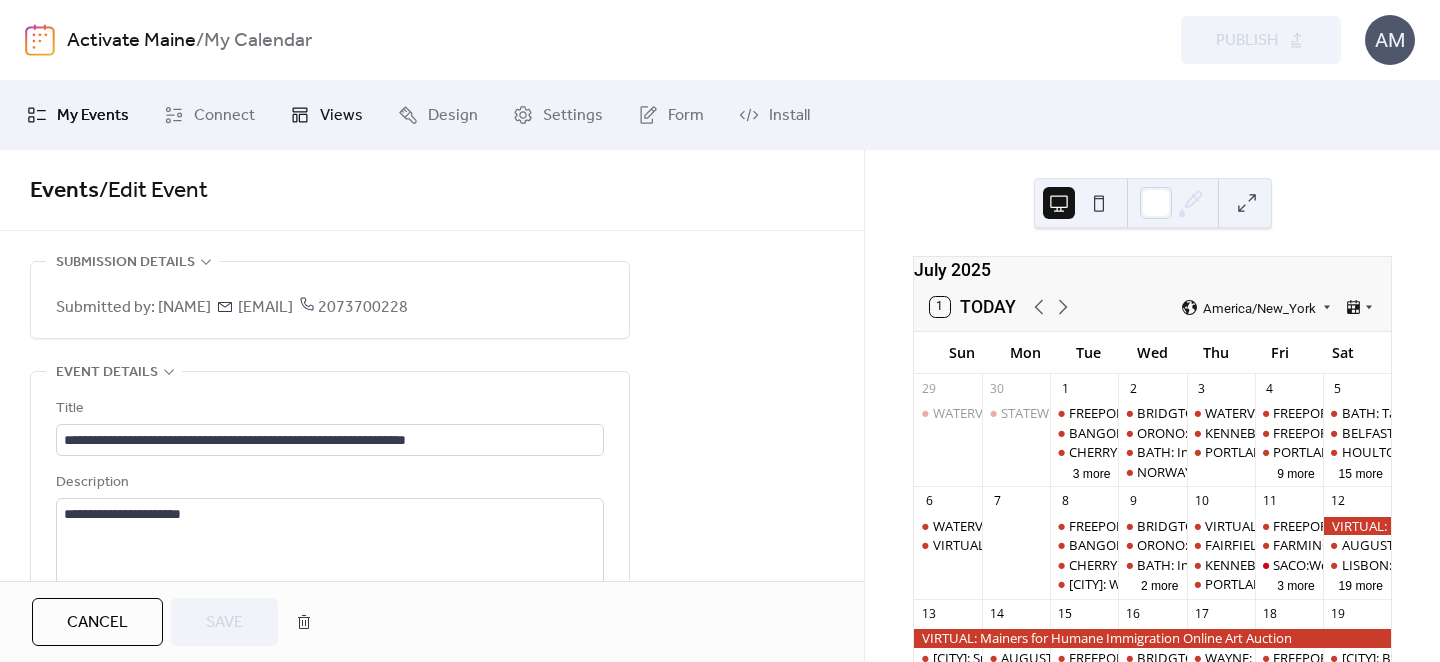 click on "Views" at bounding box center [341, 116] 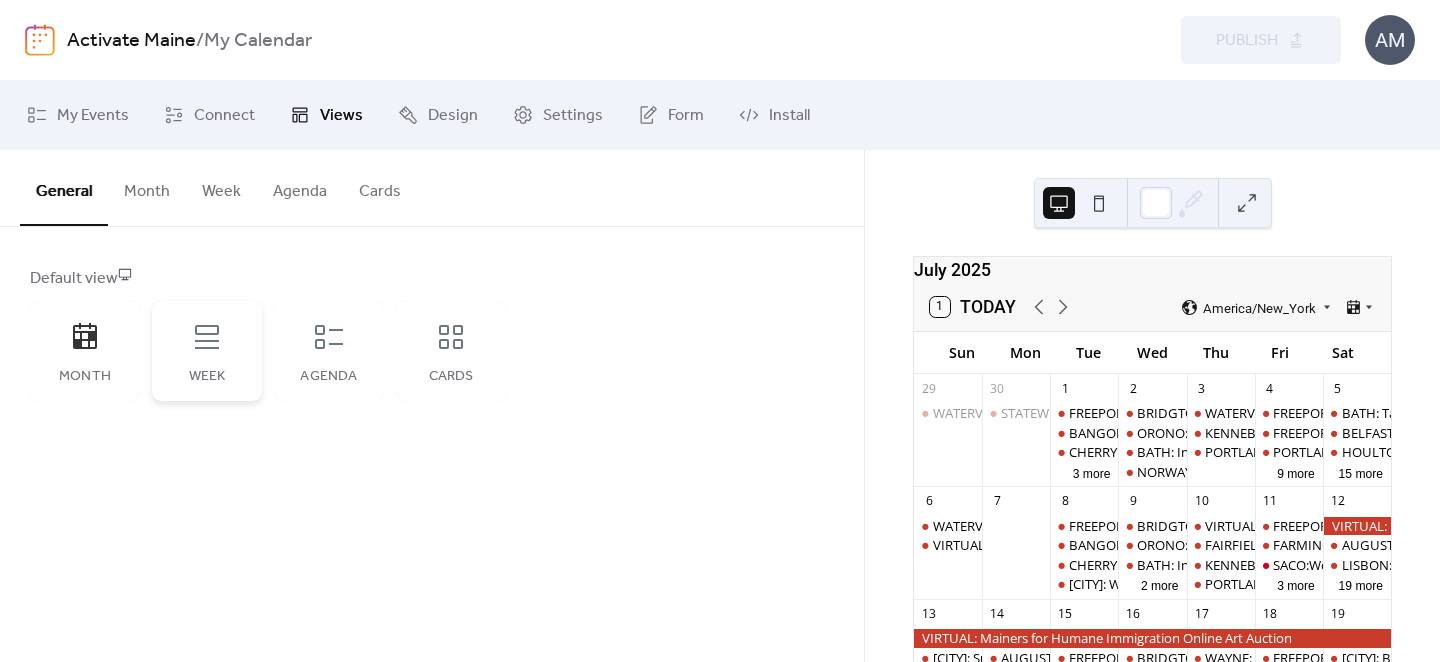 click 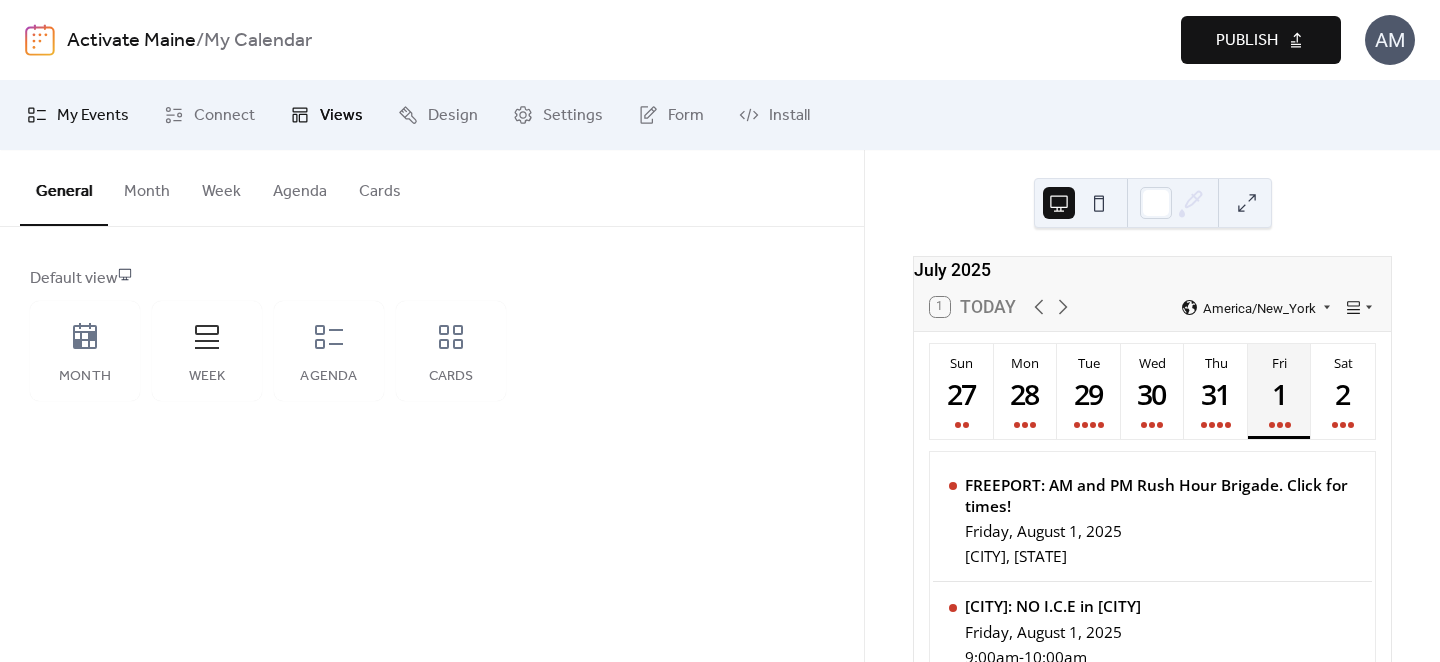 click on "My Events" at bounding box center (93, 116) 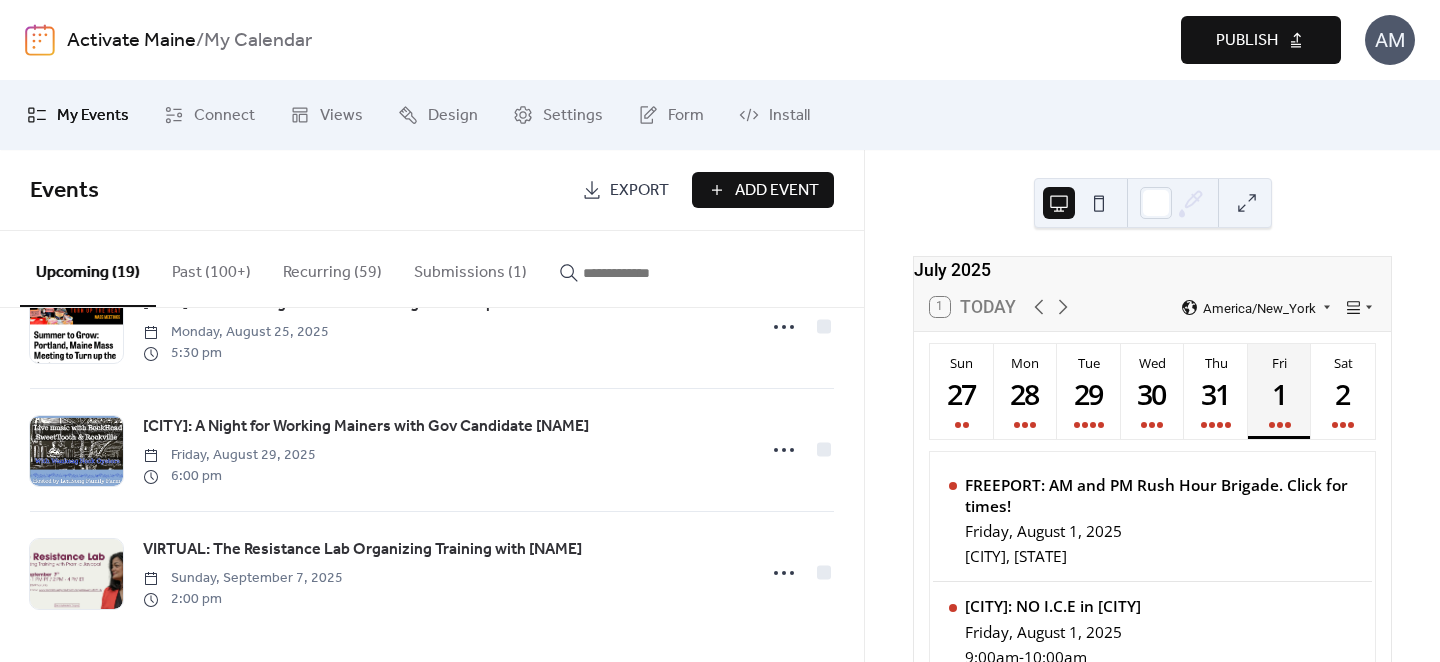 scroll, scrollTop: 2051, scrollLeft: 0, axis: vertical 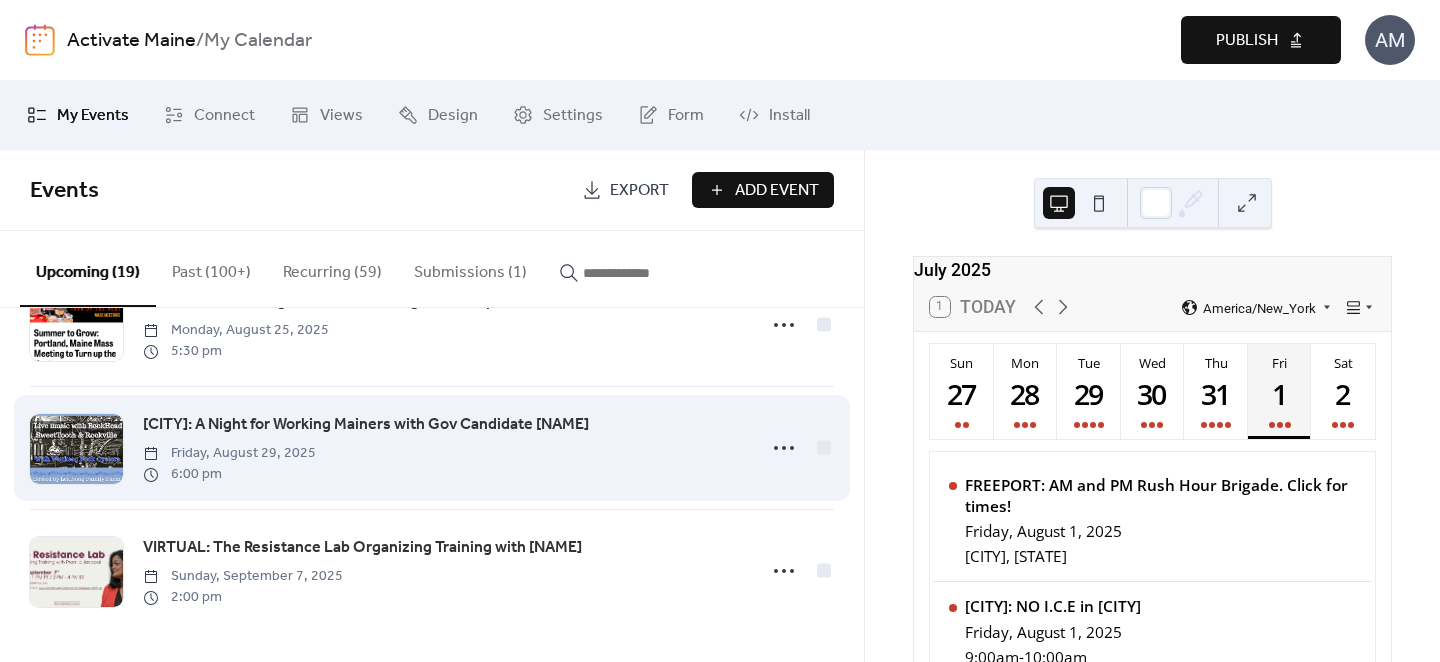 click at bounding box center (76, 449) 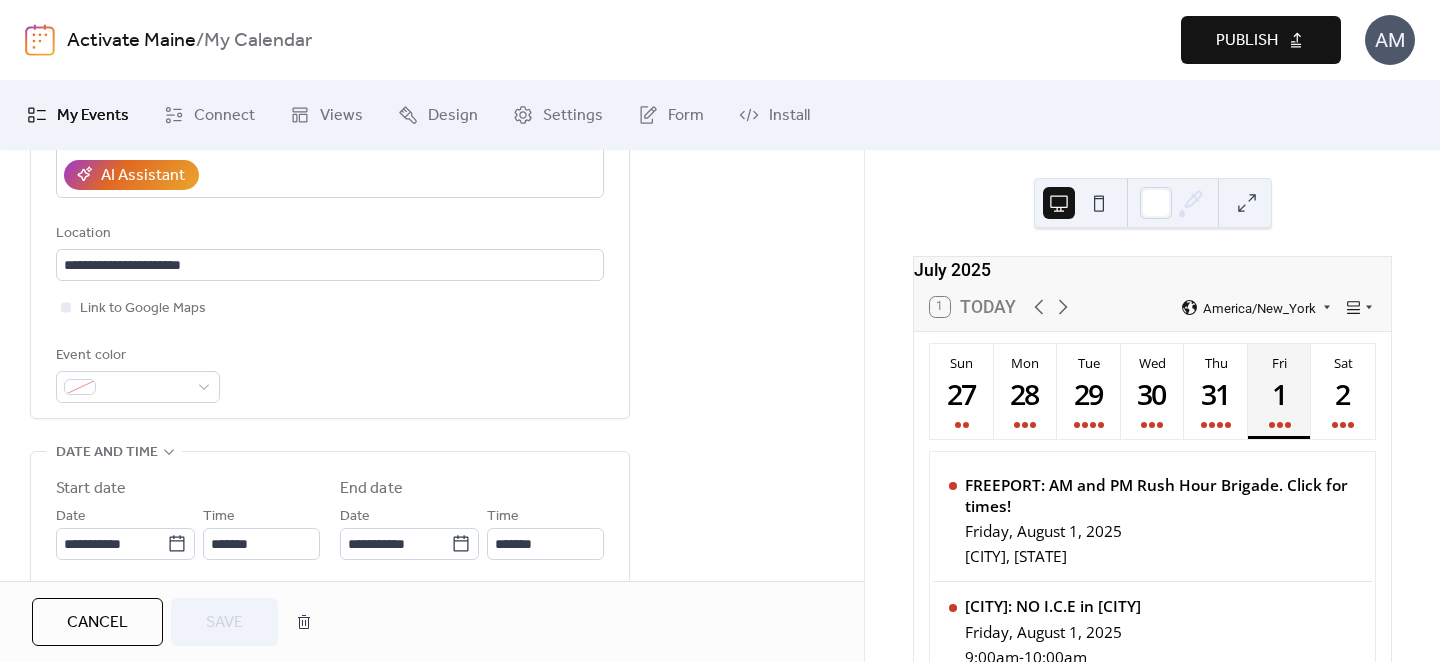 scroll, scrollTop: 0, scrollLeft: 0, axis: both 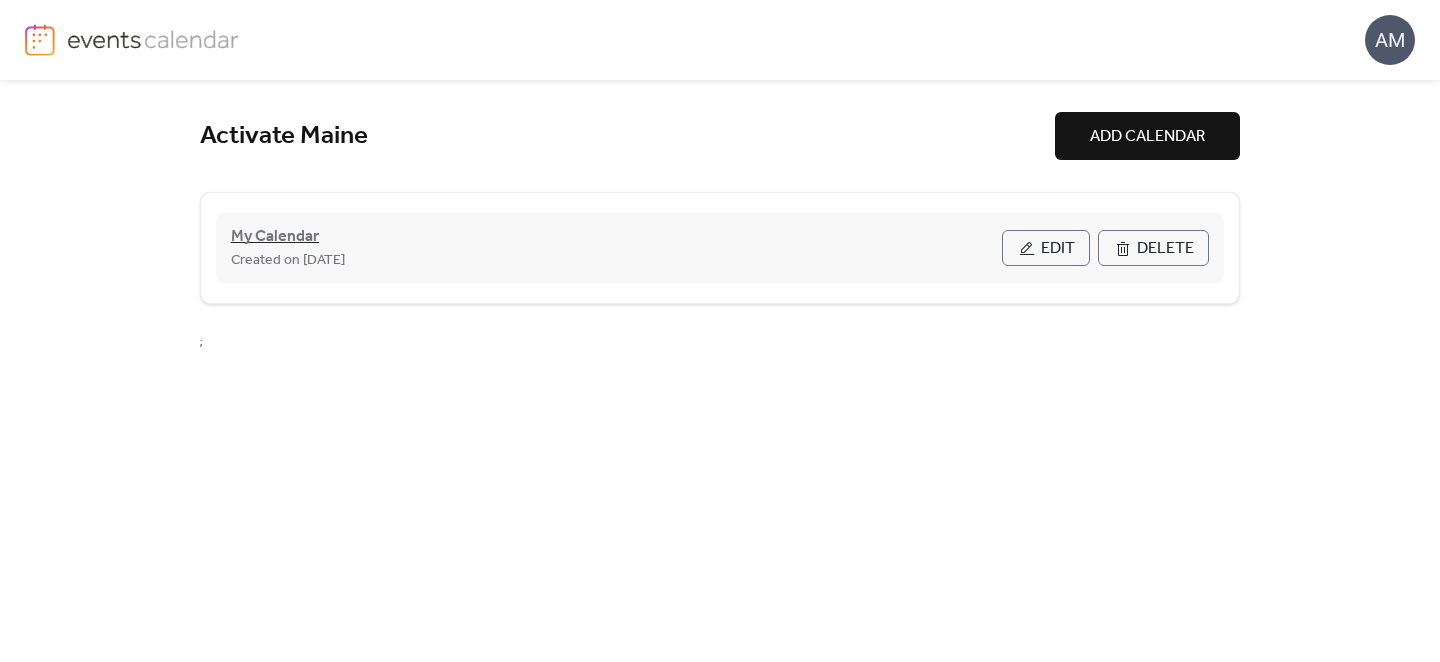 click on "My Calendar" at bounding box center [275, 237] 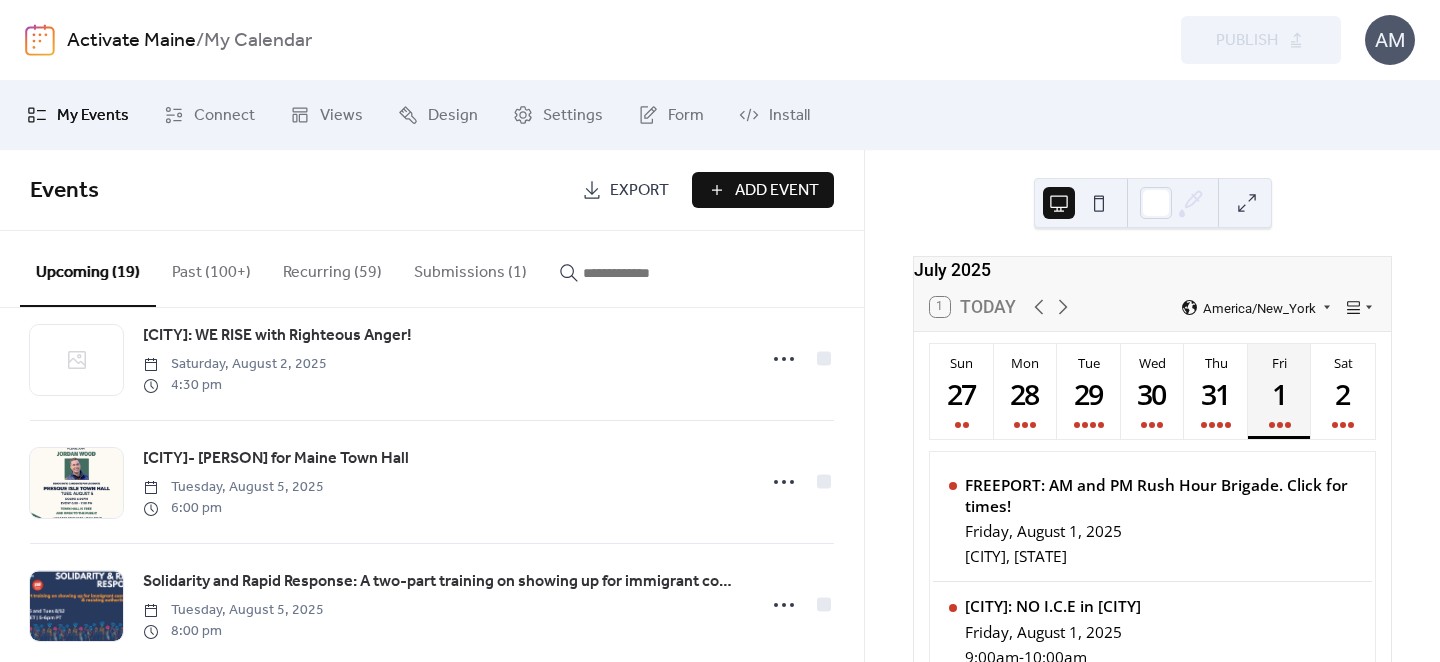 scroll, scrollTop: 914, scrollLeft: 0, axis: vertical 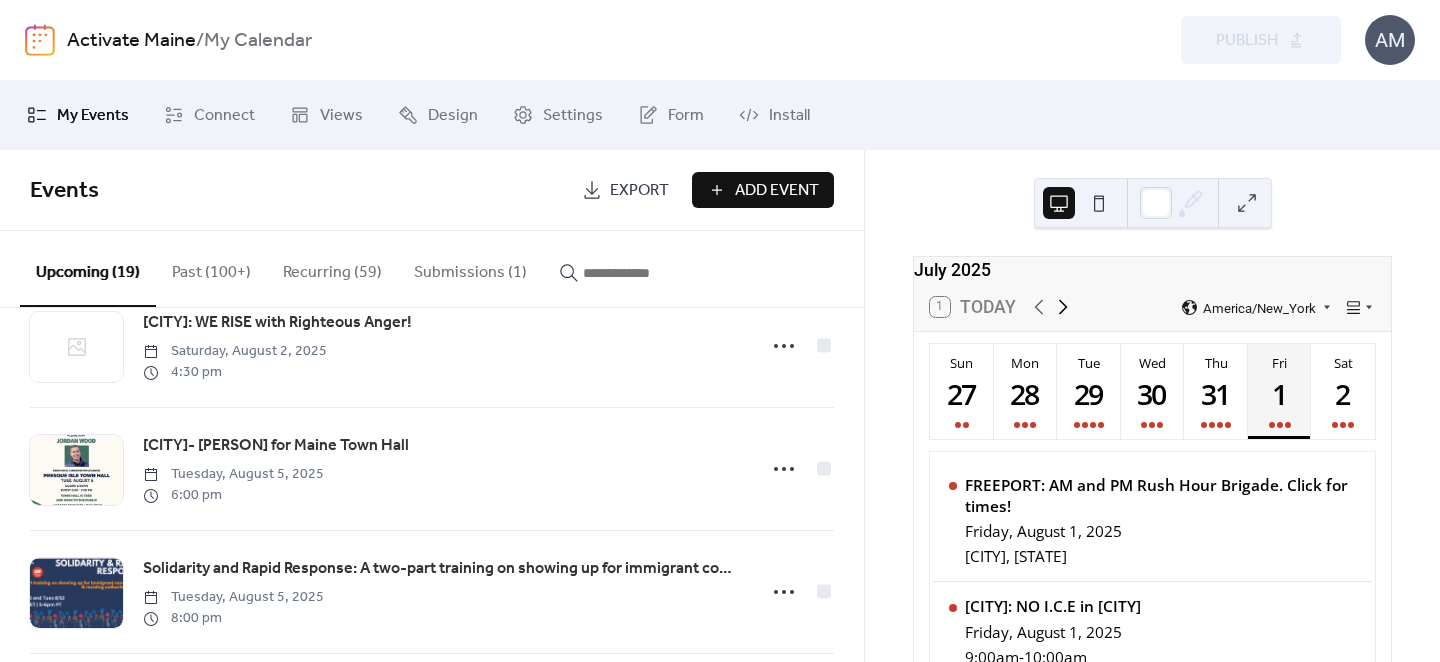 click 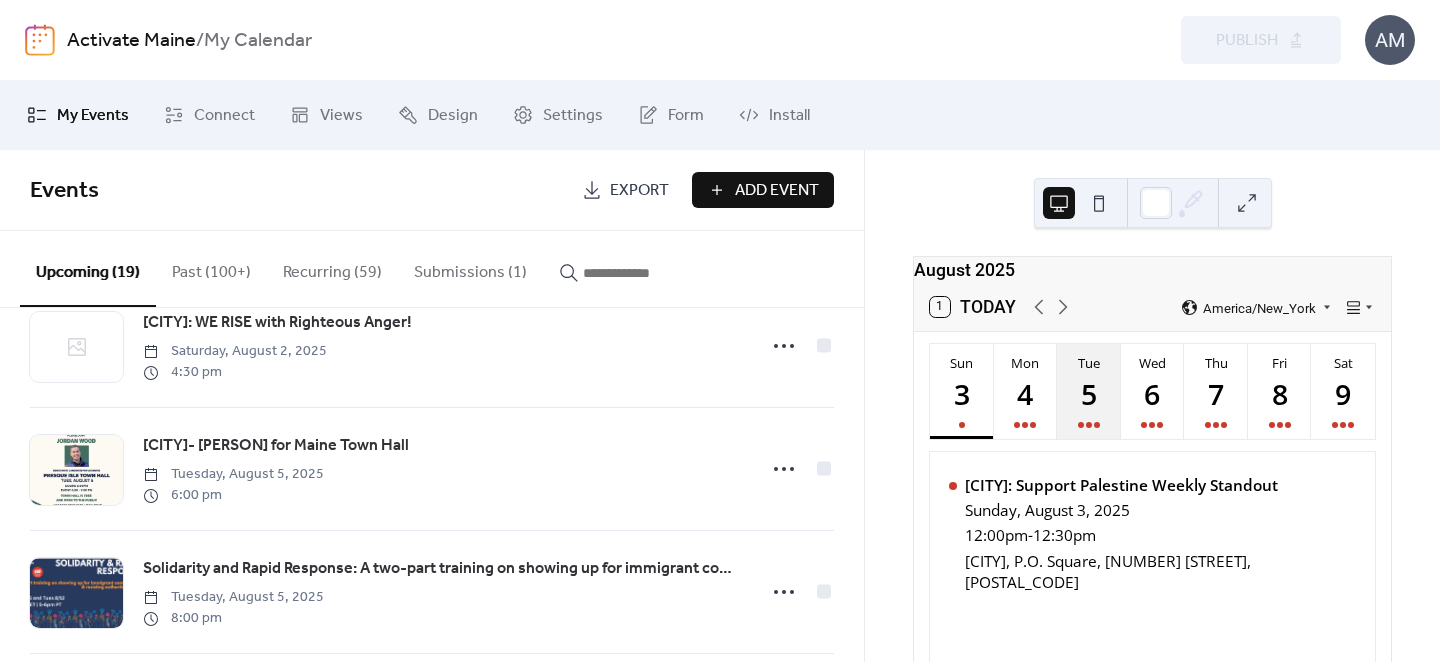 click on "5" at bounding box center [1088, 393] 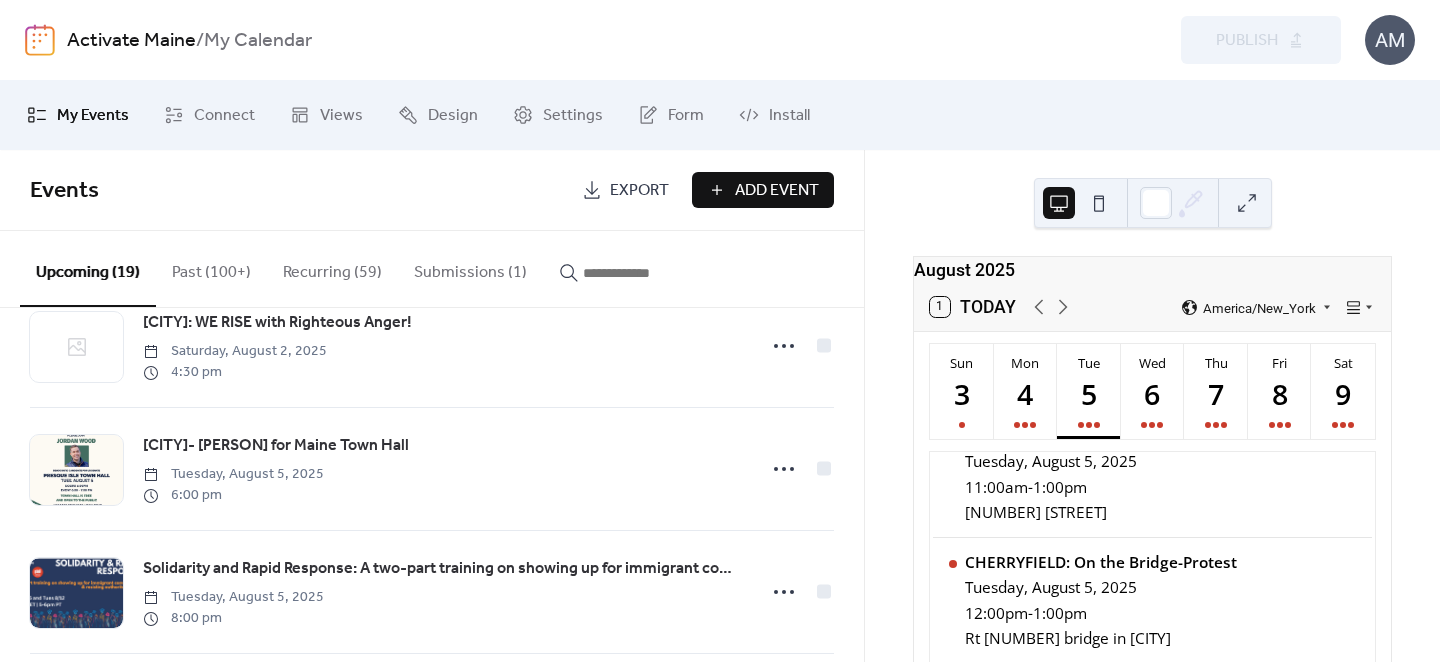 scroll, scrollTop: 203, scrollLeft: 0, axis: vertical 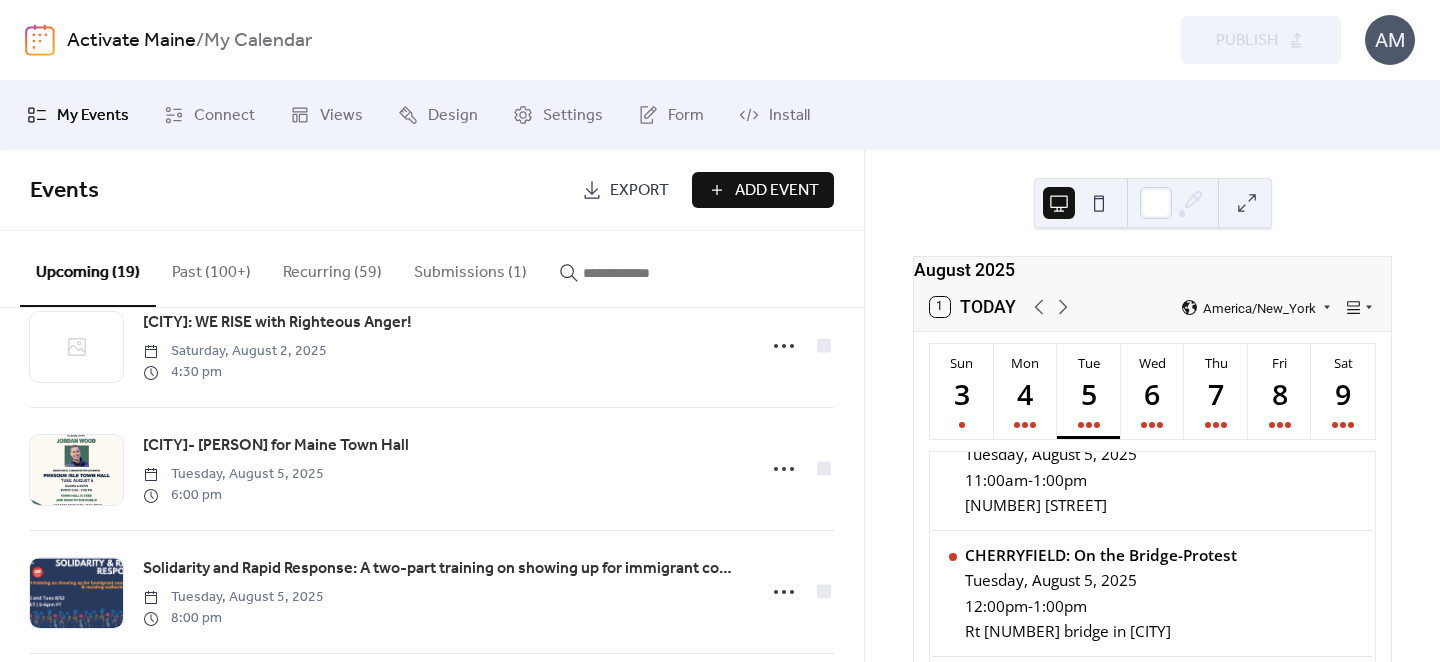 click on "Submissions (1)" at bounding box center (470, 268) 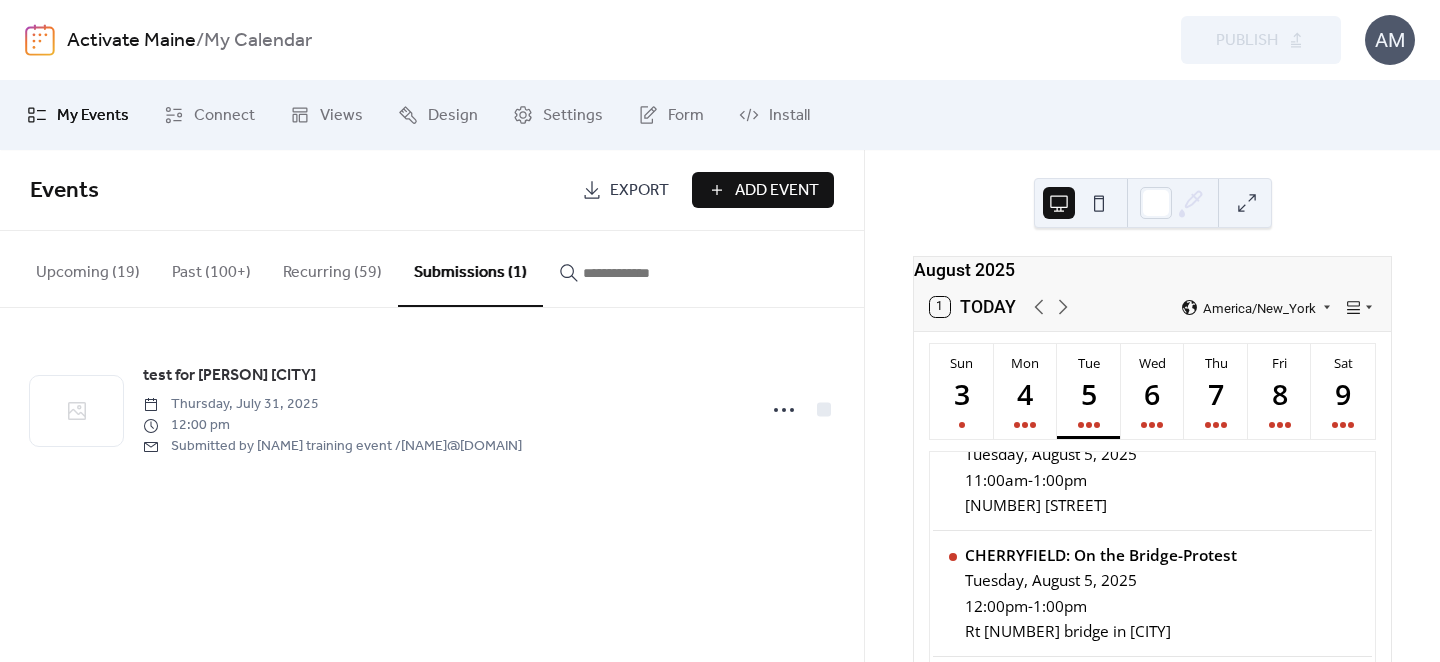 click on "Add Event" at bounding box center [777, 191] 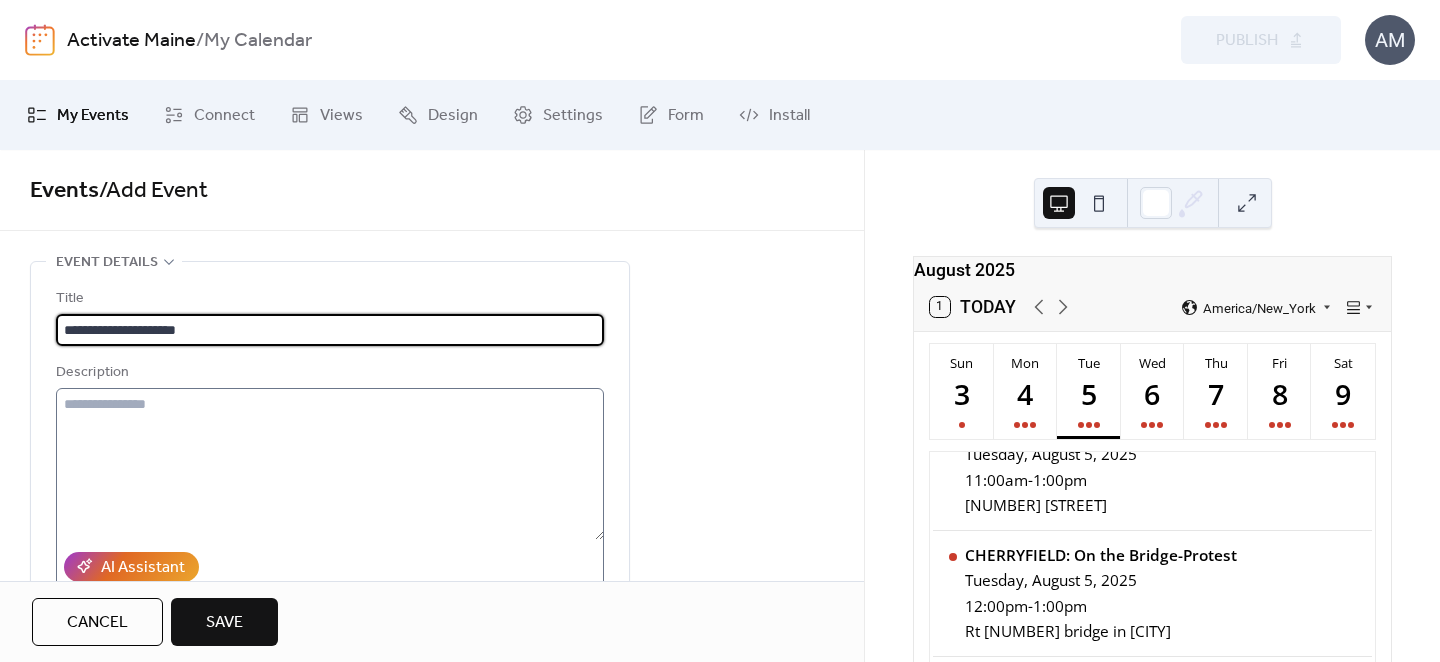 type on "**********" 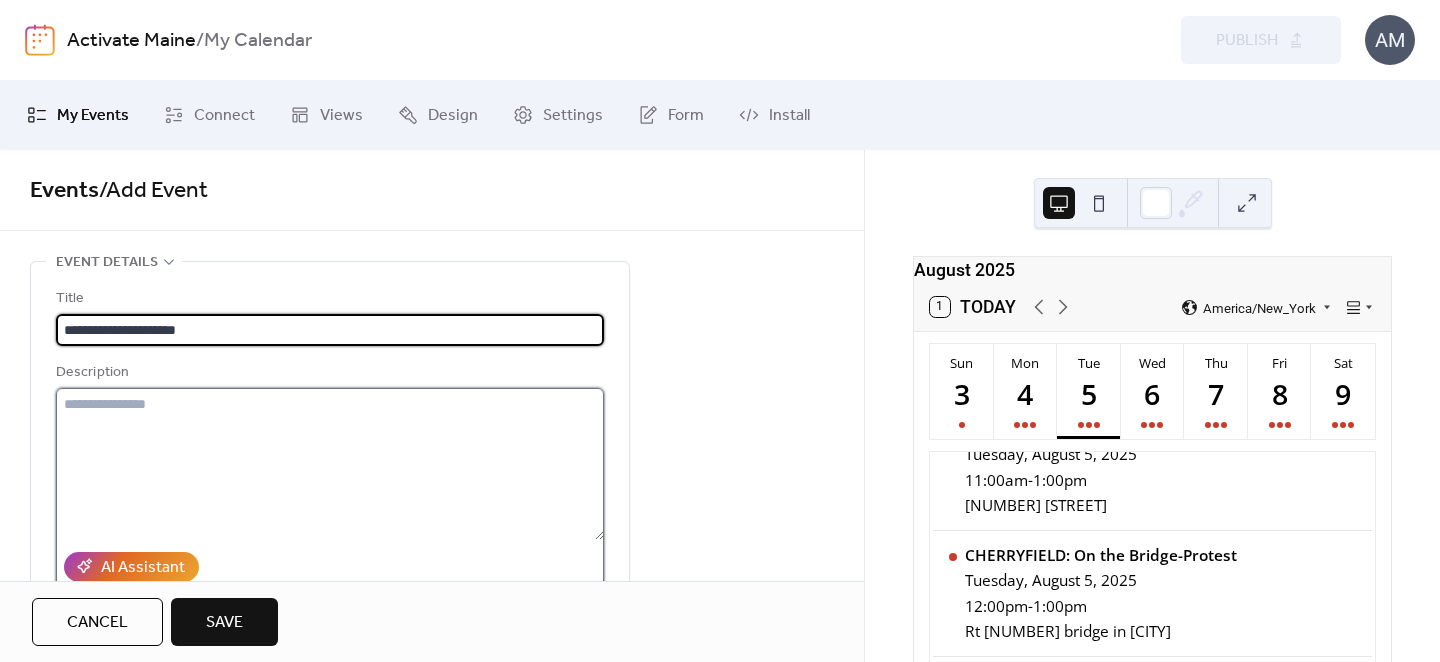click at bounding box center (330, 464) 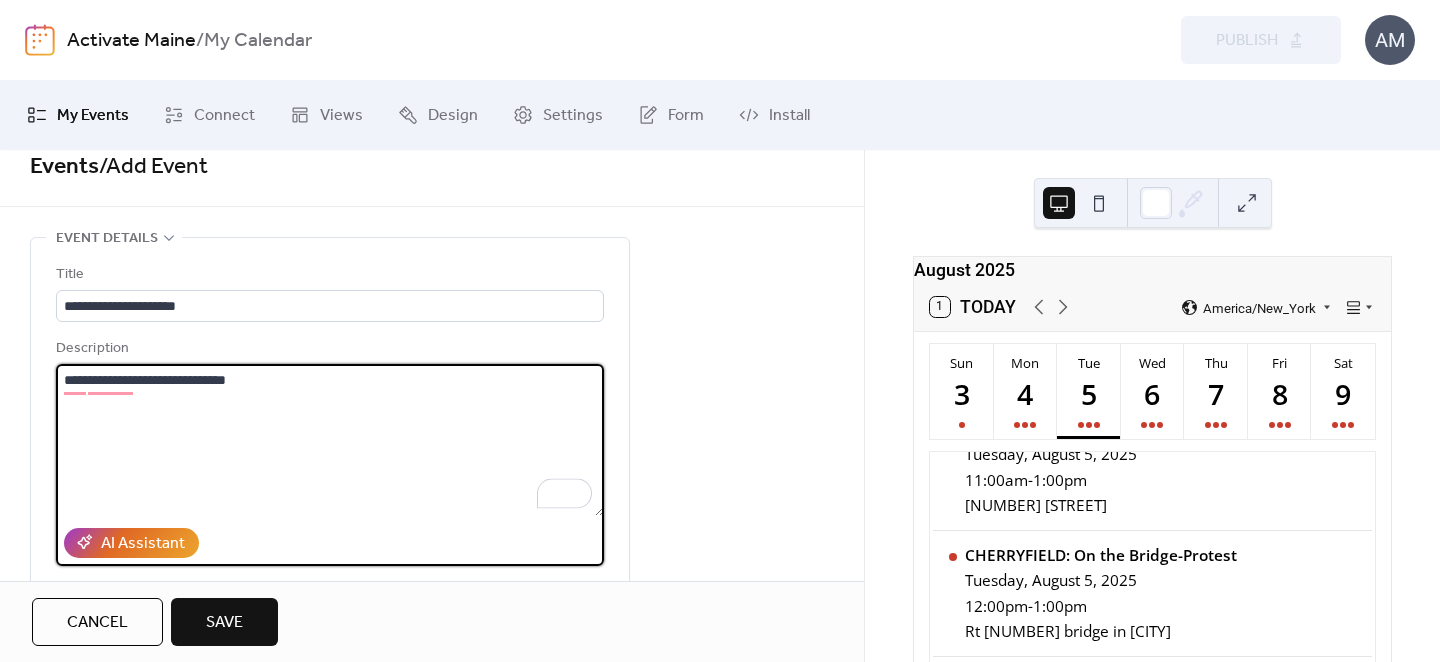 scroll, scrollTop: 0, scrollLeft: 0, axis: both 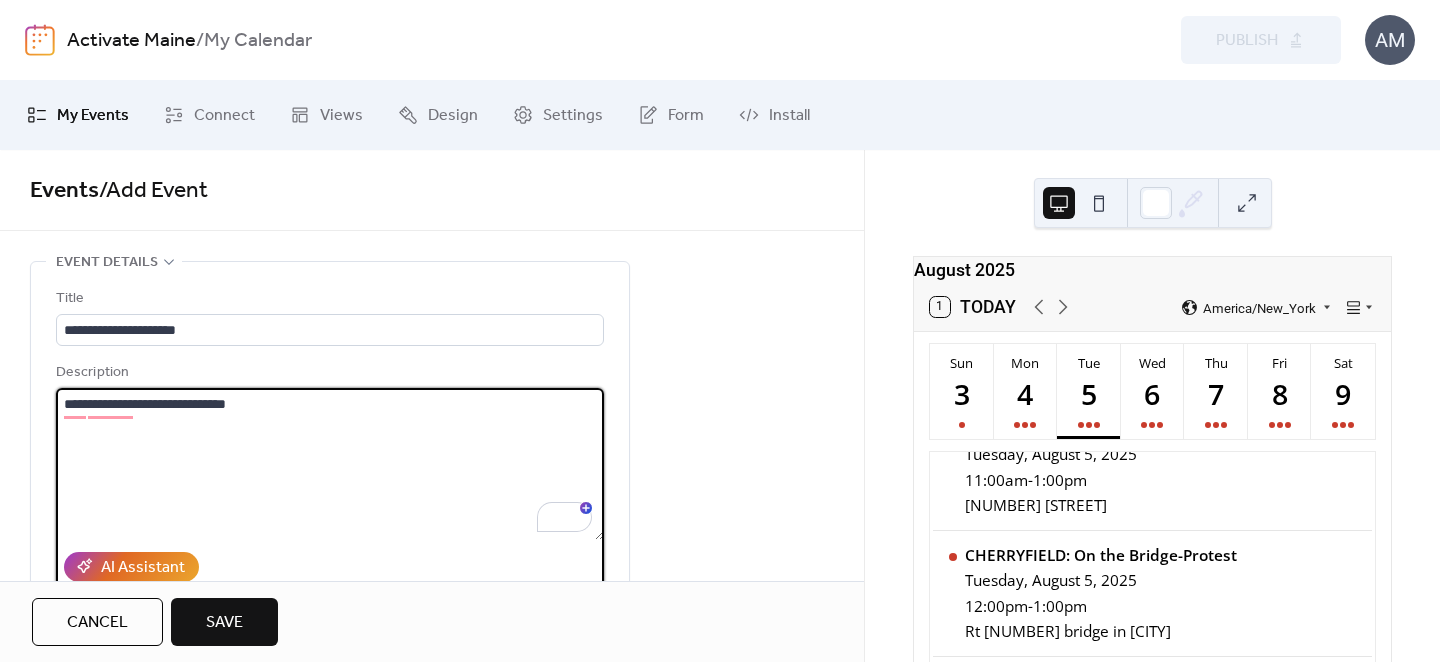 type on "**********" 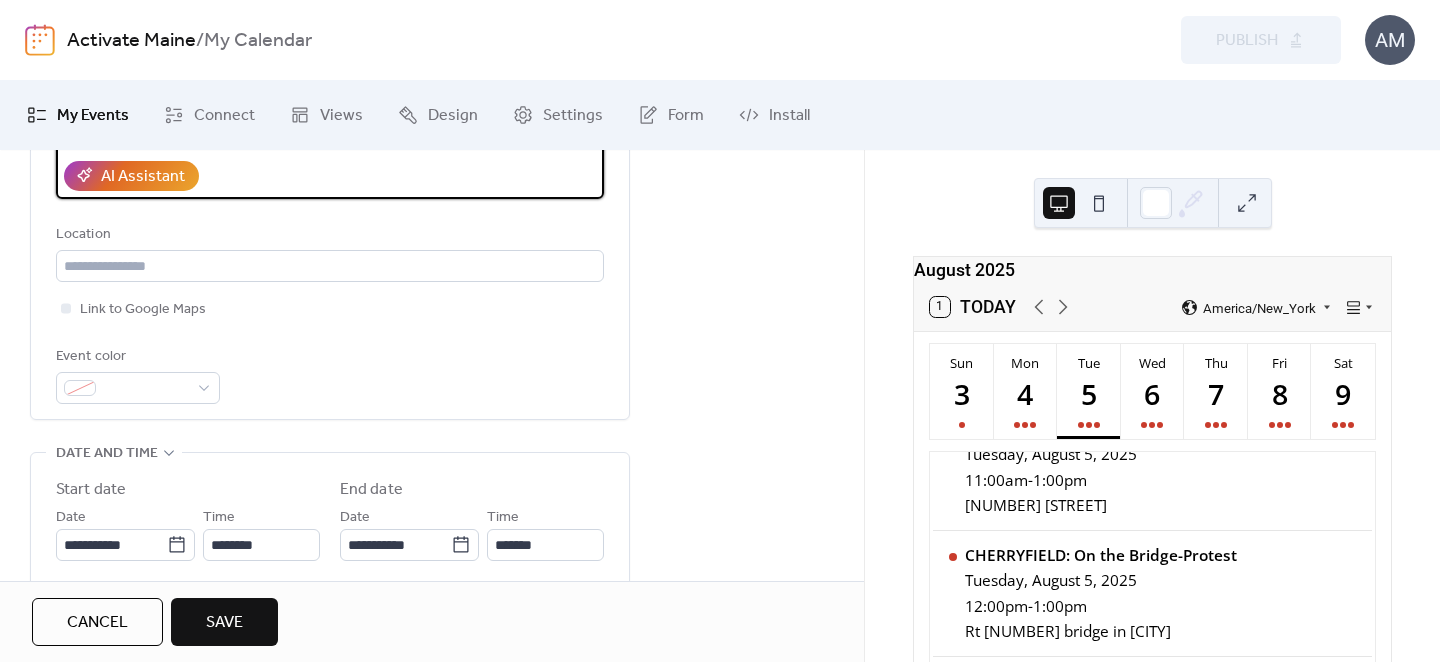 scroll, scrollTop: 392, scrollLeft: 0, axis: vertical 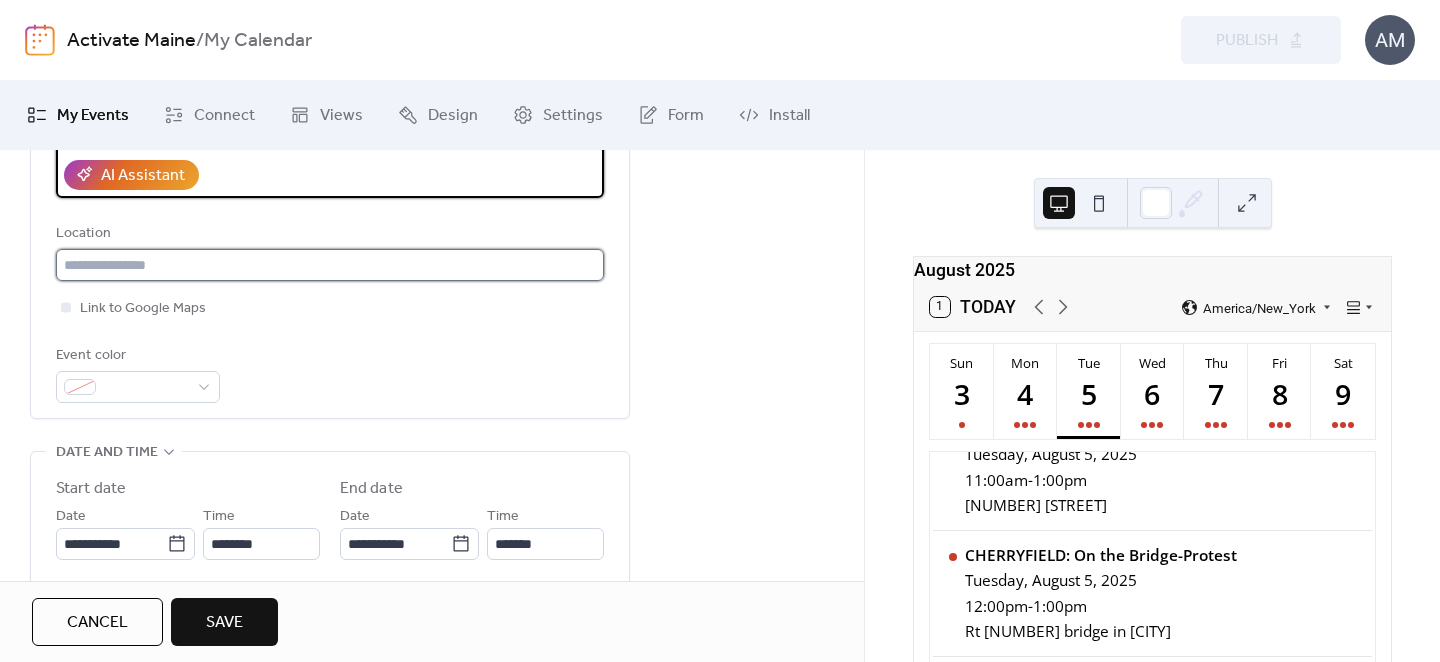 click at bounding box center [330, 265] 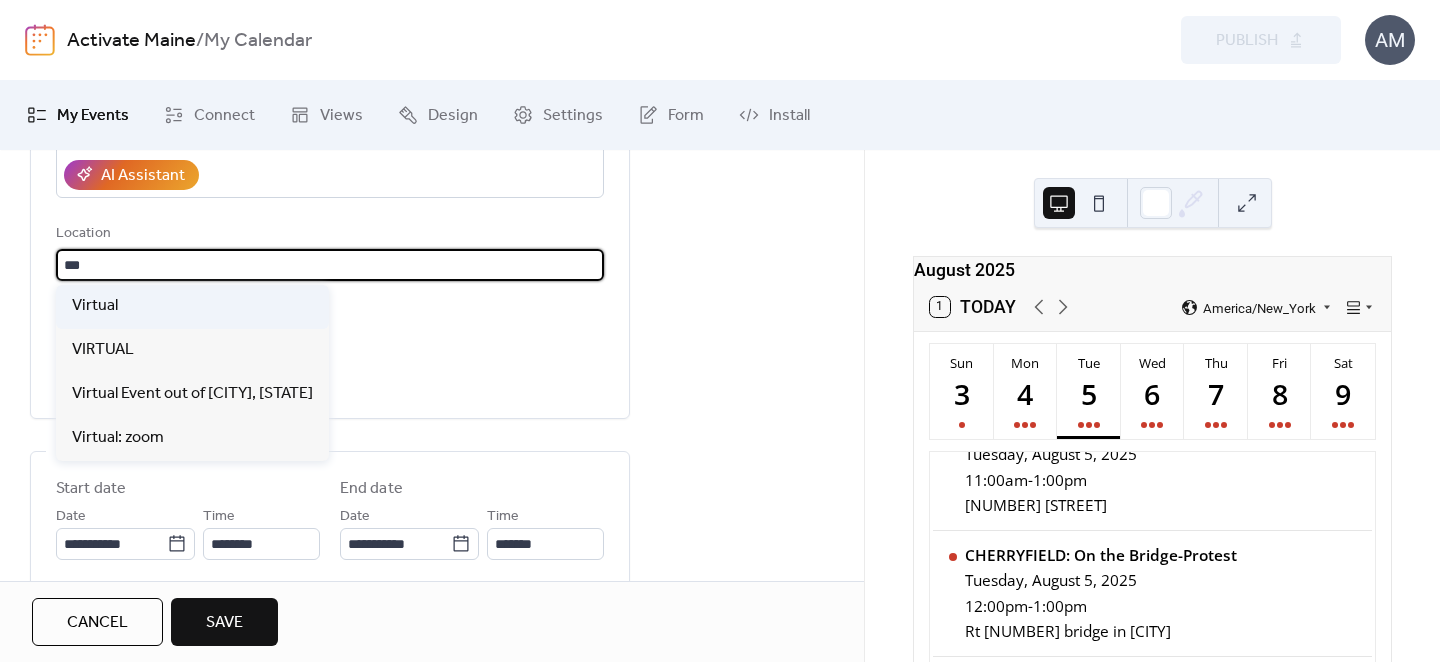 scroll, scrollTop: 0, scrollLeft: 0, axis: both 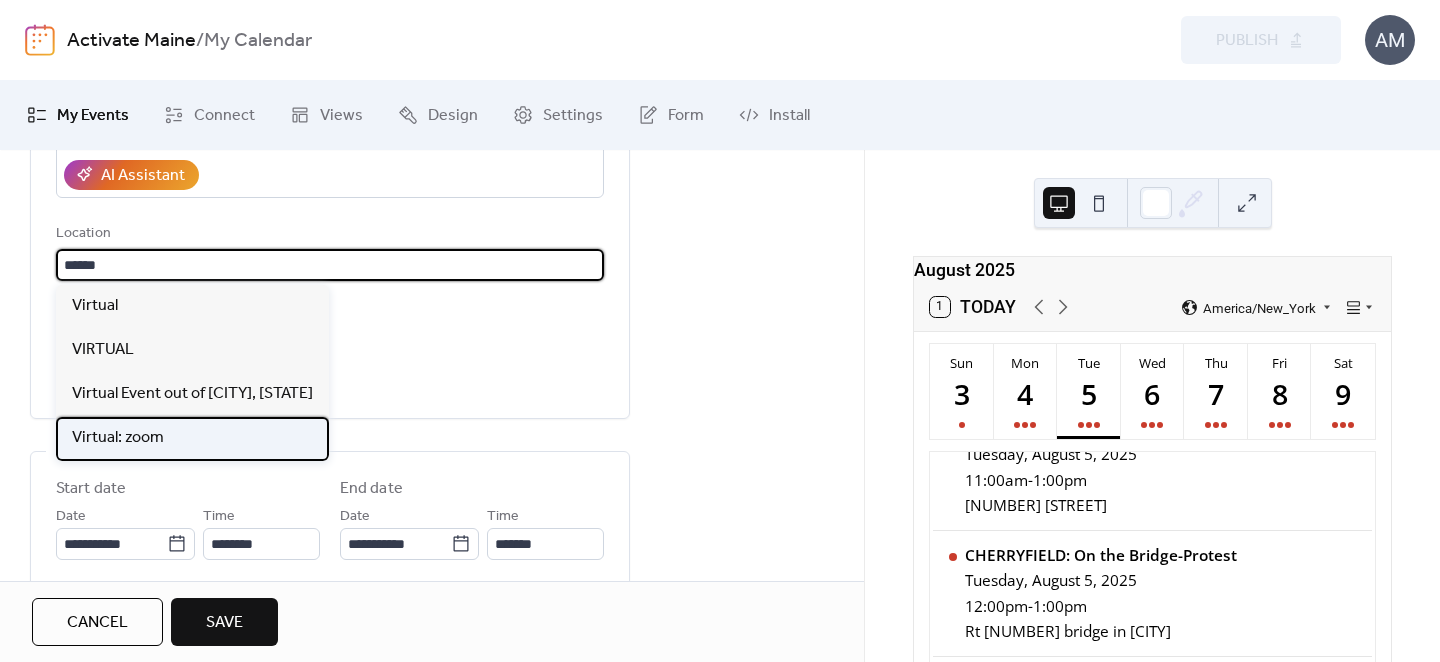 click on "Virtual: zoom" at bounding box center [118, 438] 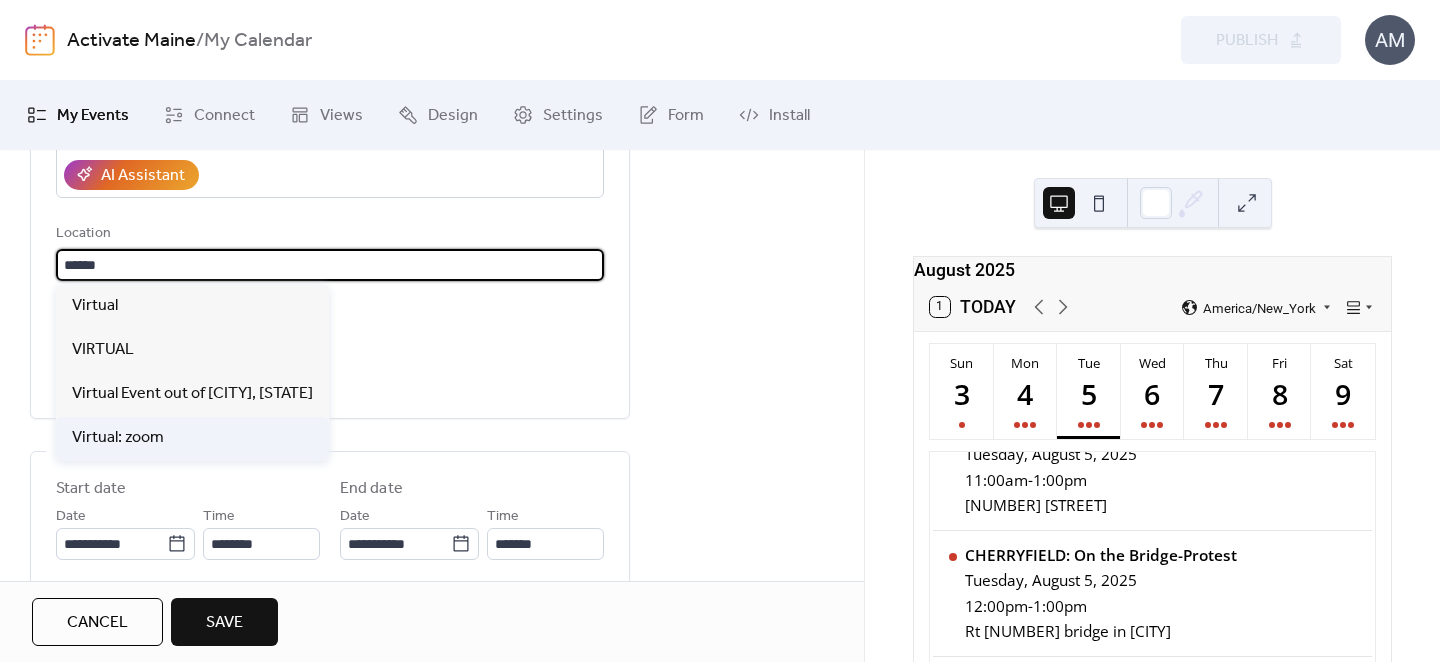 type on "**********" 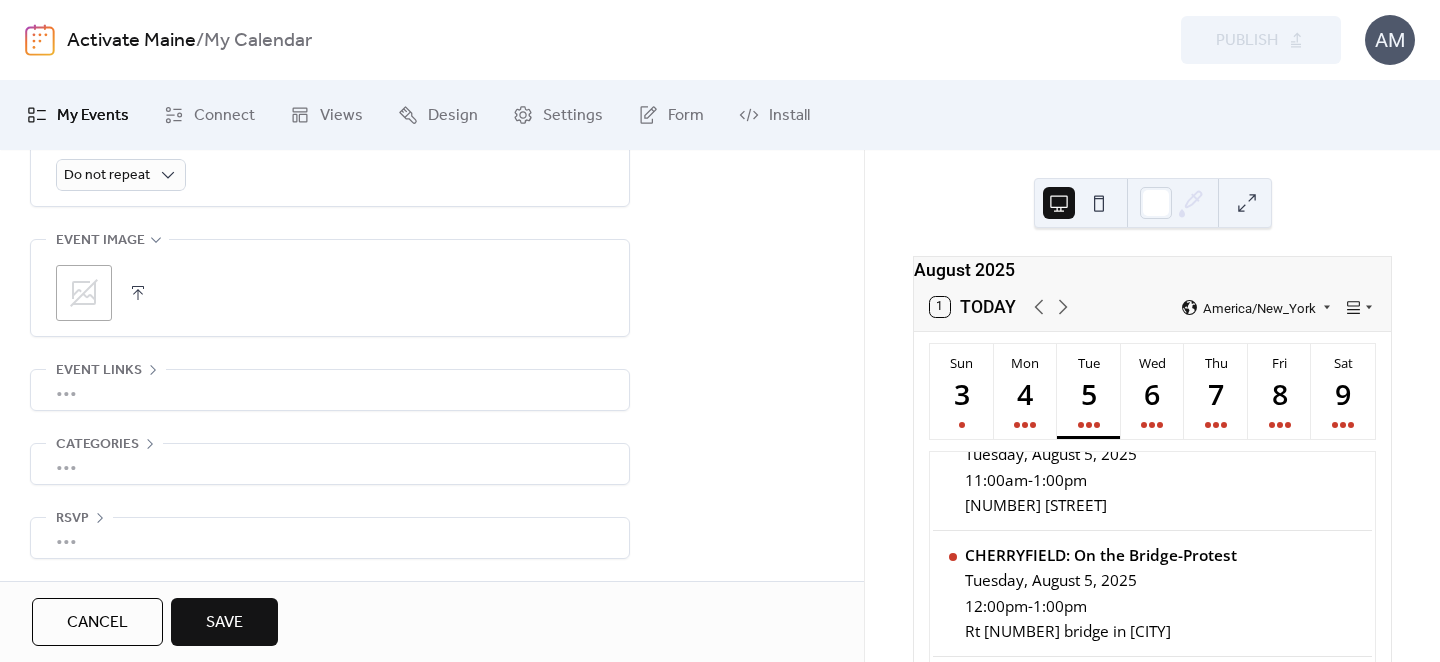 scroll, scrollTop: 964, scrollLeft: 0, axis: vertical 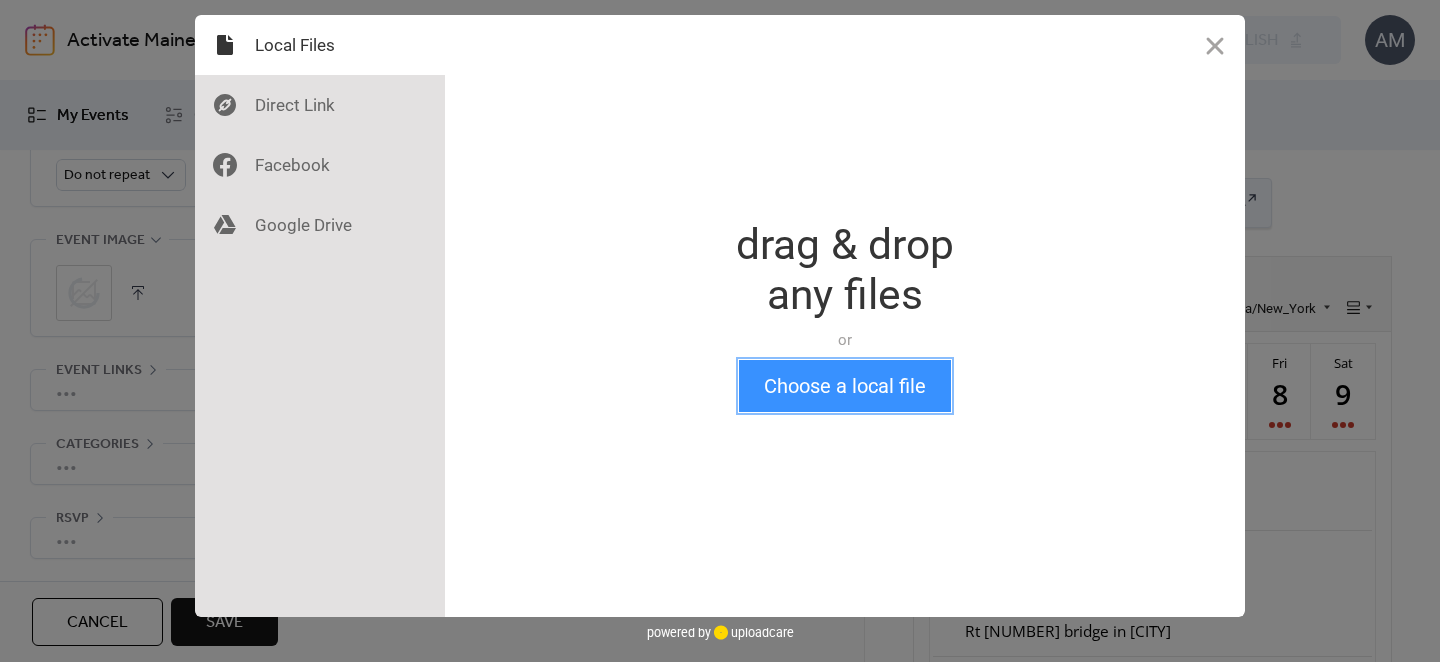 click on "Choose a local file" at bounding box center [845, 386] 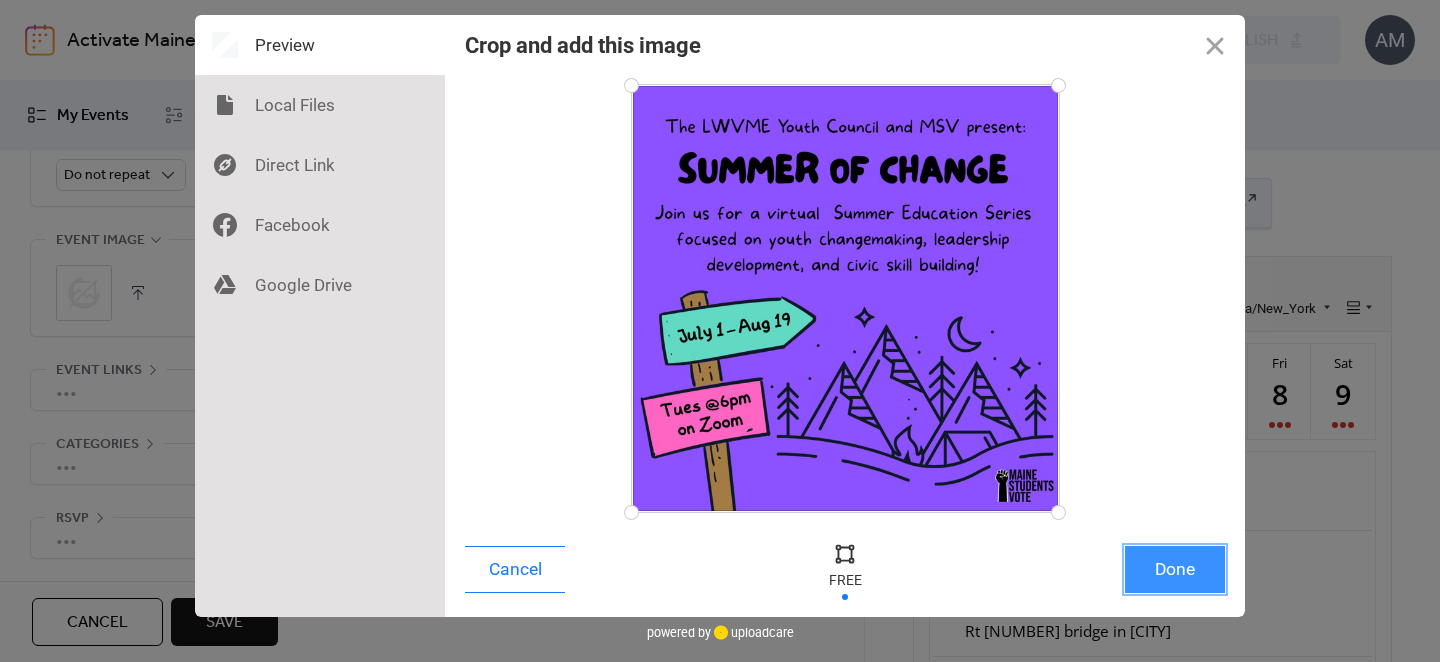 click on "Done" at bounding box center [1175, 569] 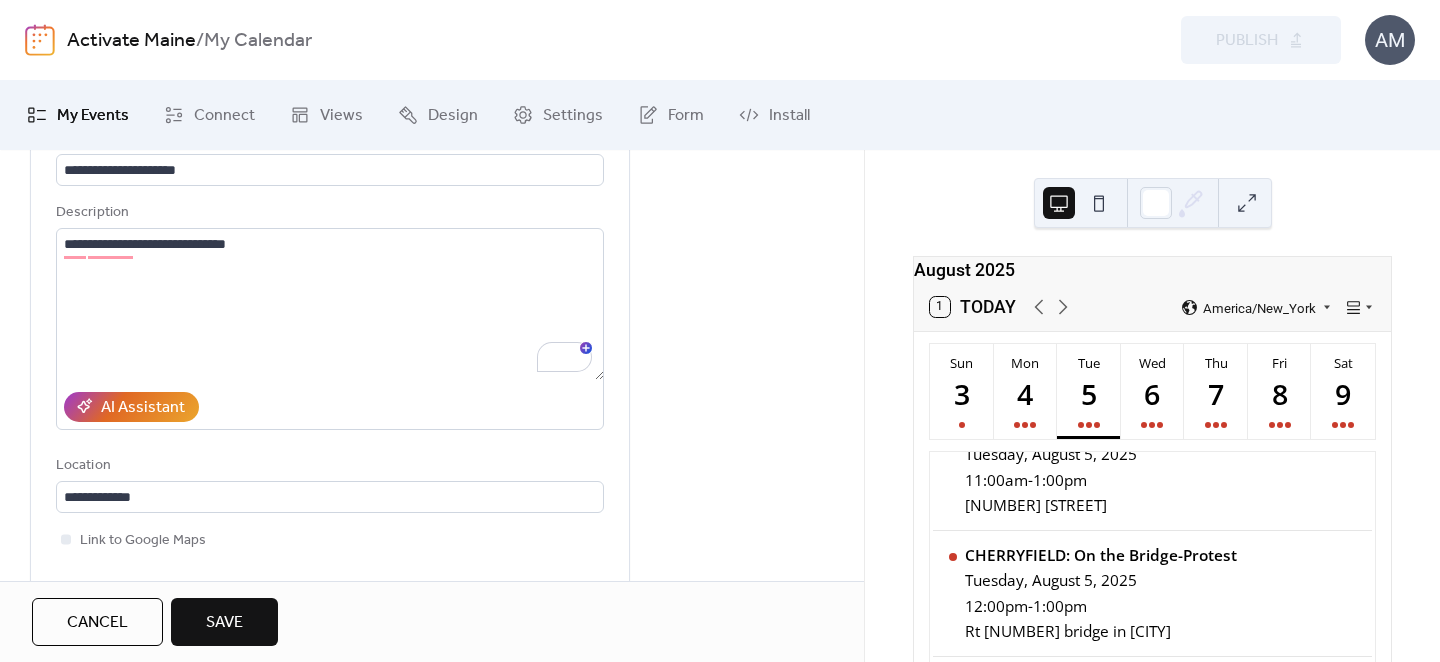 scroll, scrollTop: 161, scrollLeft: 0, axis: vertical 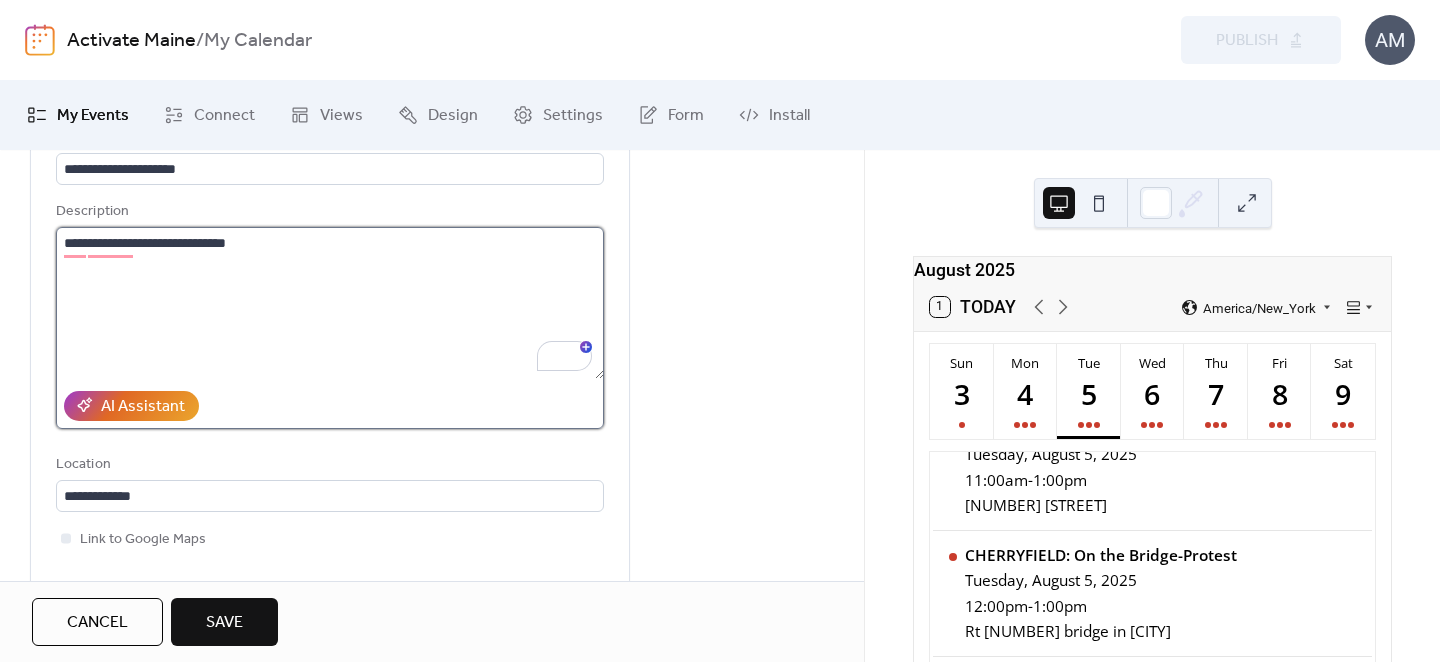 click on "**********" at bounding box center [330, 303] 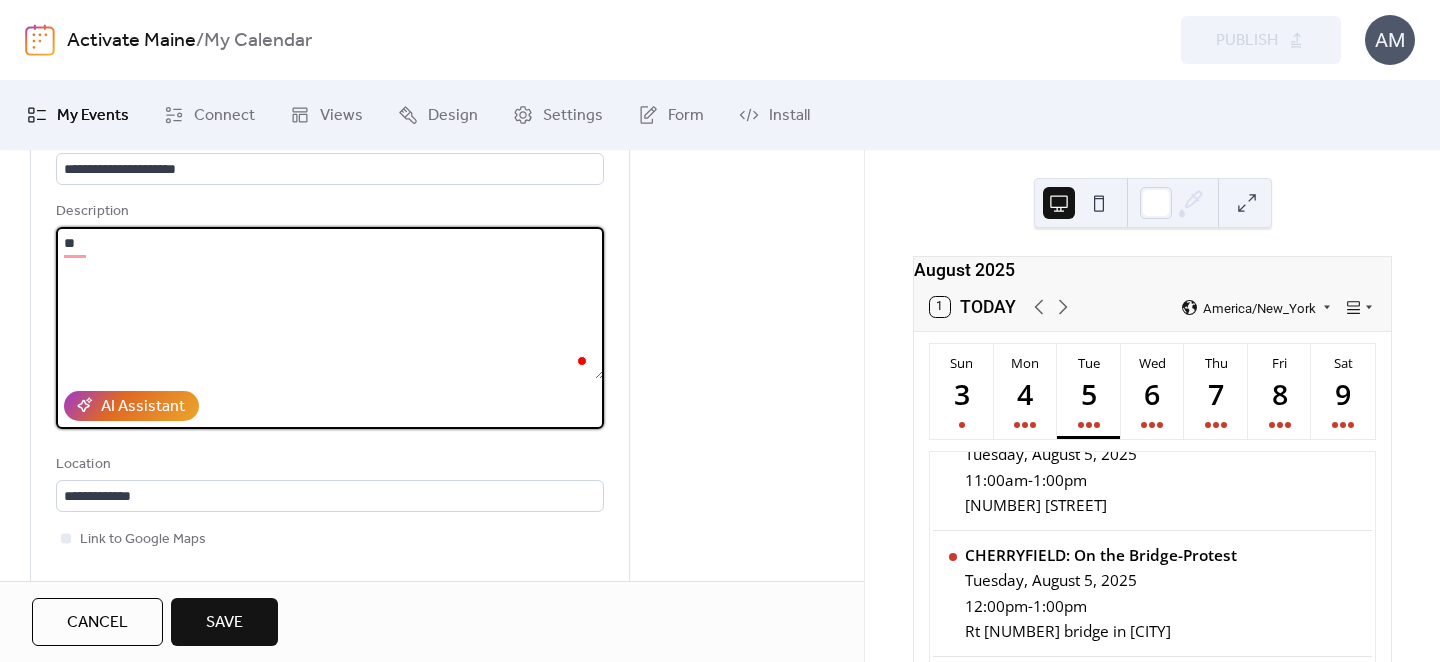 type on "*" 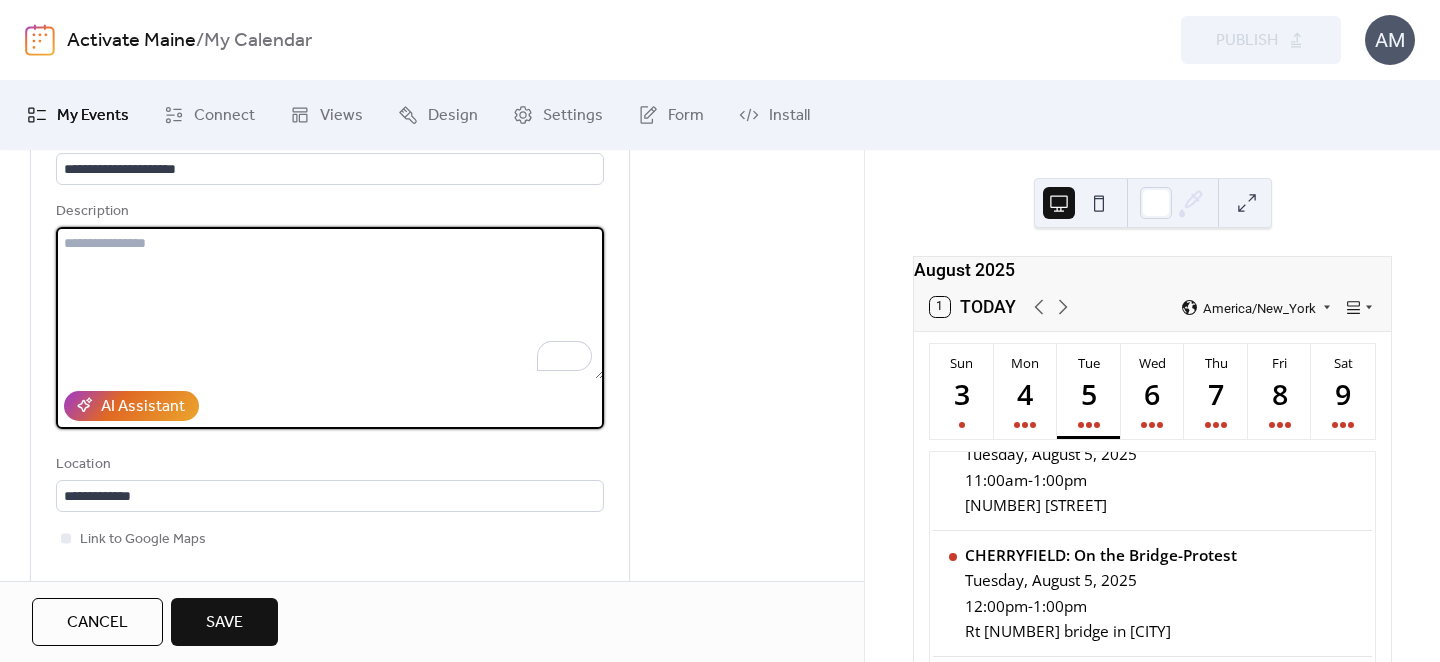 paste on "**********" 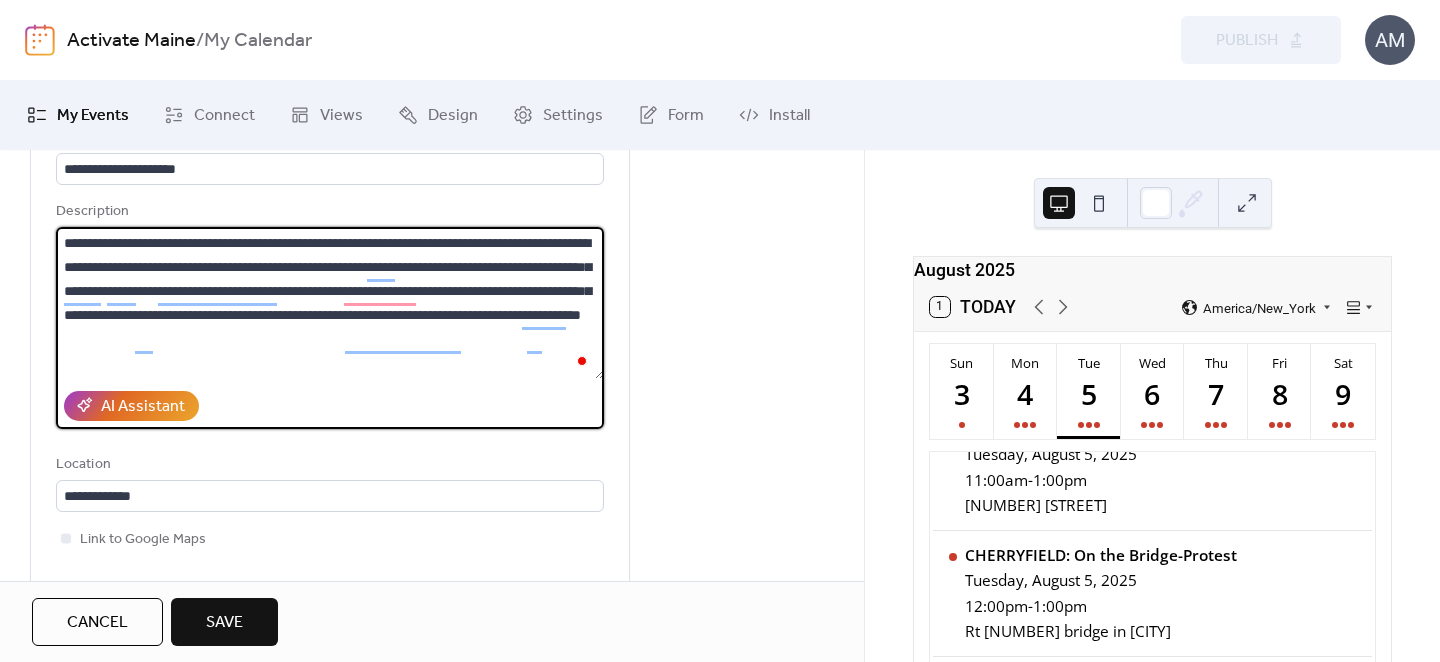 click on "**********" at bounding box center (330, 303) 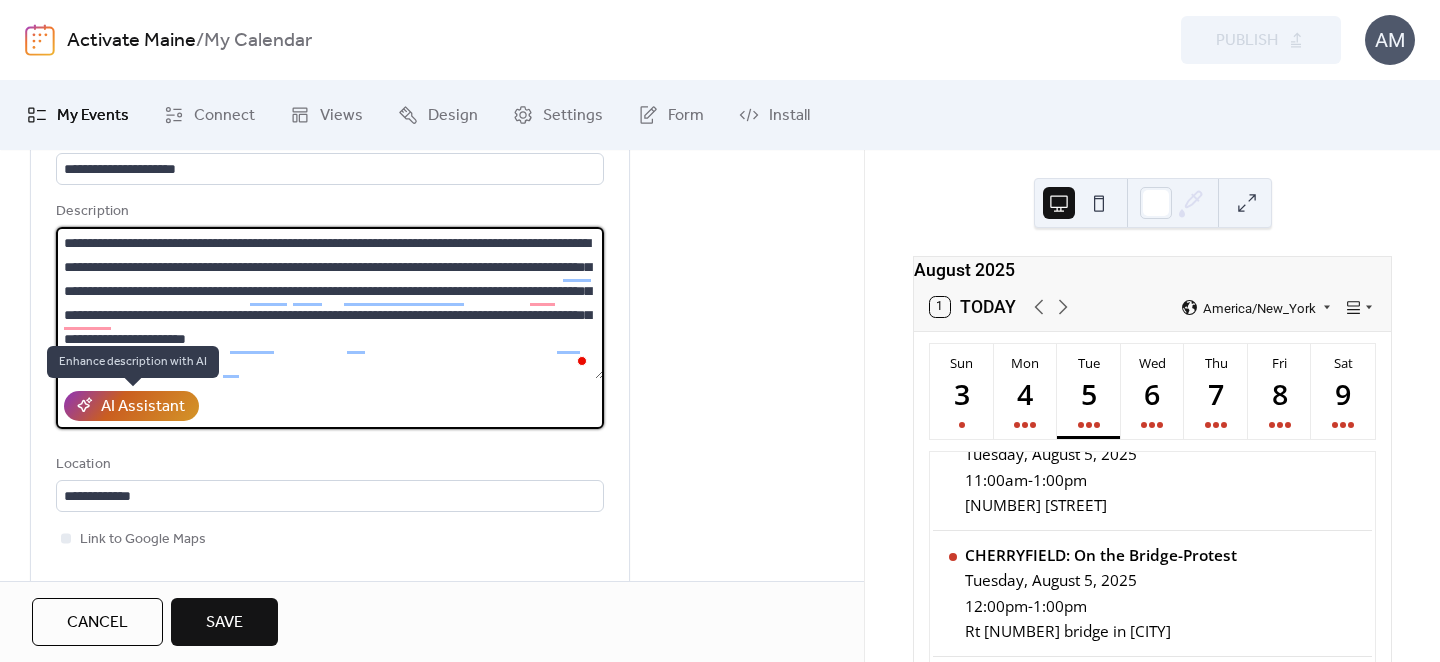 type on "**********" 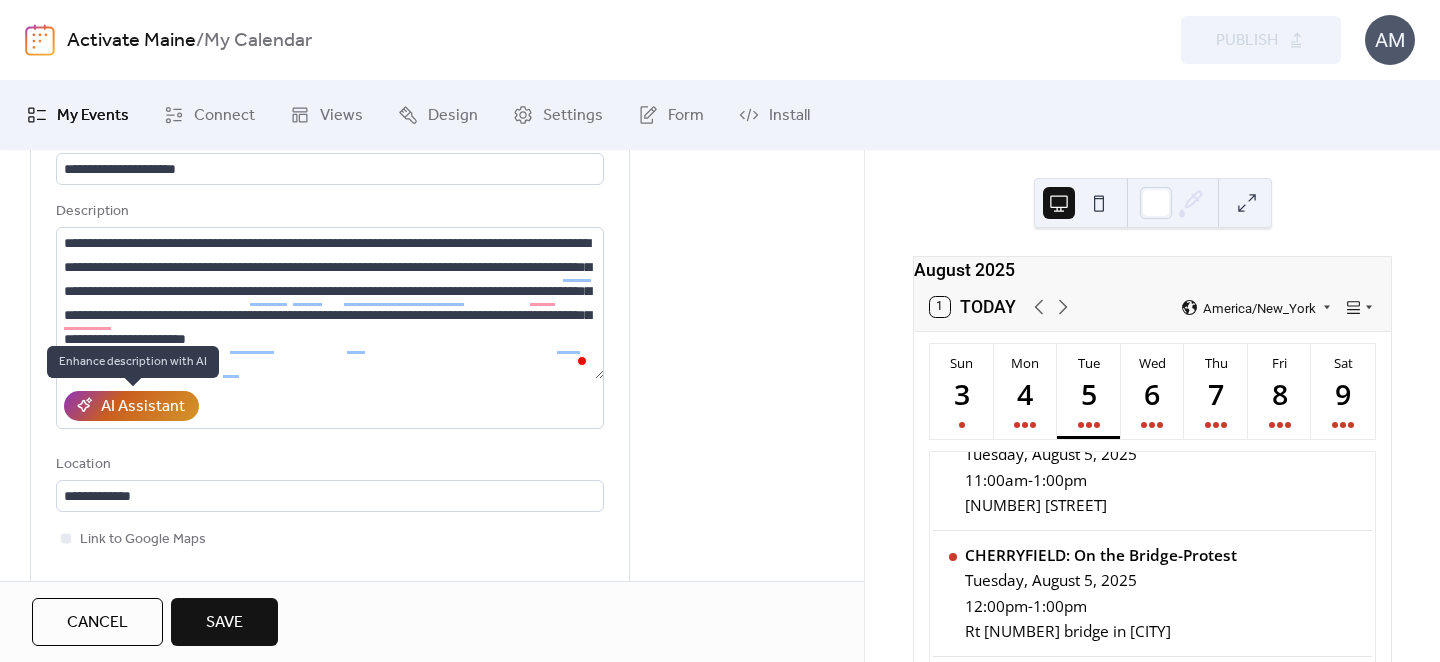 click on "AI Assistant" at bounding box center [143, 407] 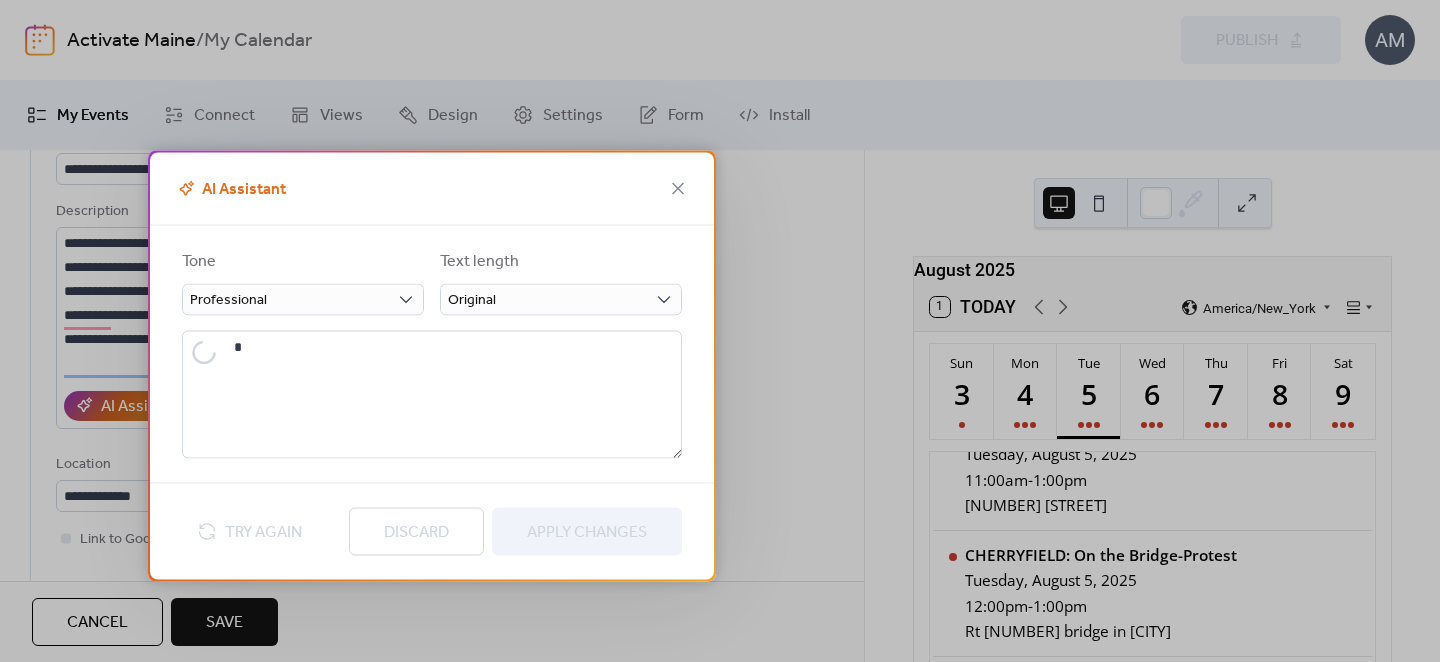 type on "**********" 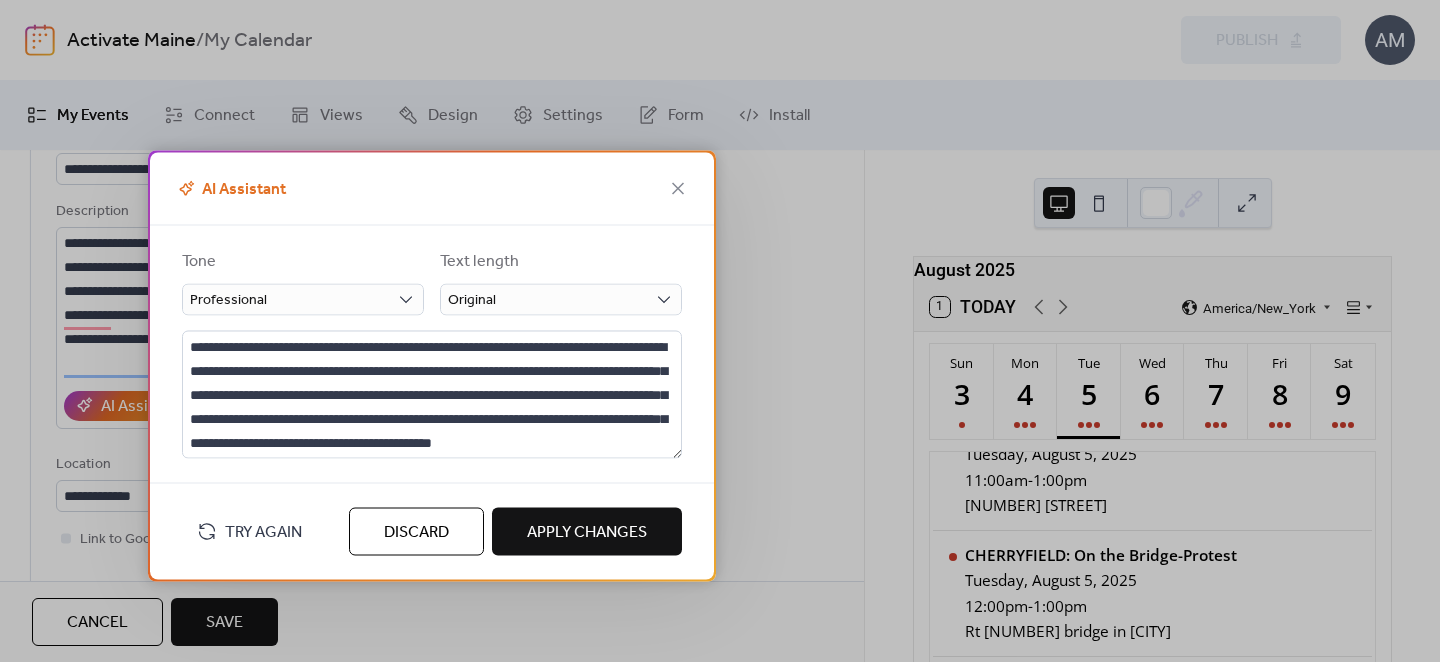 click on "Apply Changes" at bounding box center [587, 532] 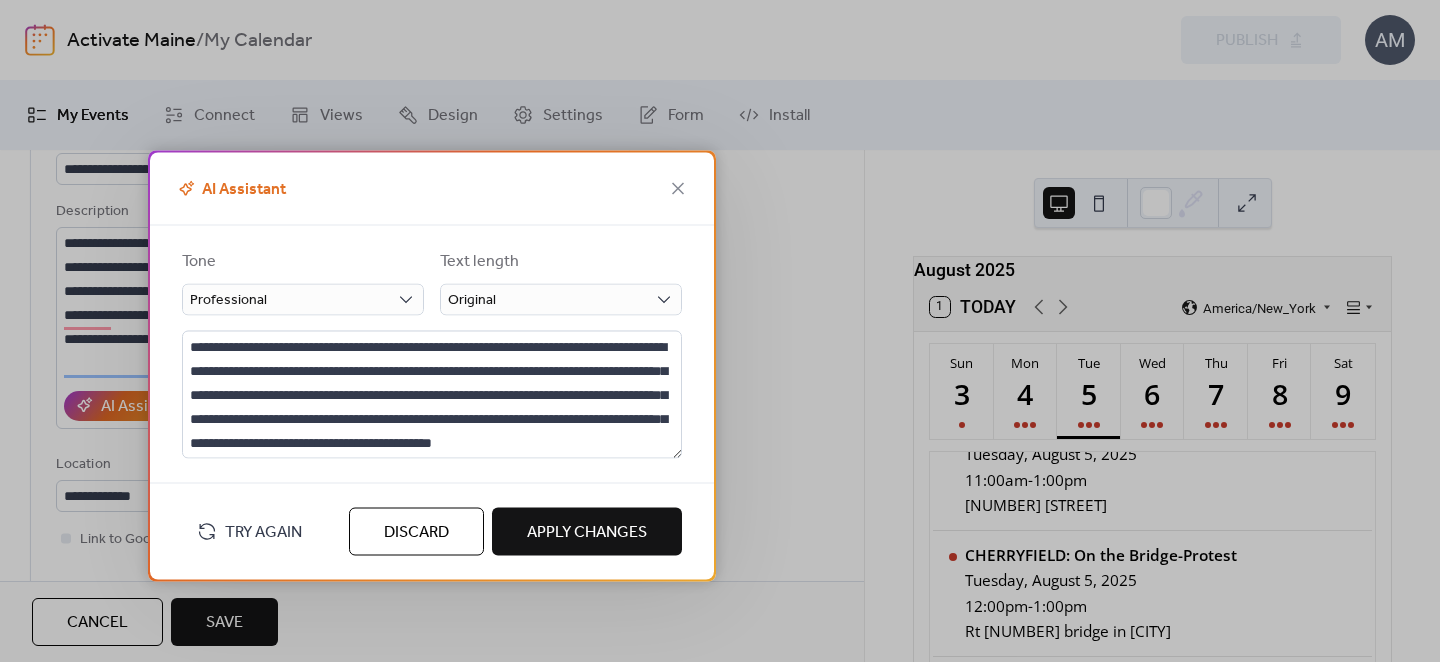 type on "**********" 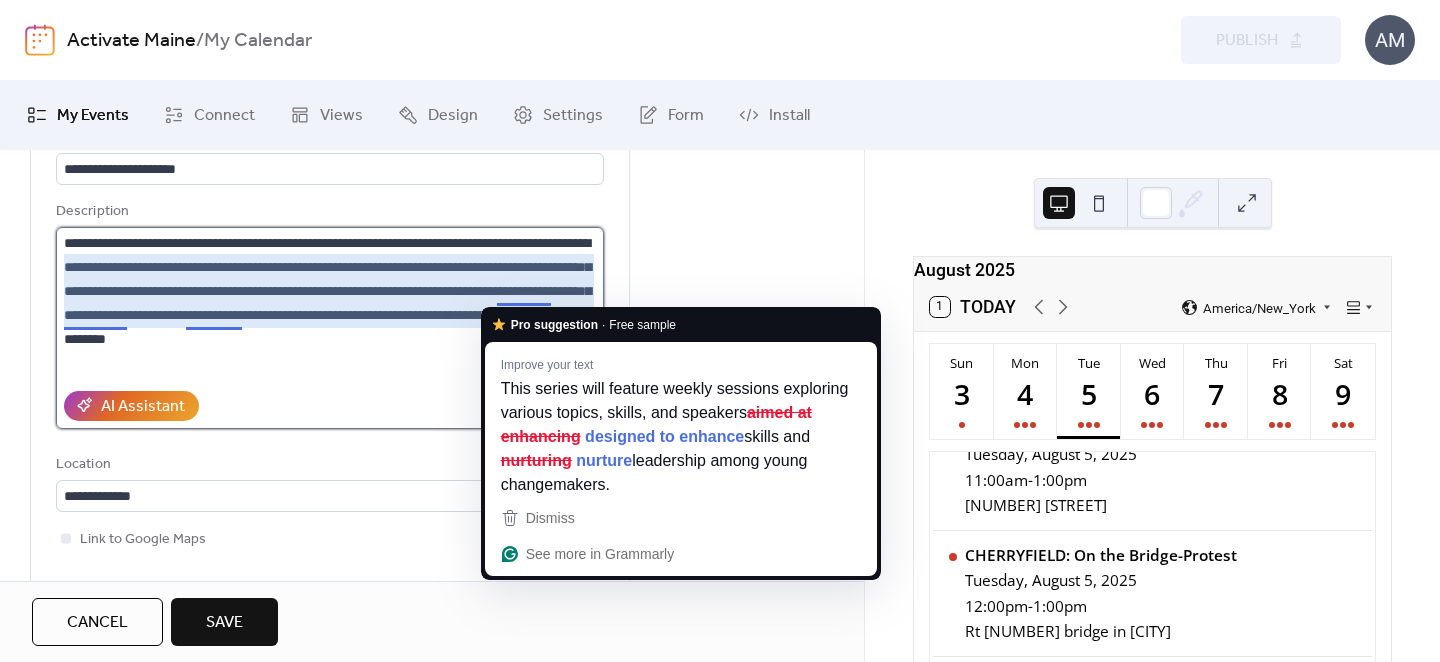 click on "**********" at bounding box center [330, 303] 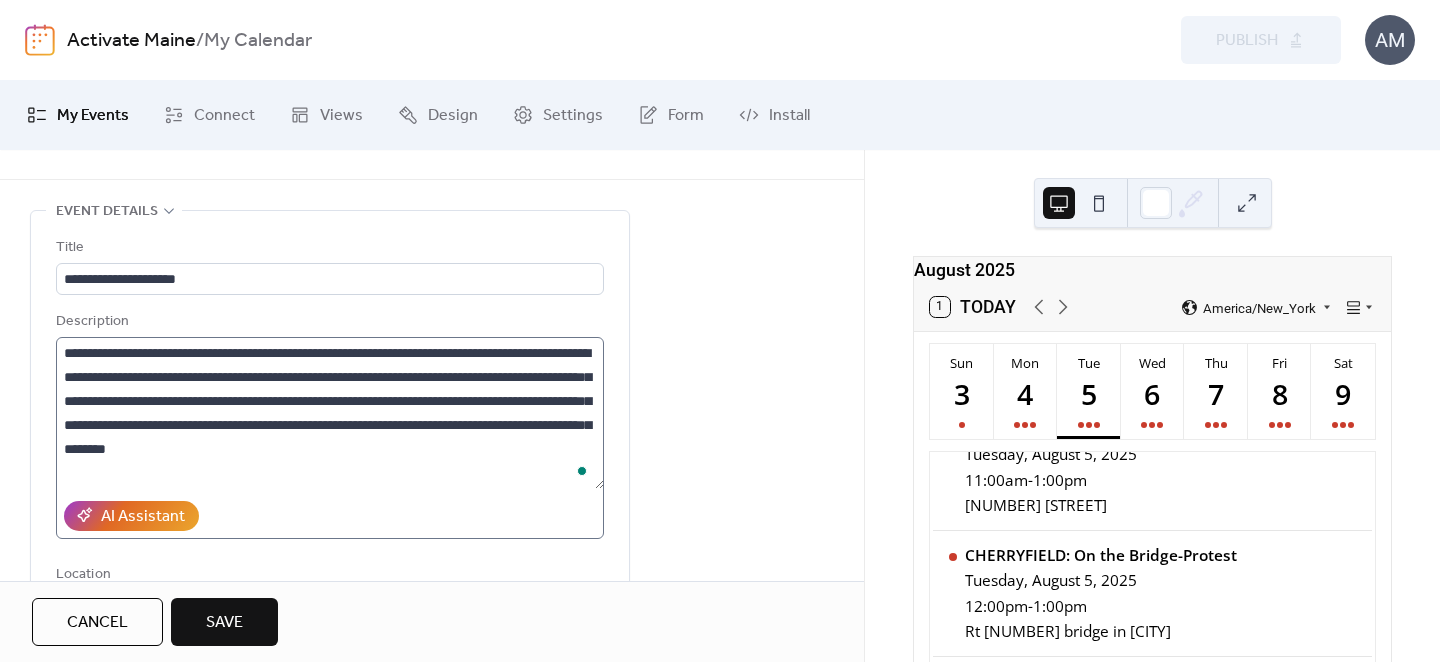 scroll, scrollTop: 0, scrollLeft: 0, axis: both 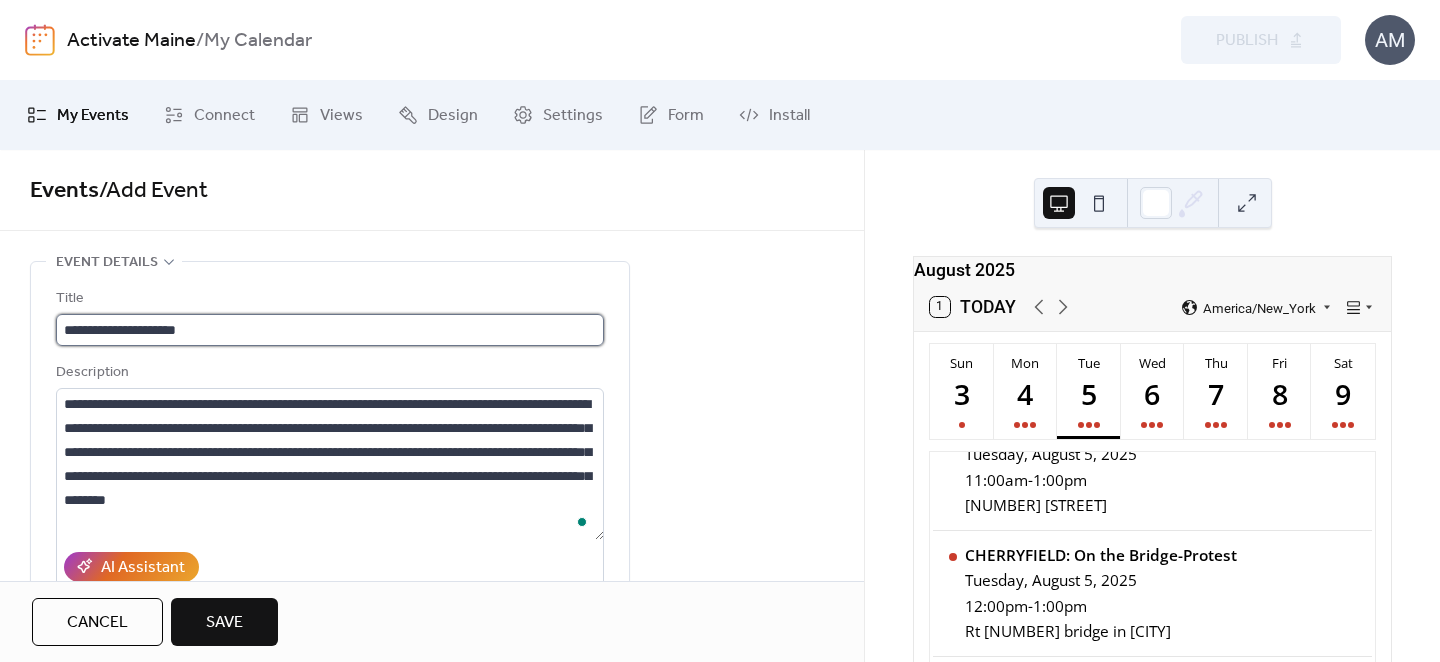 click on "**********" at bounding box center [330, 330] 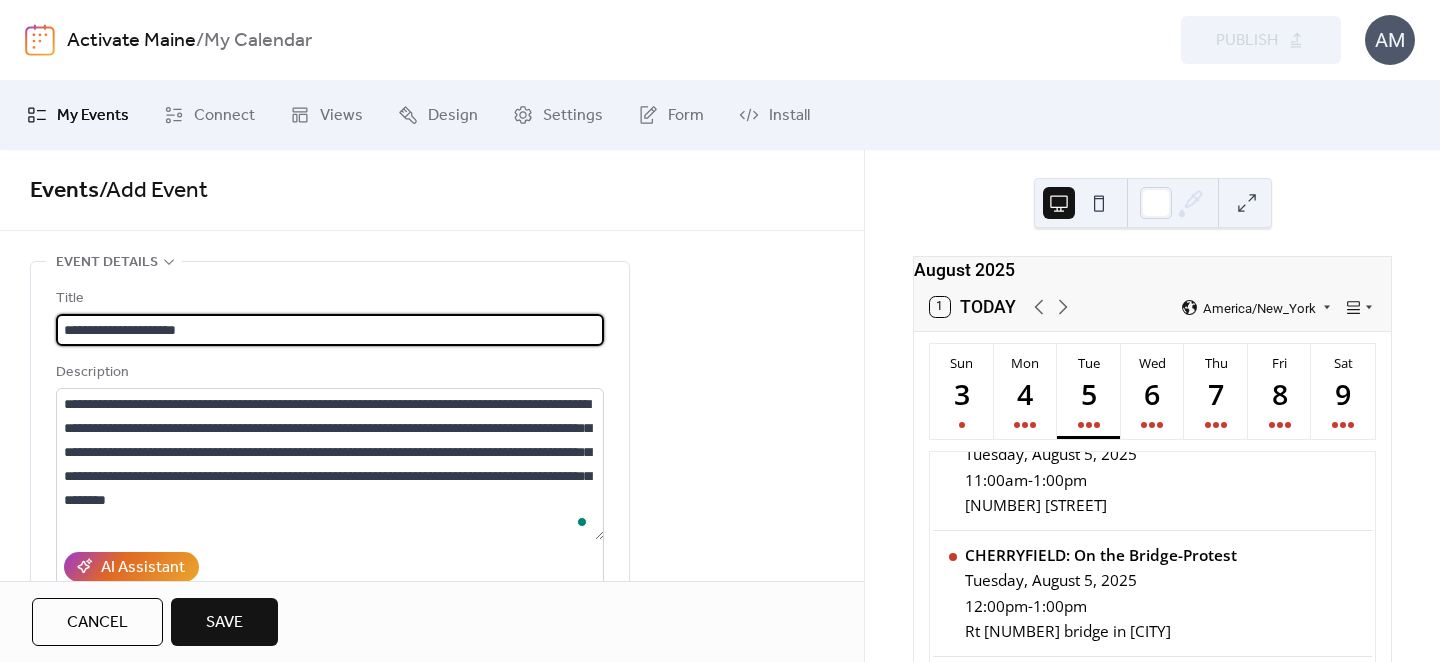 click on "**********" at bounding box center (330, 330) 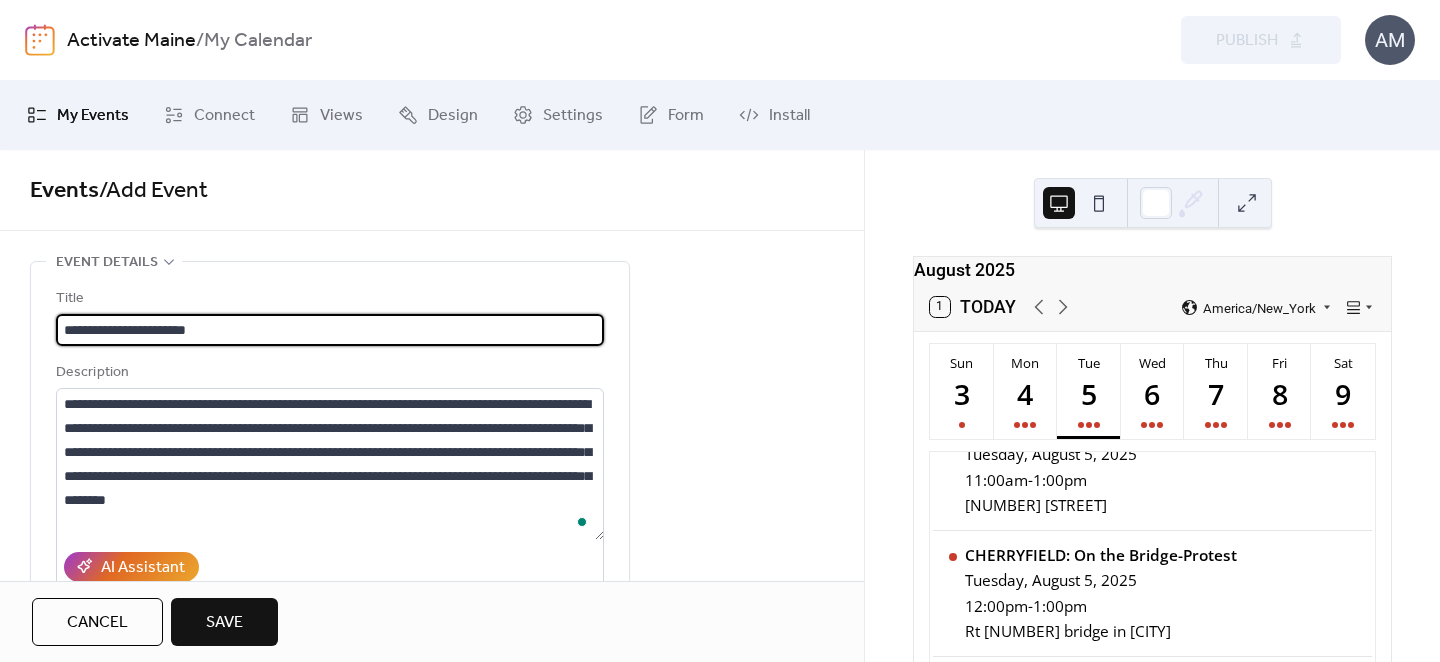click on "**********" at bounding box center [330, 330] 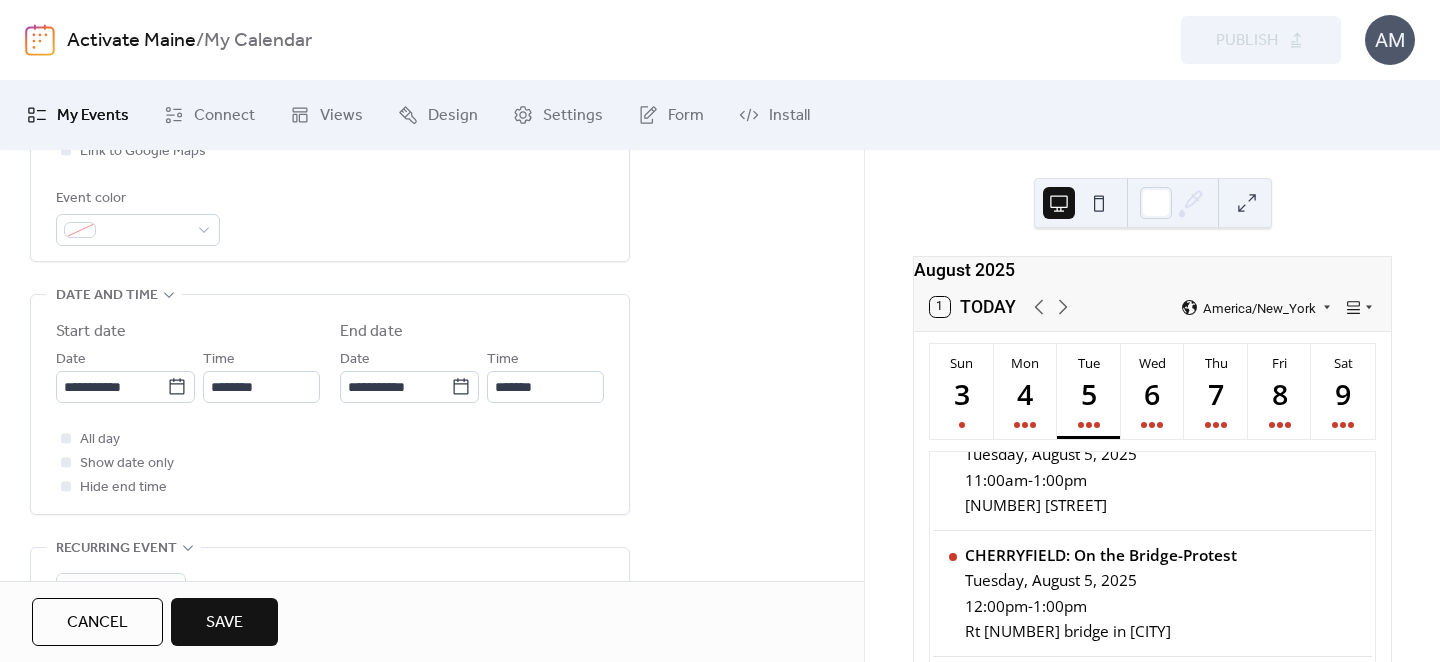 scroll, scrollTop: 621, scrollLeft: 0, axis: vertical 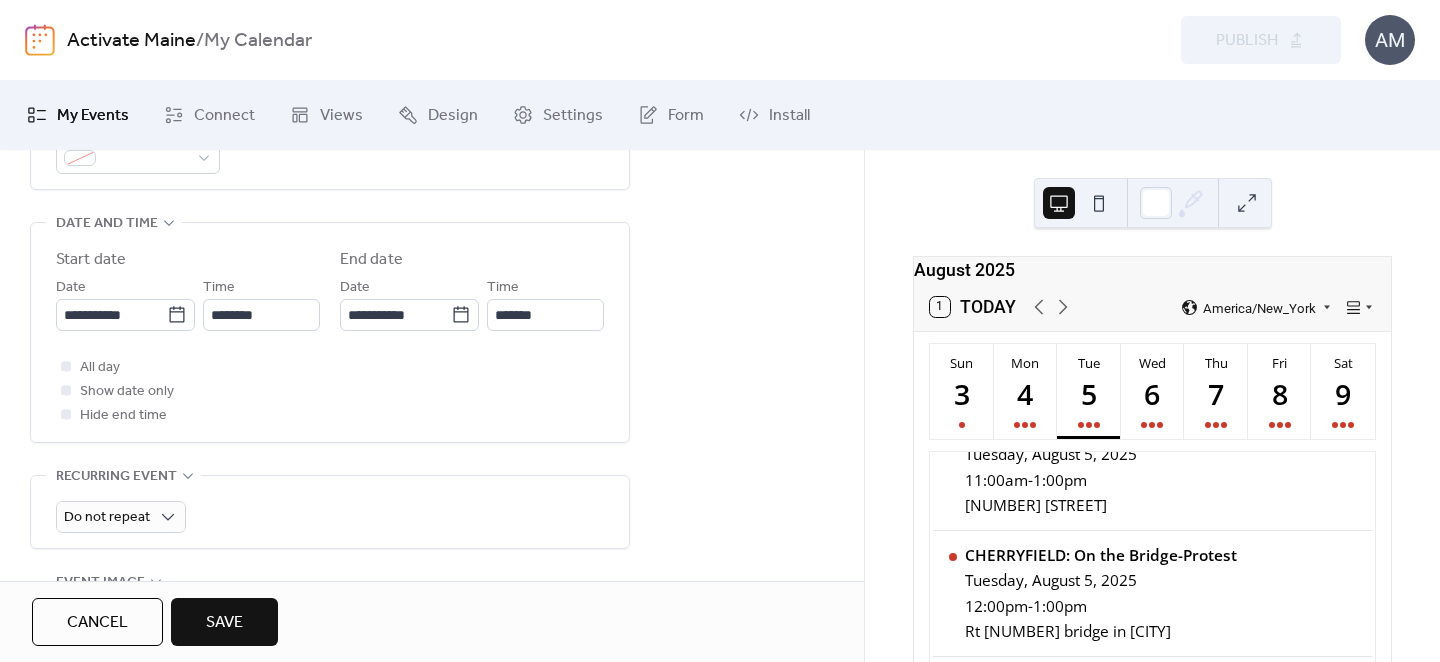 type on "**********" 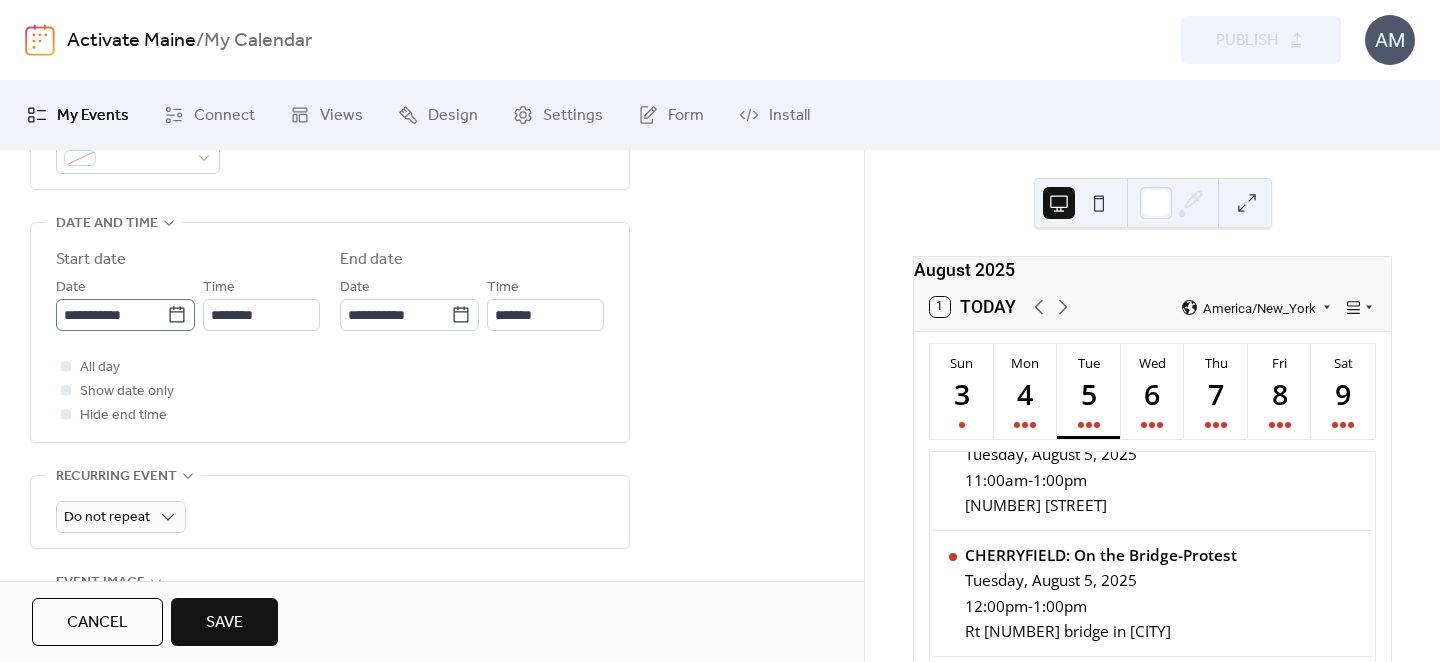 click 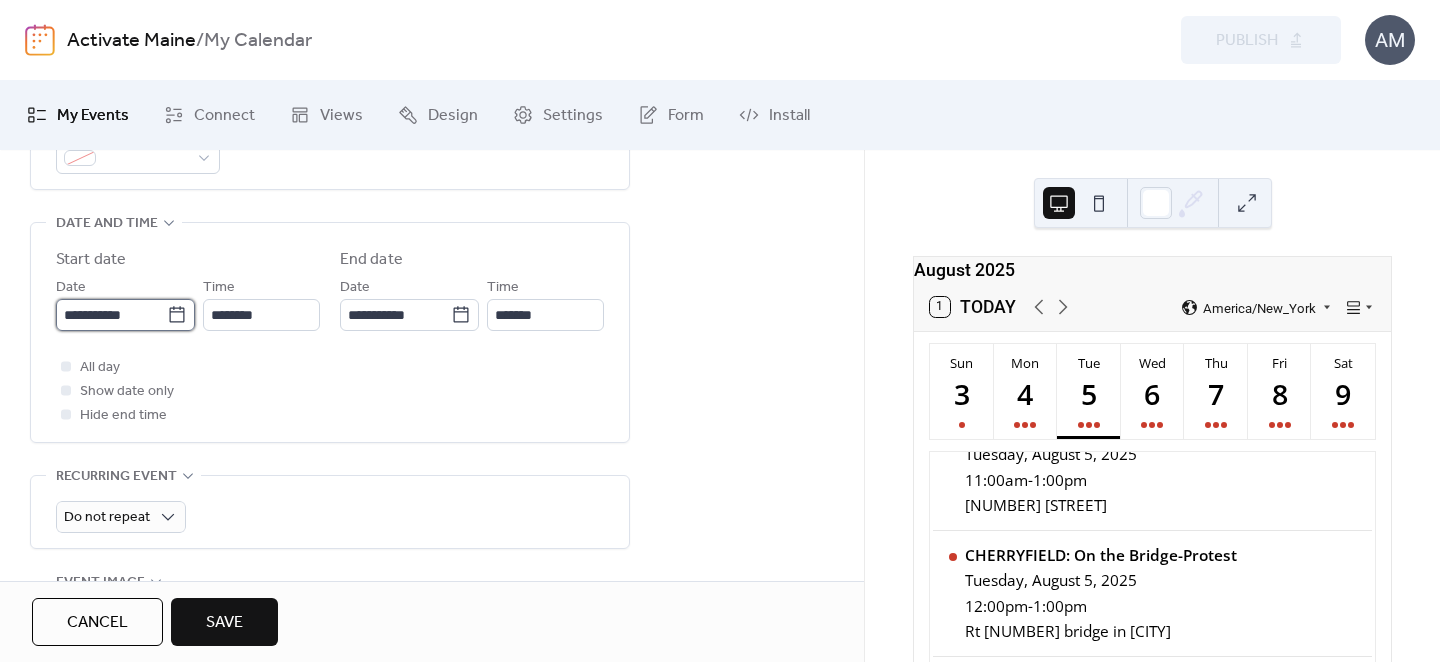 click on "**********" at bounding box center [111, 315] 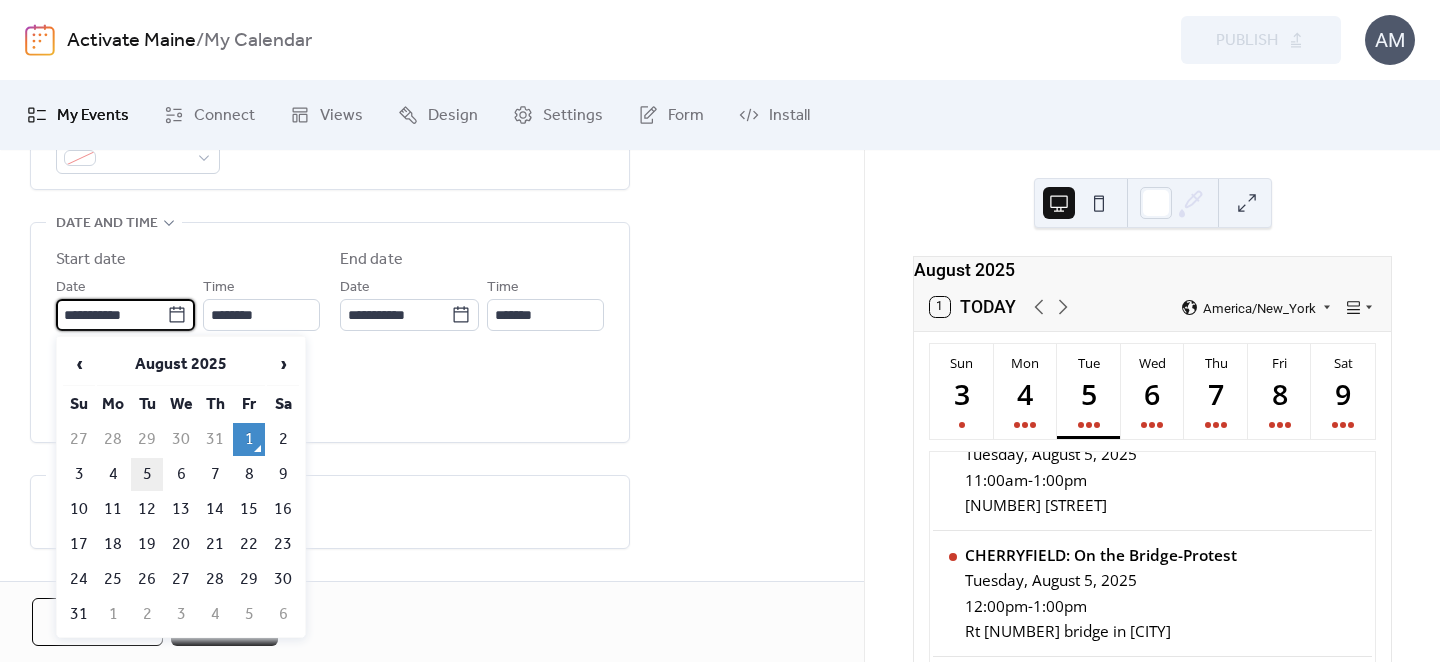 click on "5" at bounding box center [147, 474] 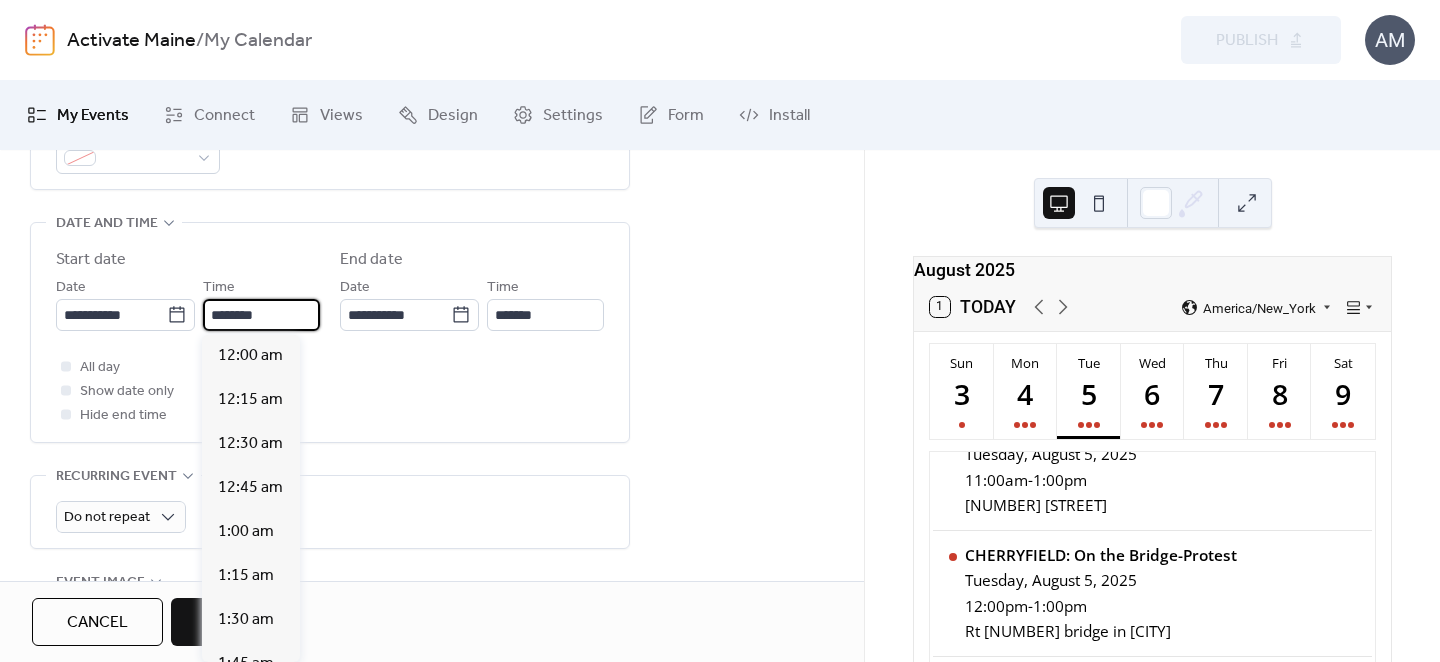 click on "********" at bounding box center (261, 315) 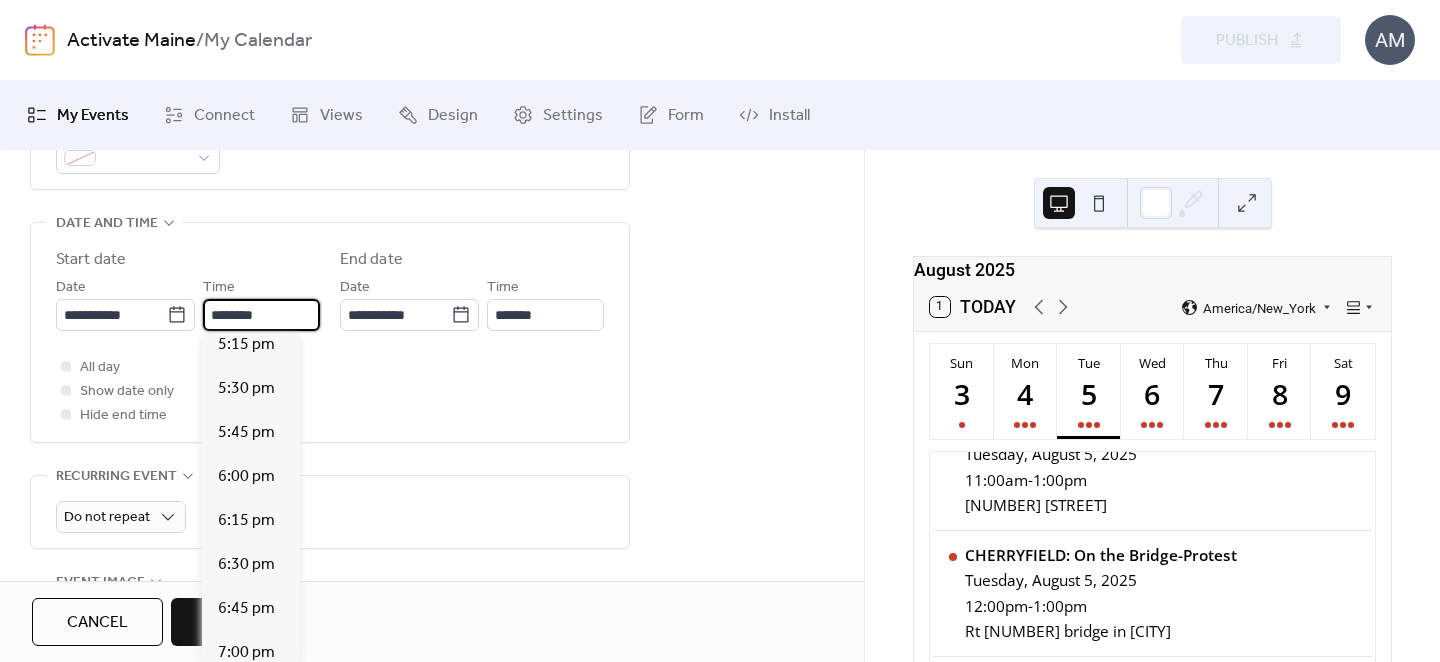scroll, scrollTop: 3049, scrollLeft: 0, axis: vertical 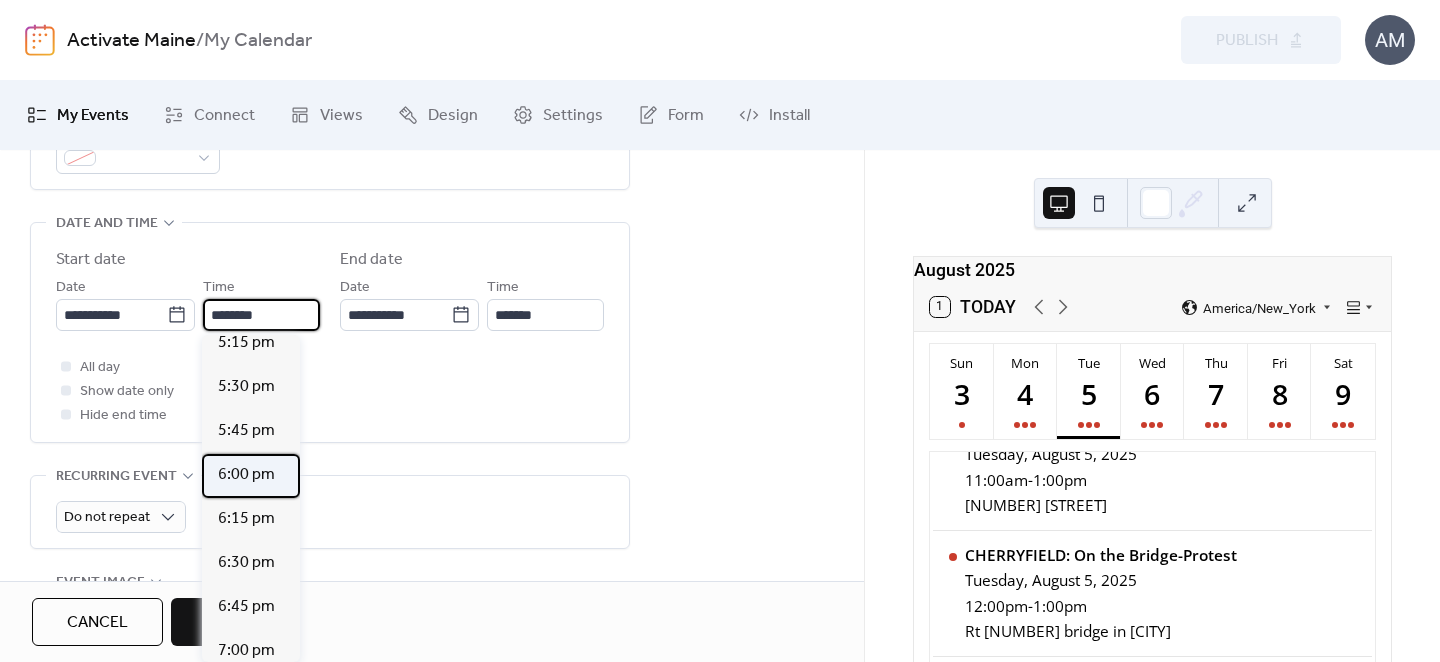 click on "6:00 pm" at bounding box center (246, 475) 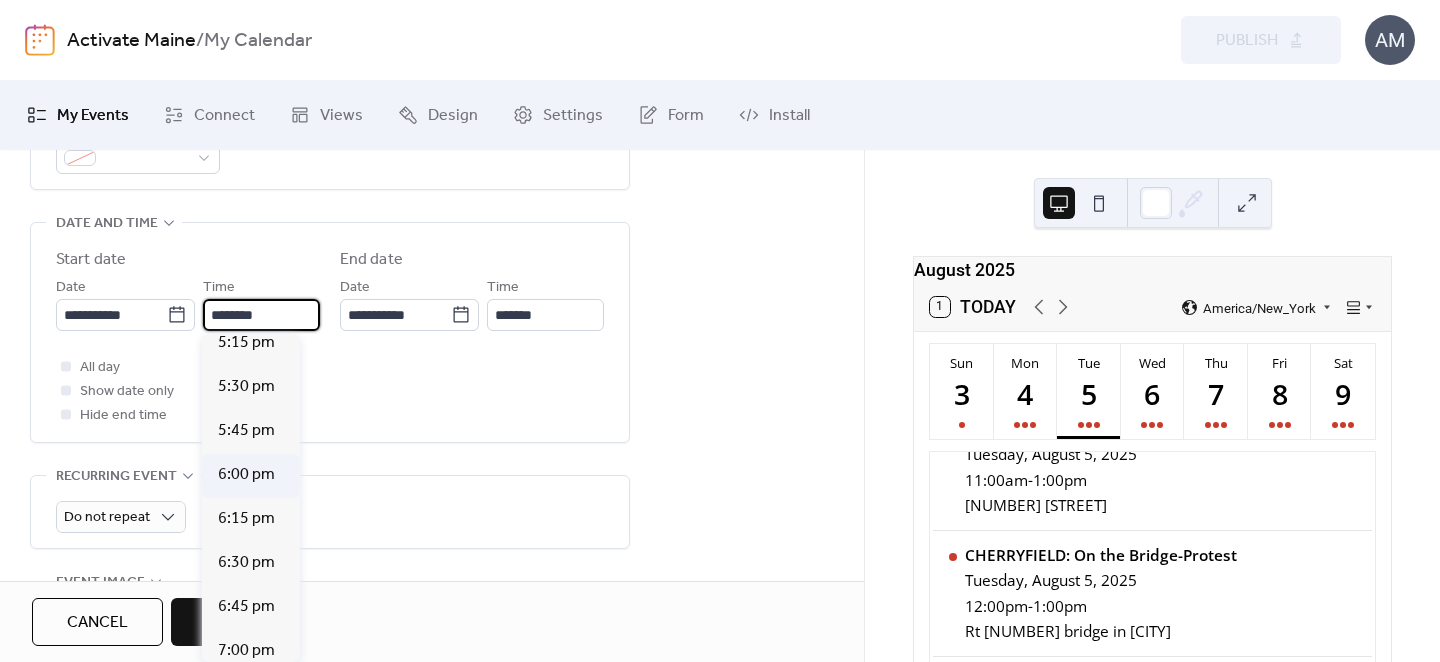 type on "*******" 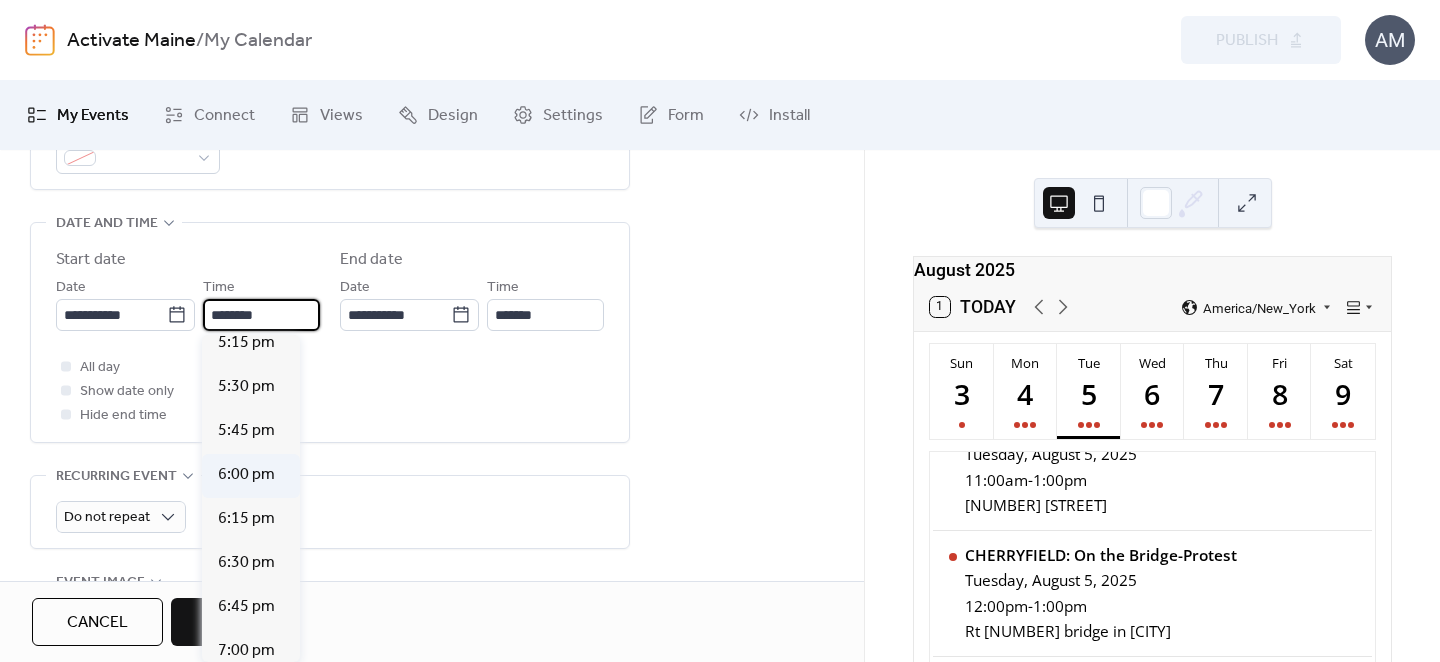 type on "*******" 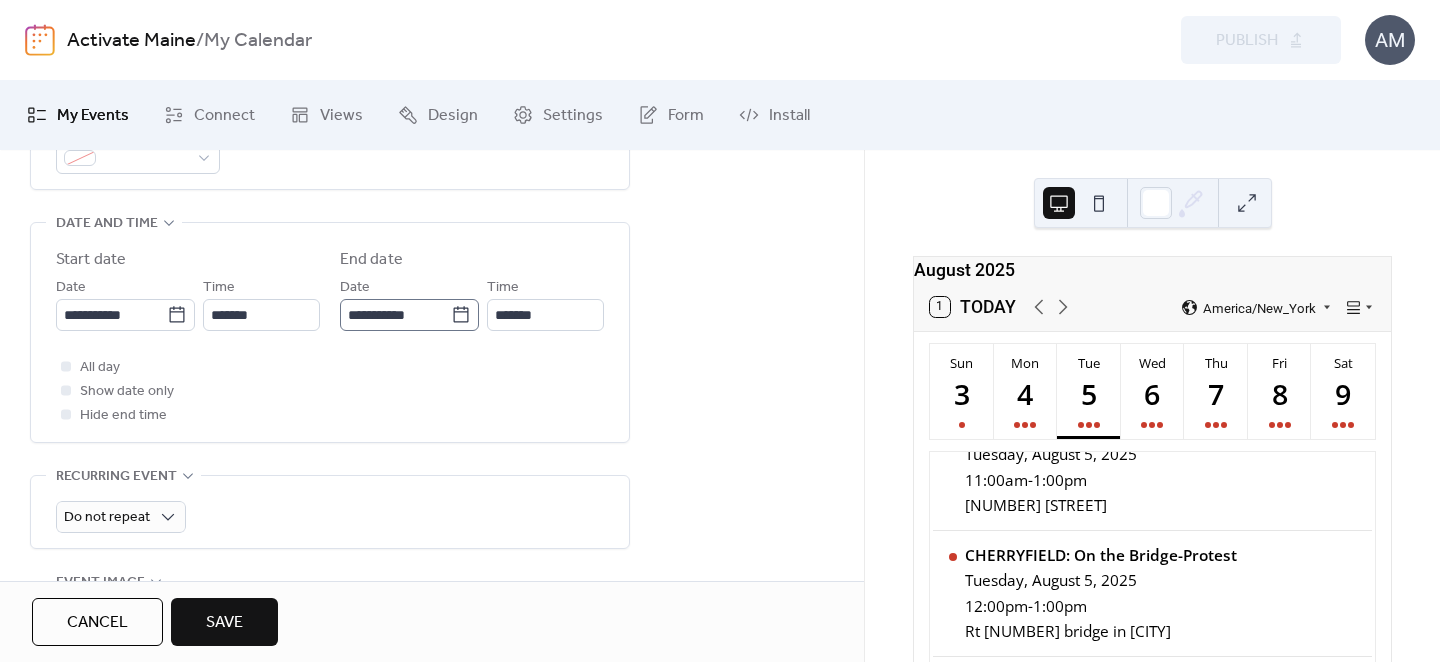 click 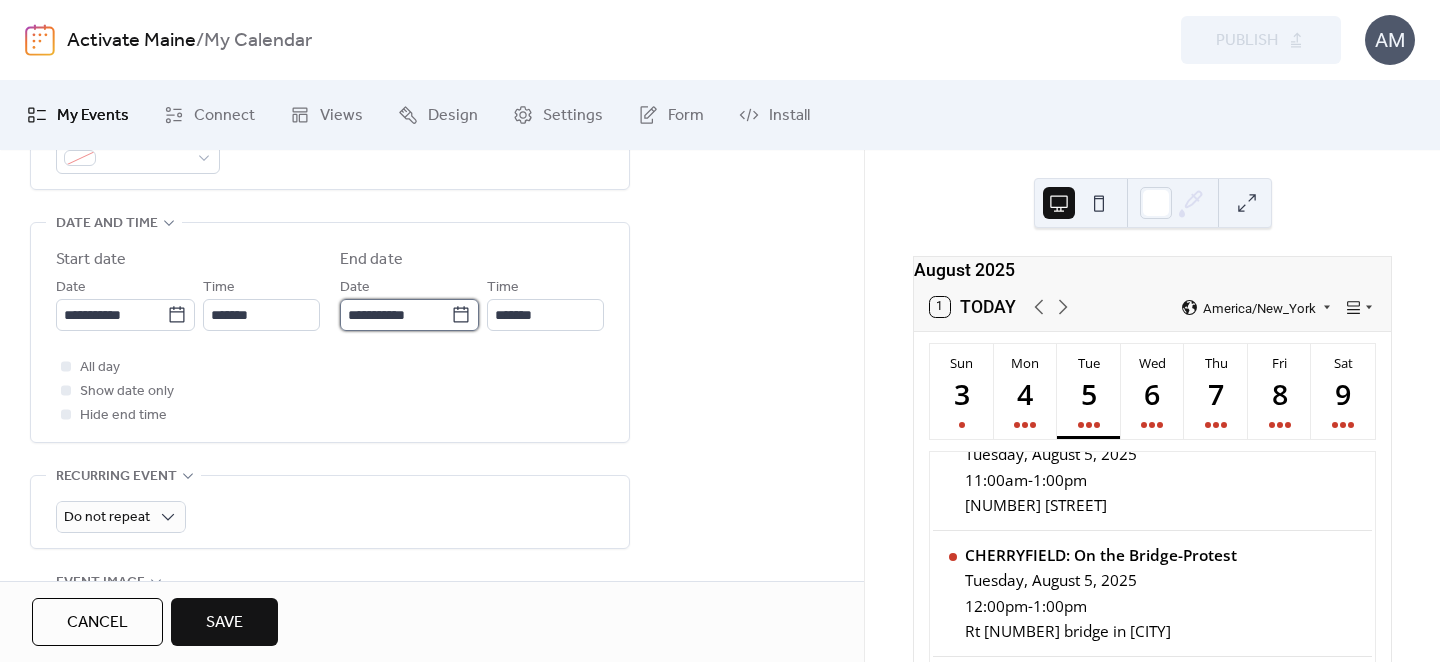 click on "**********" at bounding box center [395, 315] 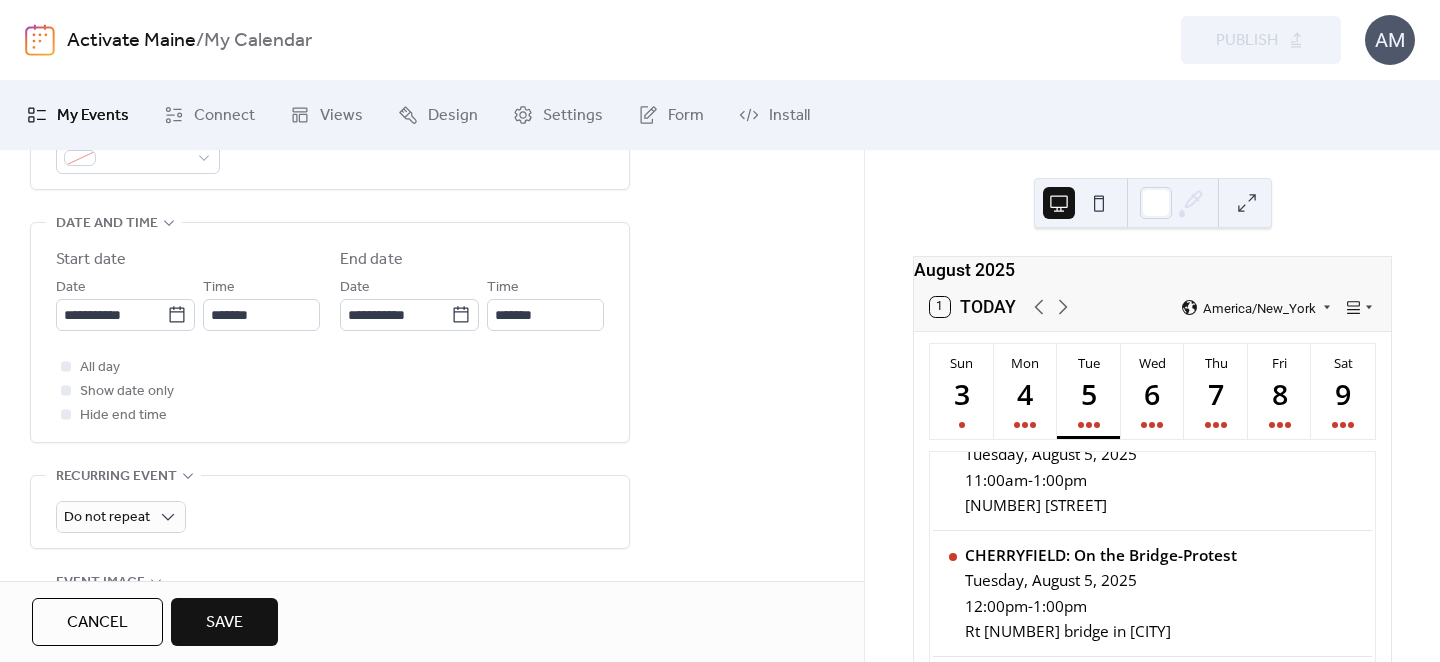 click on "**********" at bounding box center [330, 332] 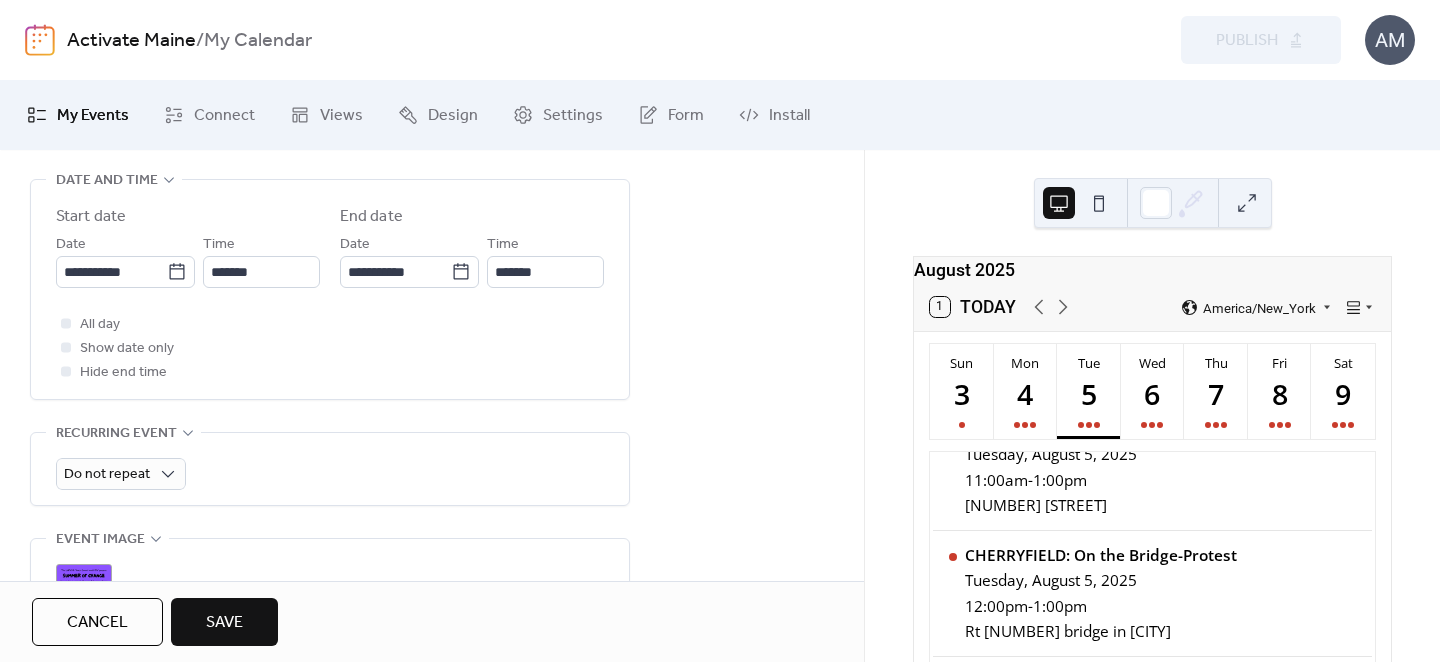 scroll, scrollTop: 666, scrollLeft: 0, axis: vertical 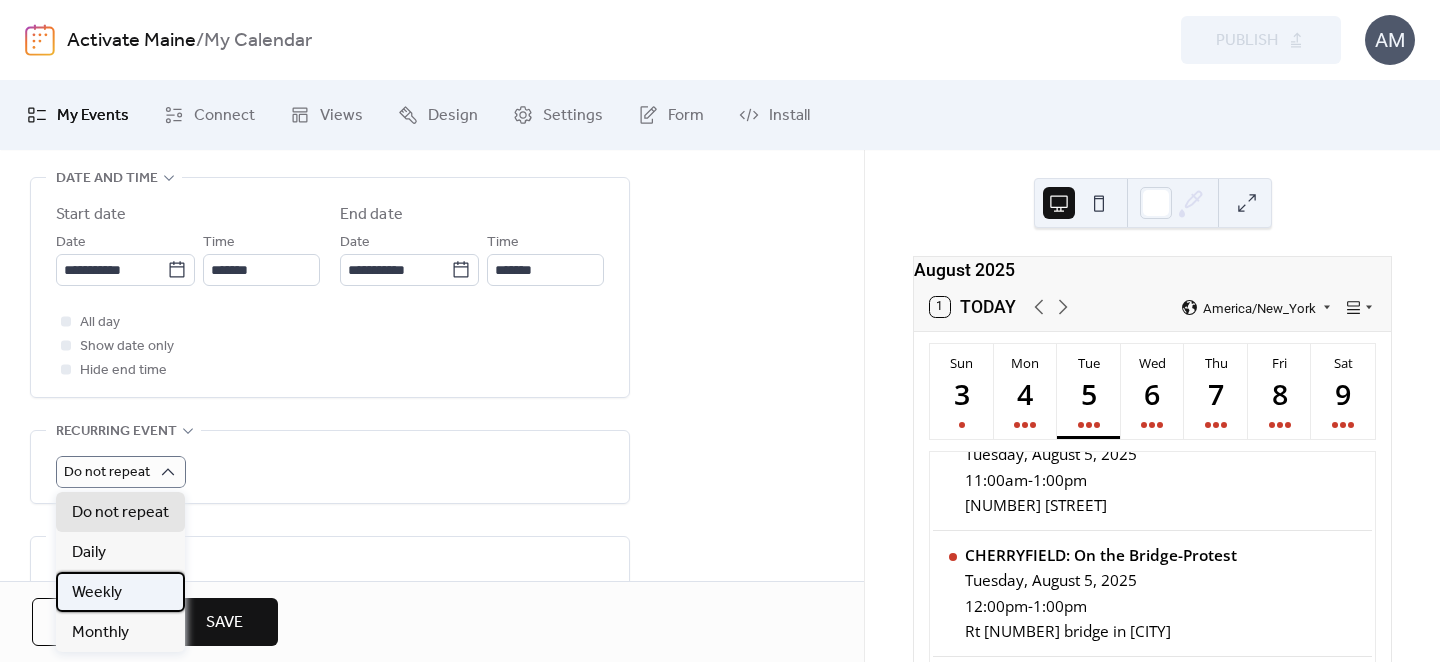 click on "Weekly" at bounding box center (97, 593) 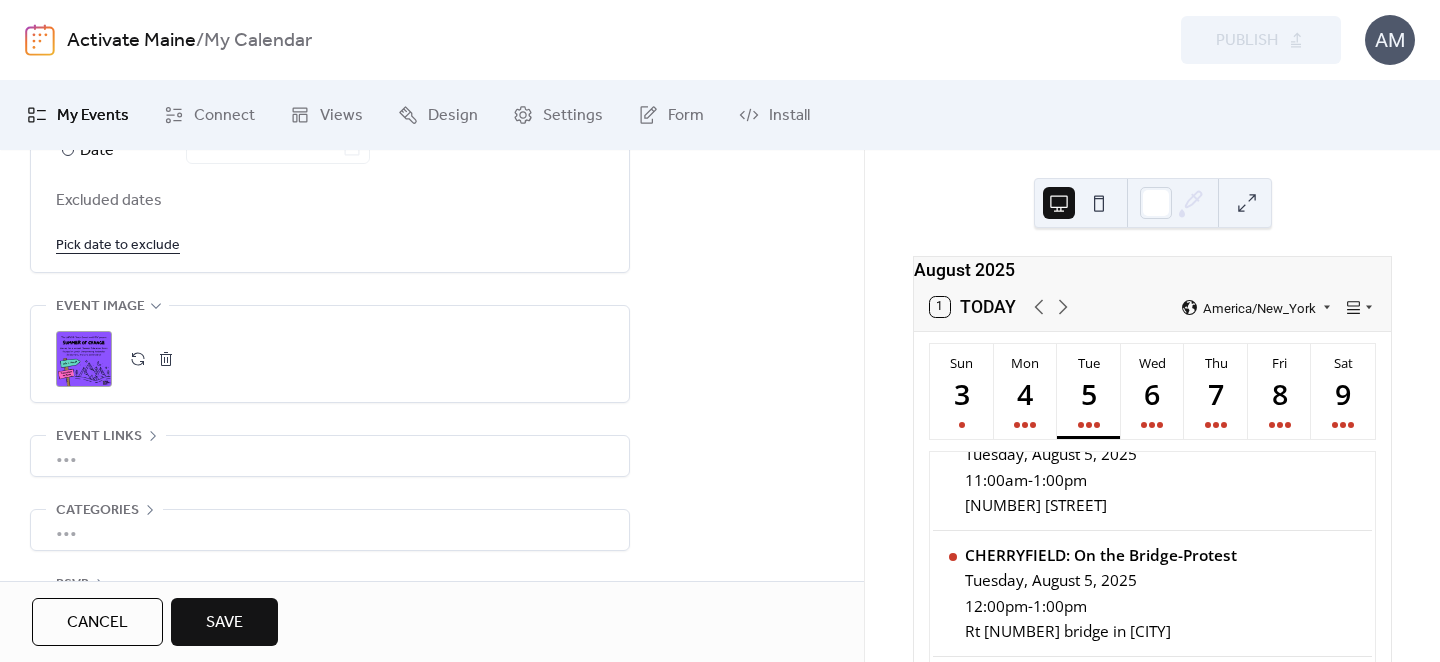 scroll, scrollTop: 1294, scrollLeft: 0, axis: vertical 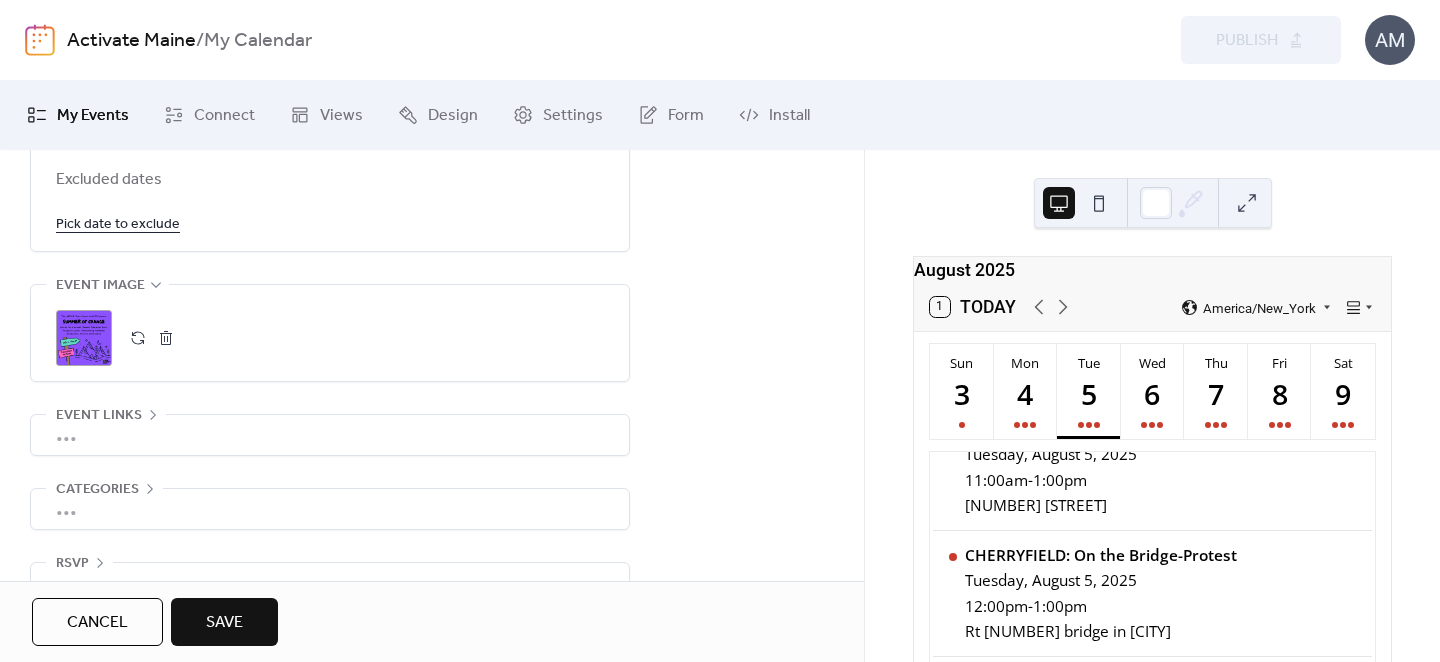 click on "•••" at bounding box center [330, 435] 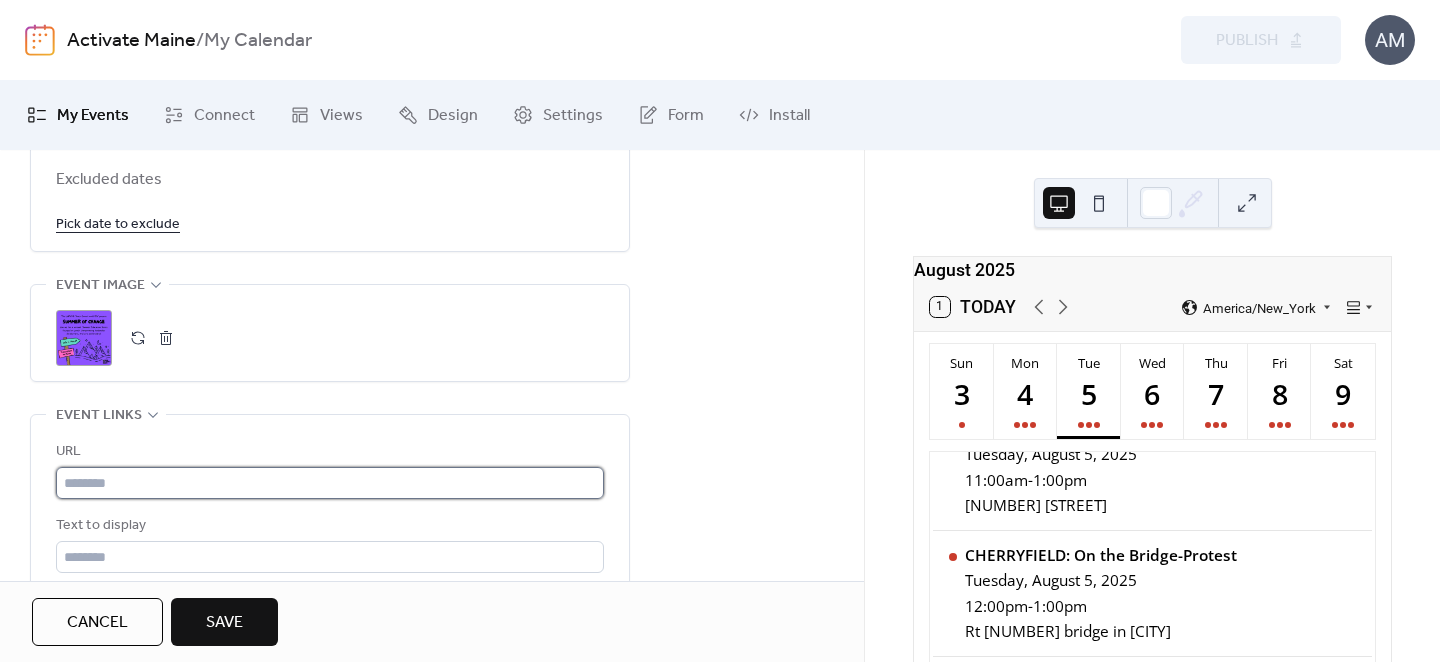 click at bounding box center [330, 483] 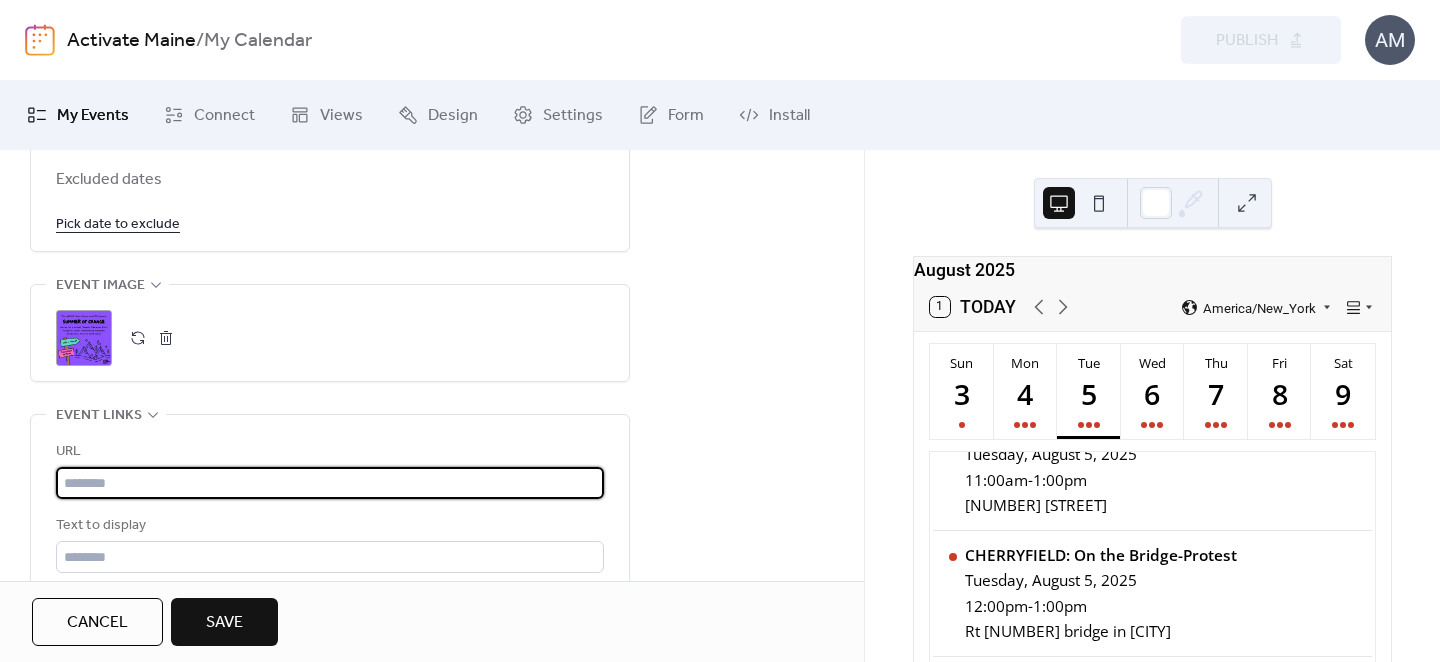 paste on "**********" 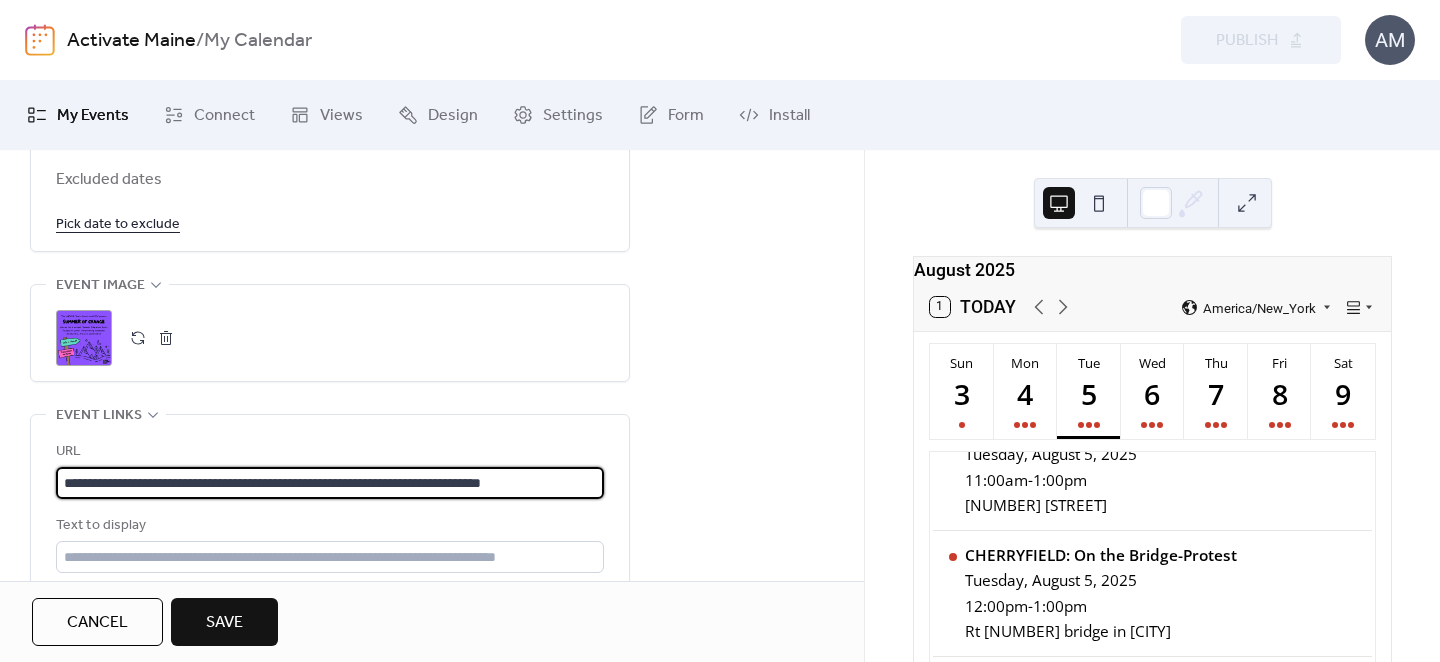 scroll, scrollTop: 0, scrollLeft: 0, axis: both 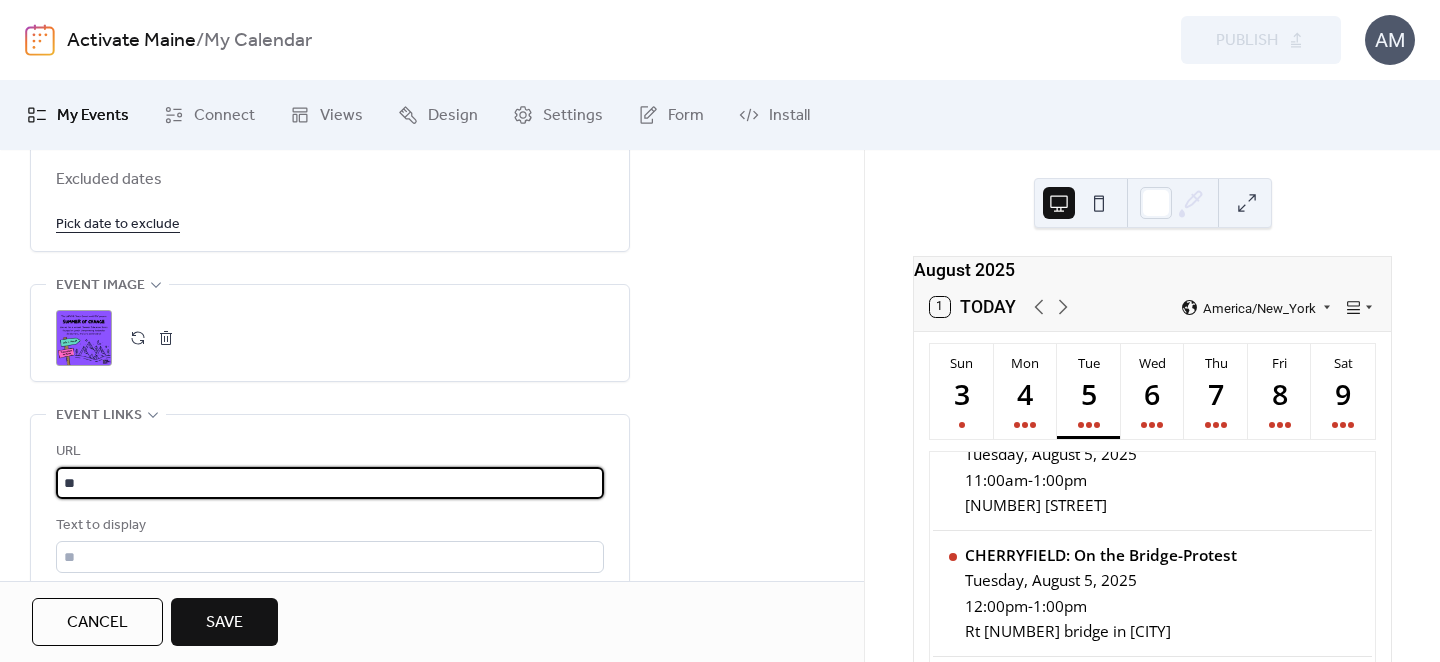 type on "*" 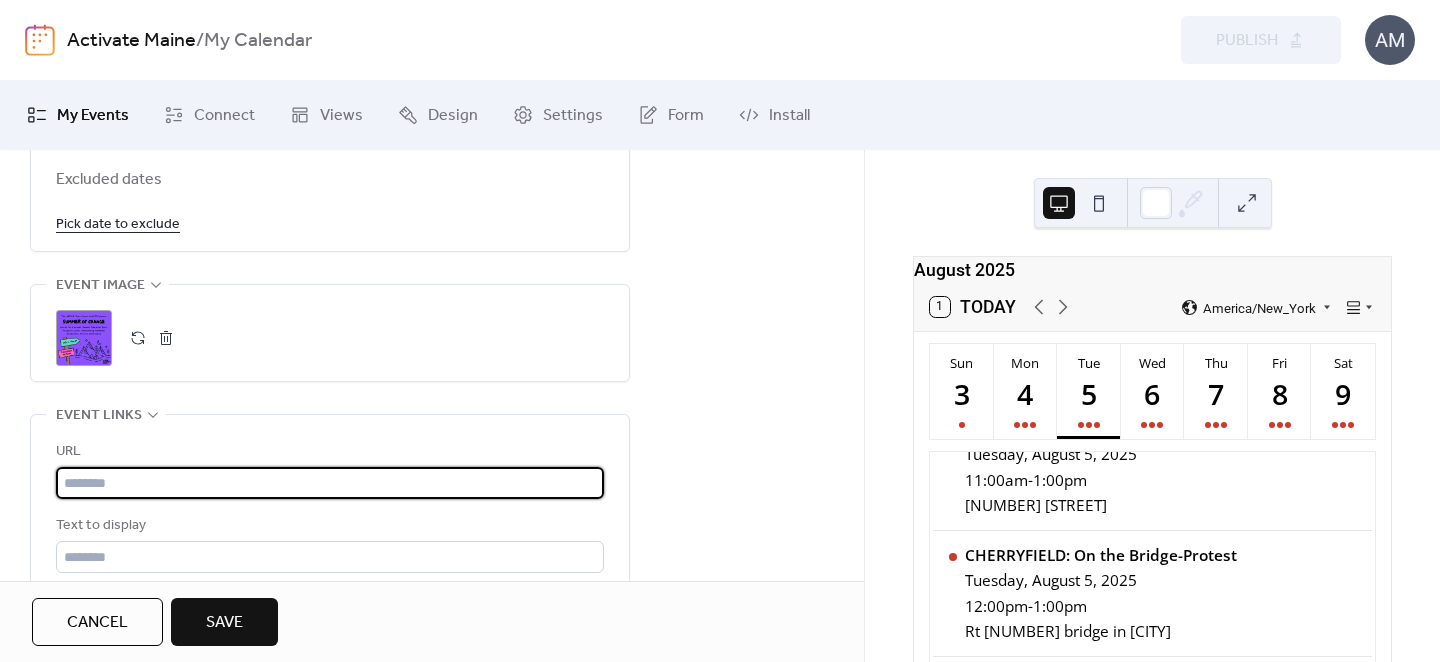 paste on "**********" 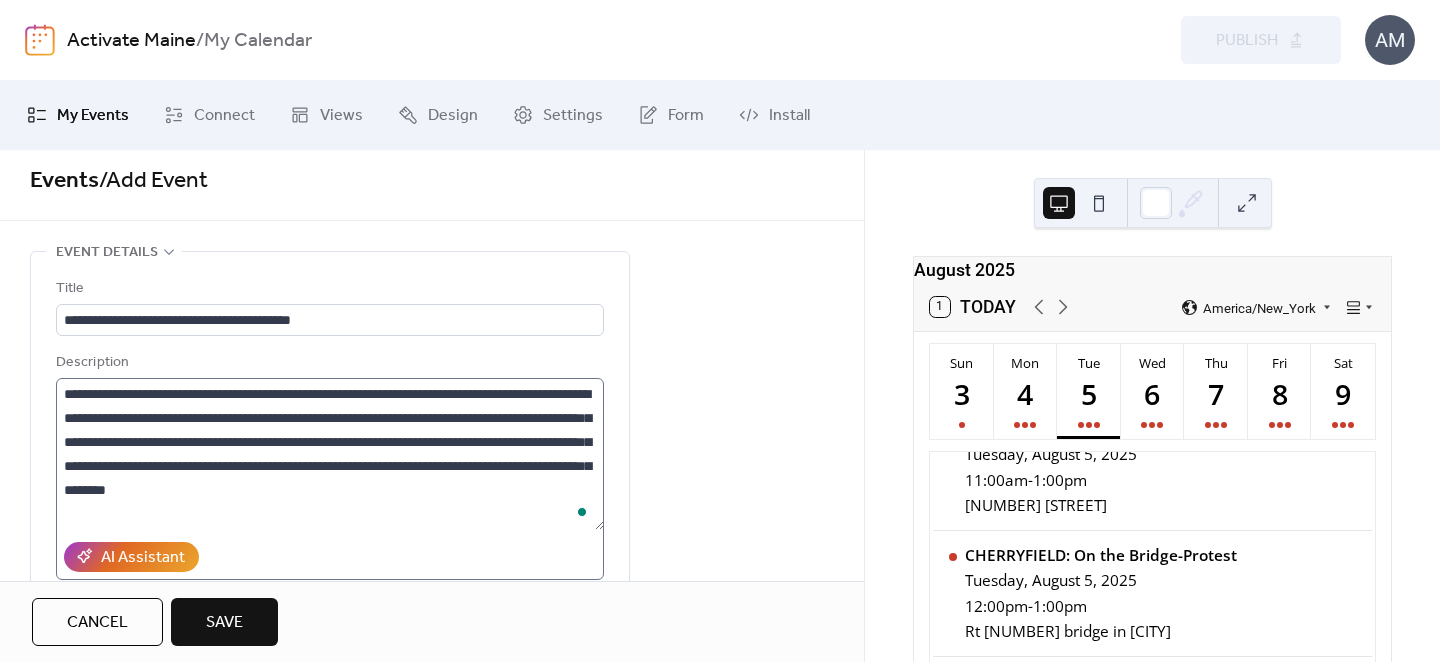 scroll, scrollTop: 12, scrollLeft: 0, axis: vertical 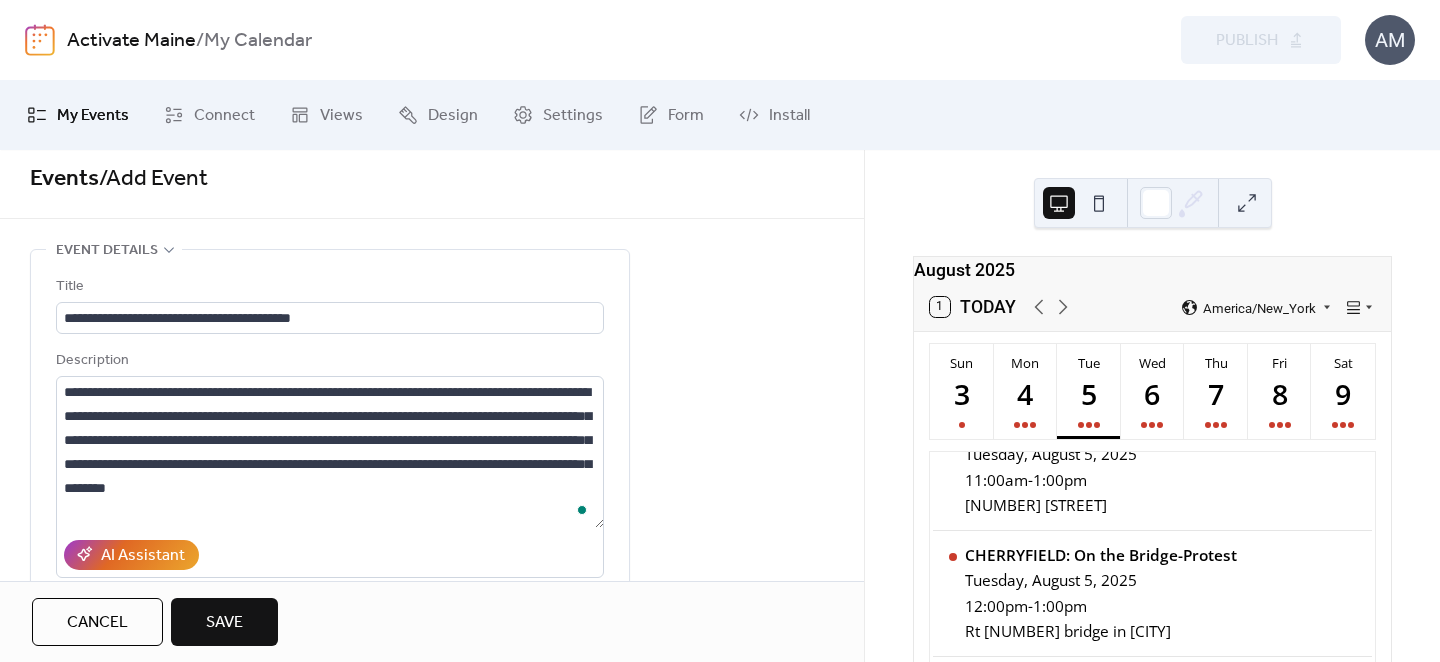 type on "**********" 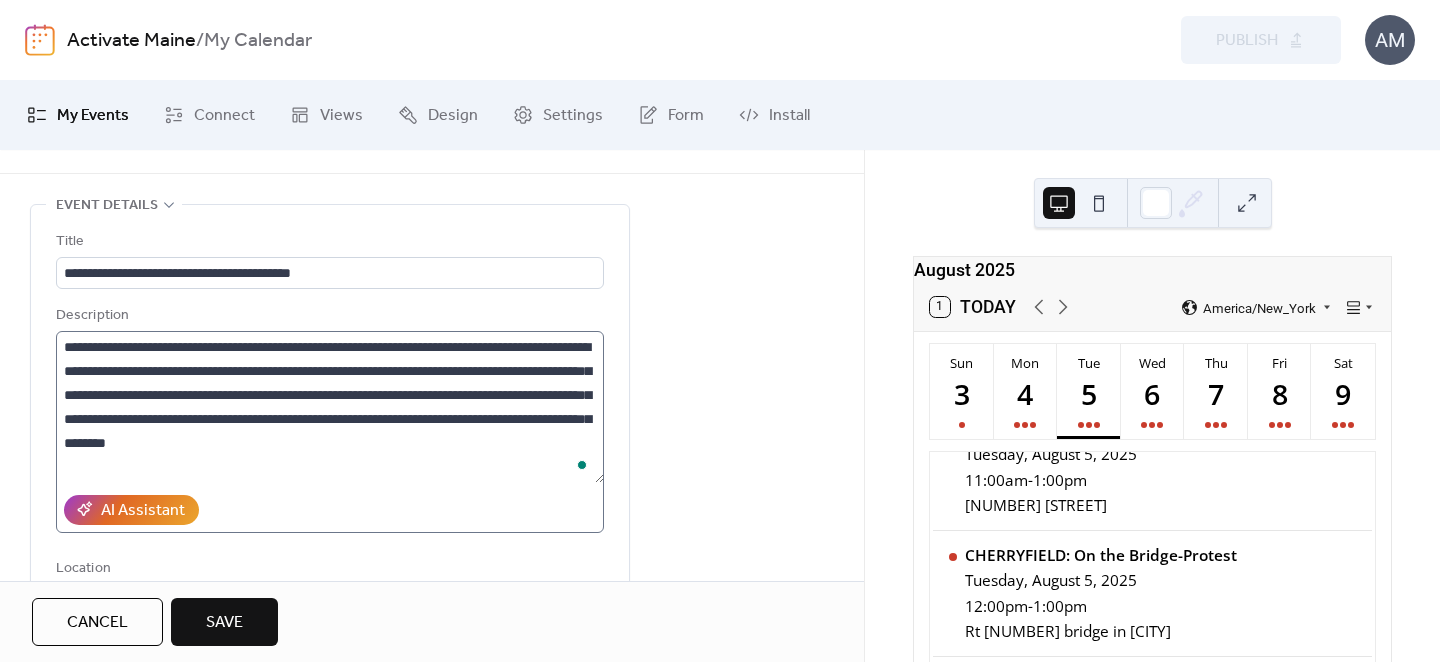 scroll, scrollTop: 60, scrollLeft: 0, axis: vertical 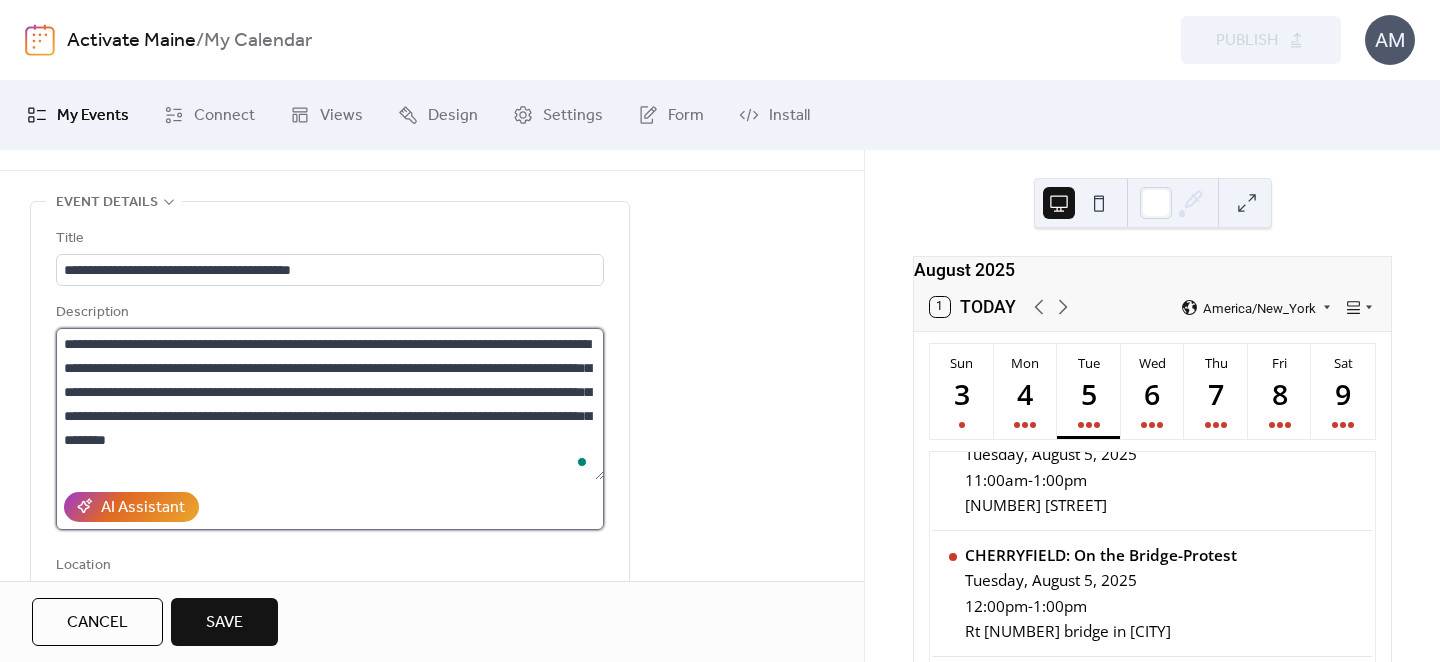 click on "**********" at bounding box center (330, 404) 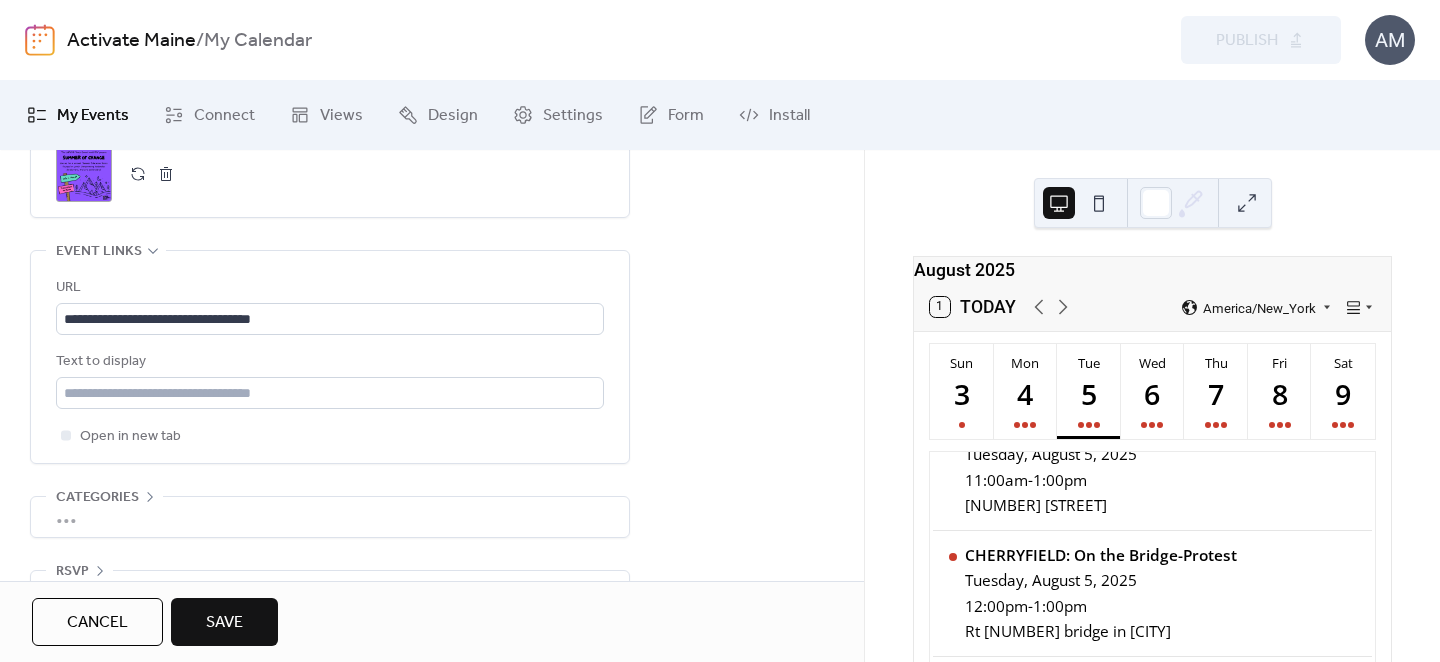 scroll, scrollTop: 1512, scrollLeft: 0, axis: vertical 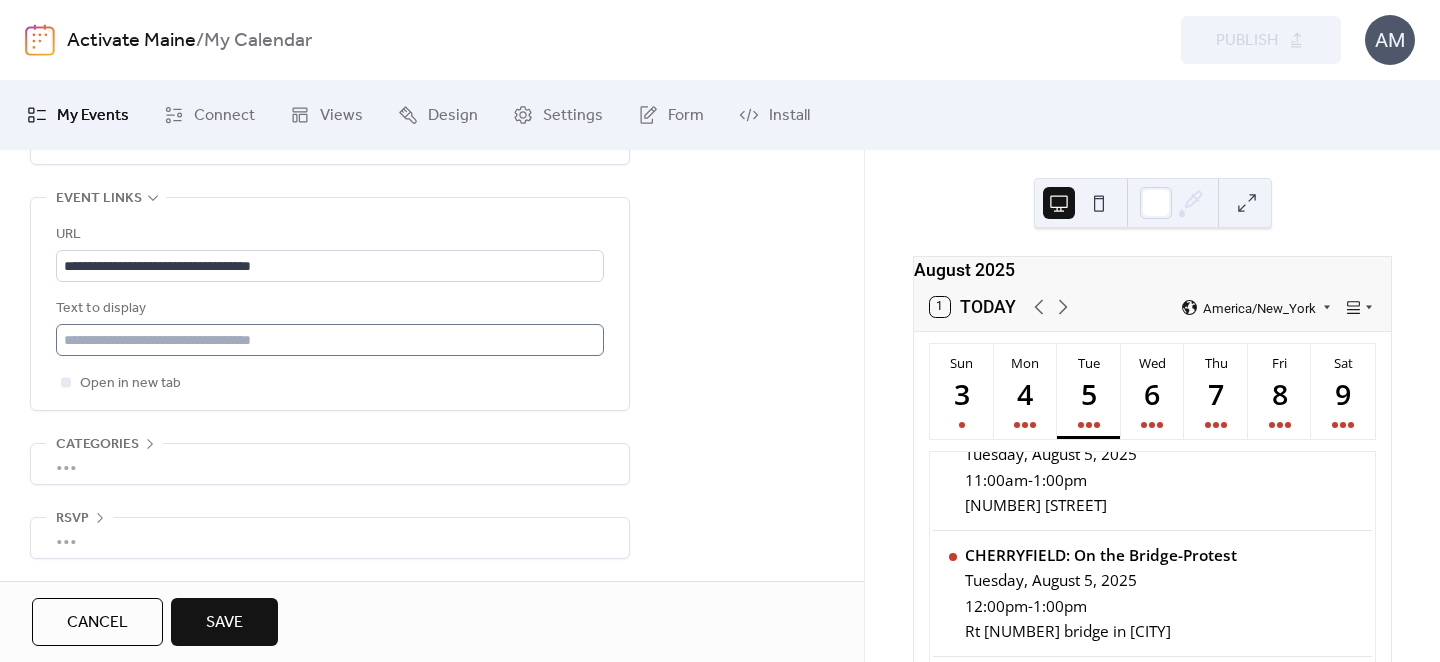 type on "**********" 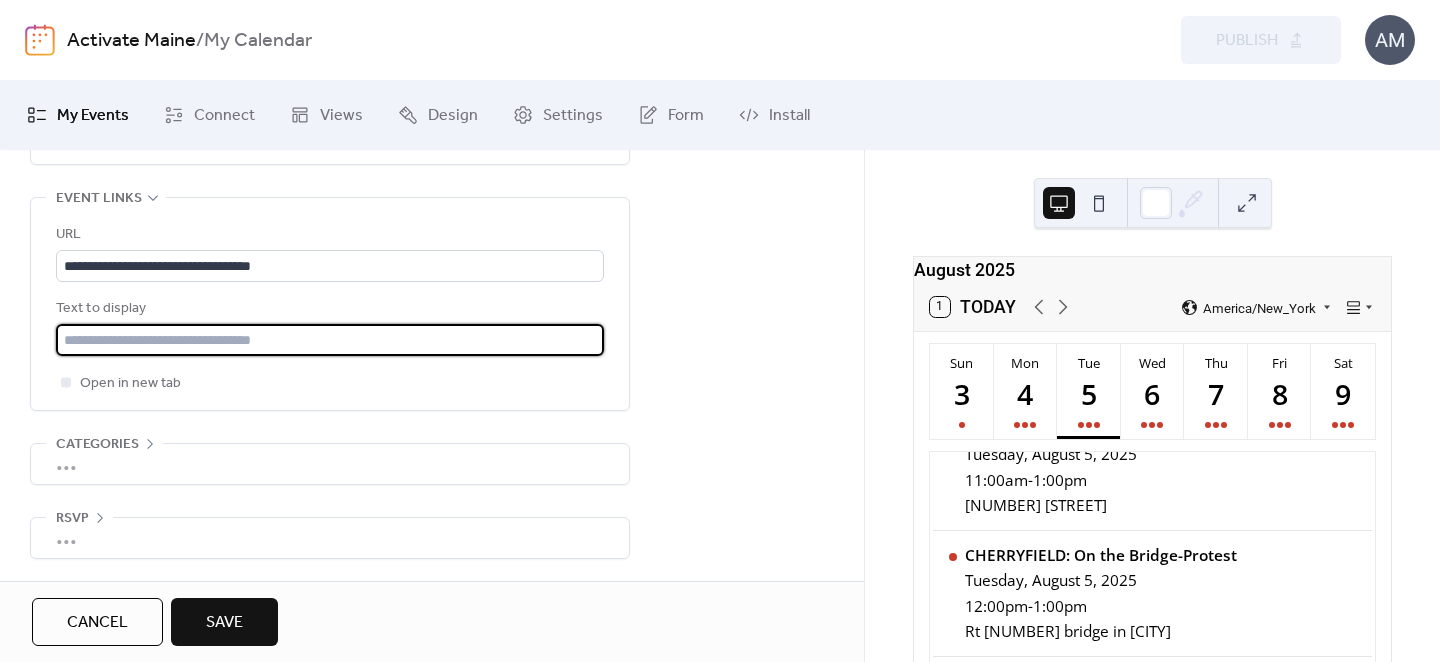 click at bounding box center (330, 340) 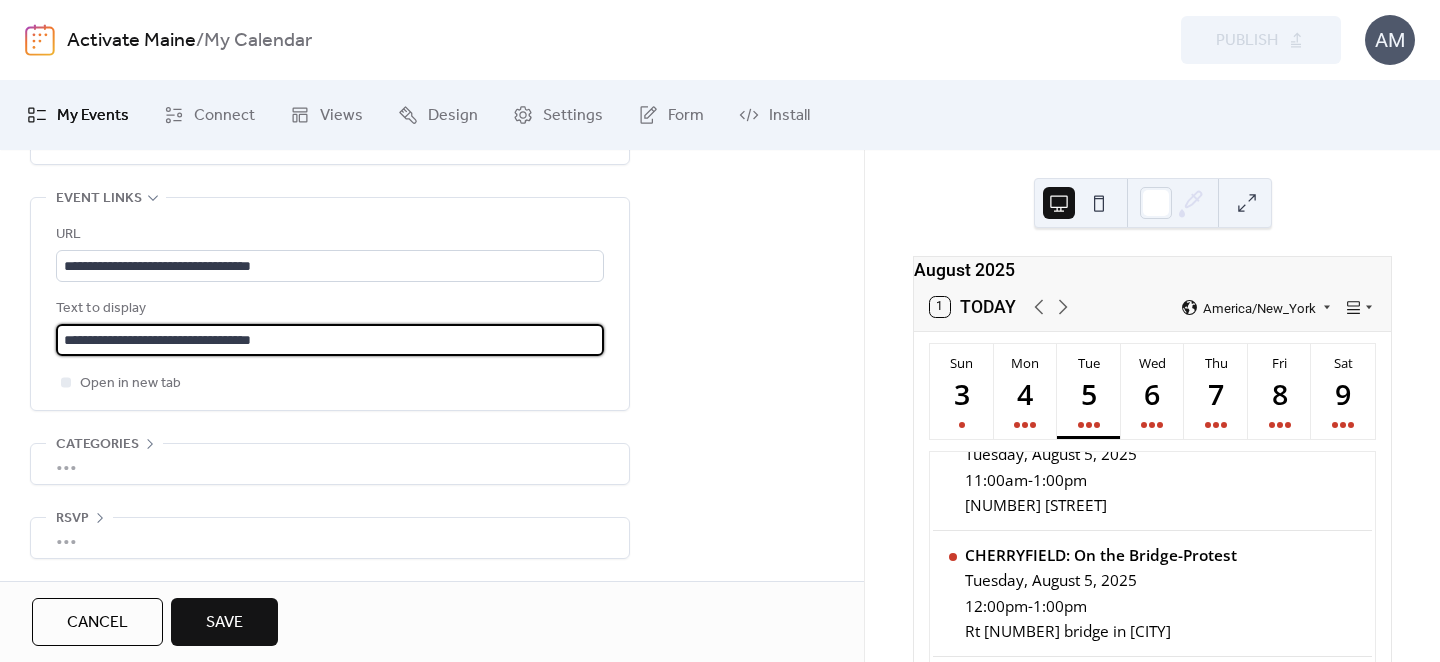type on "**********" 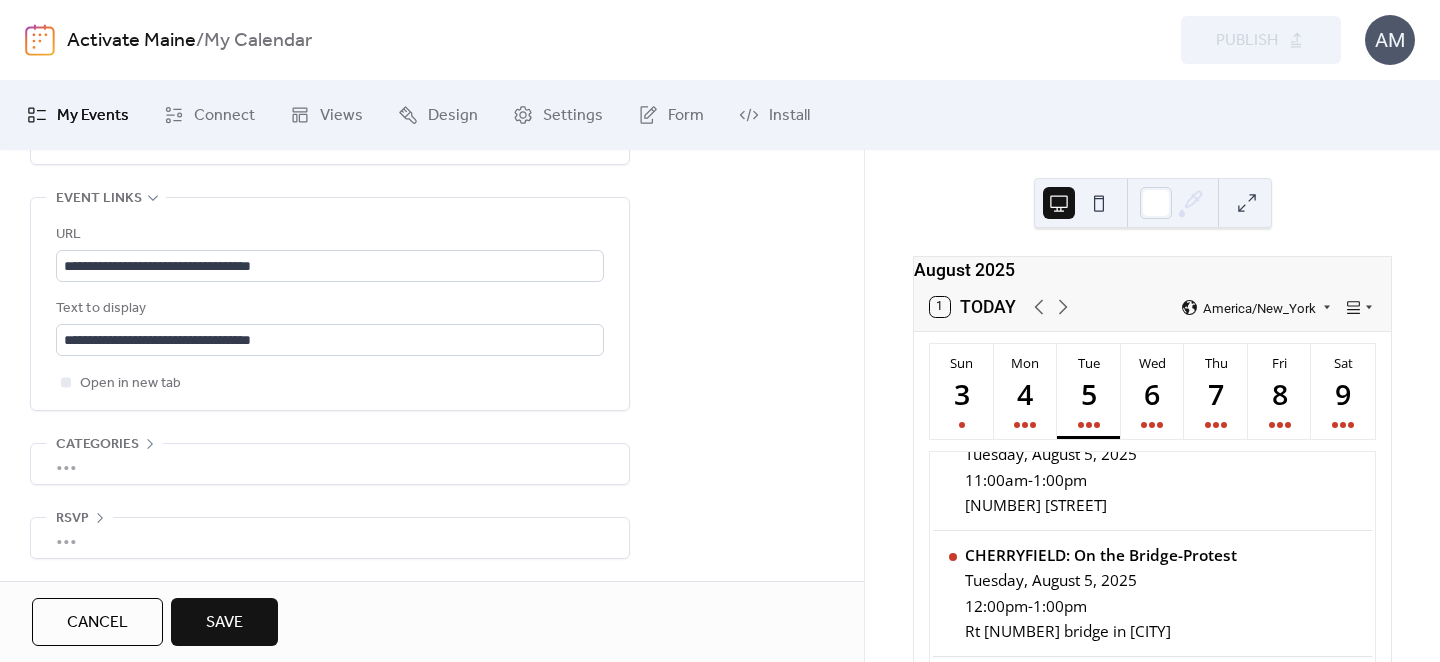 click on "•••" at bounding box center [330, 538] 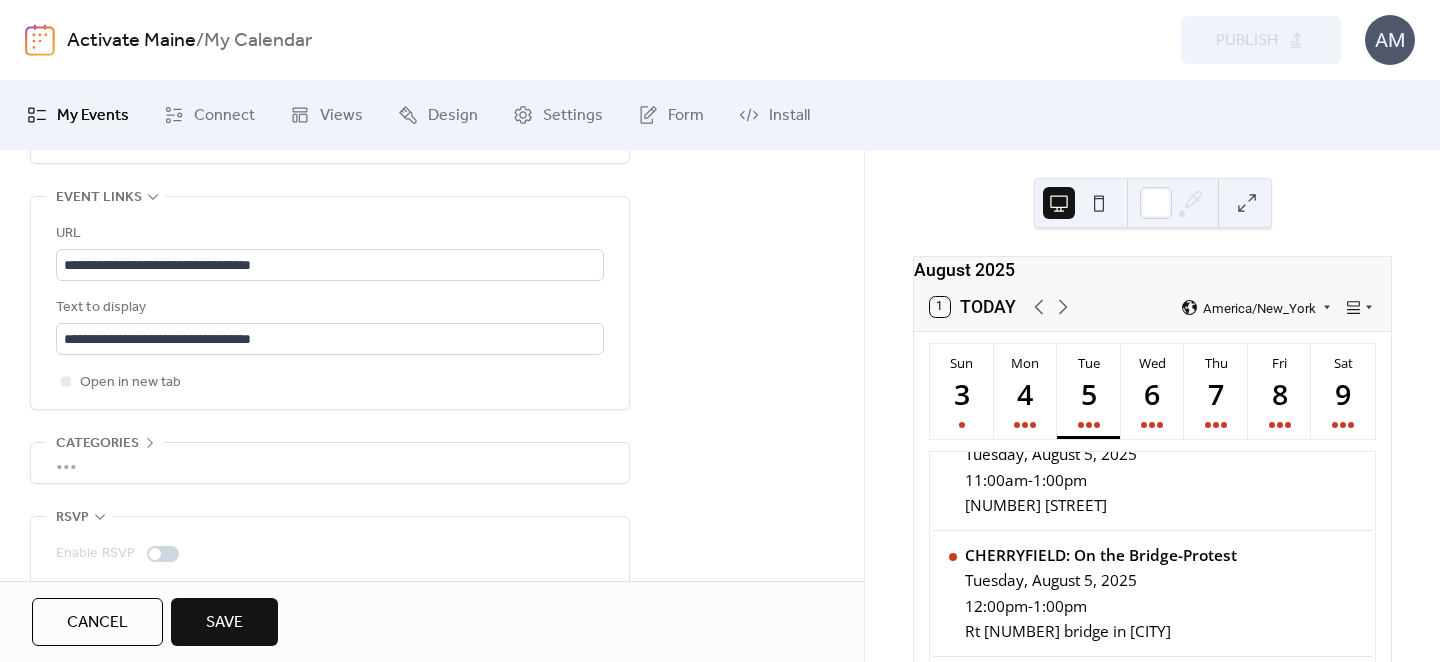 click on "•••" at bounding box center [330, 463] 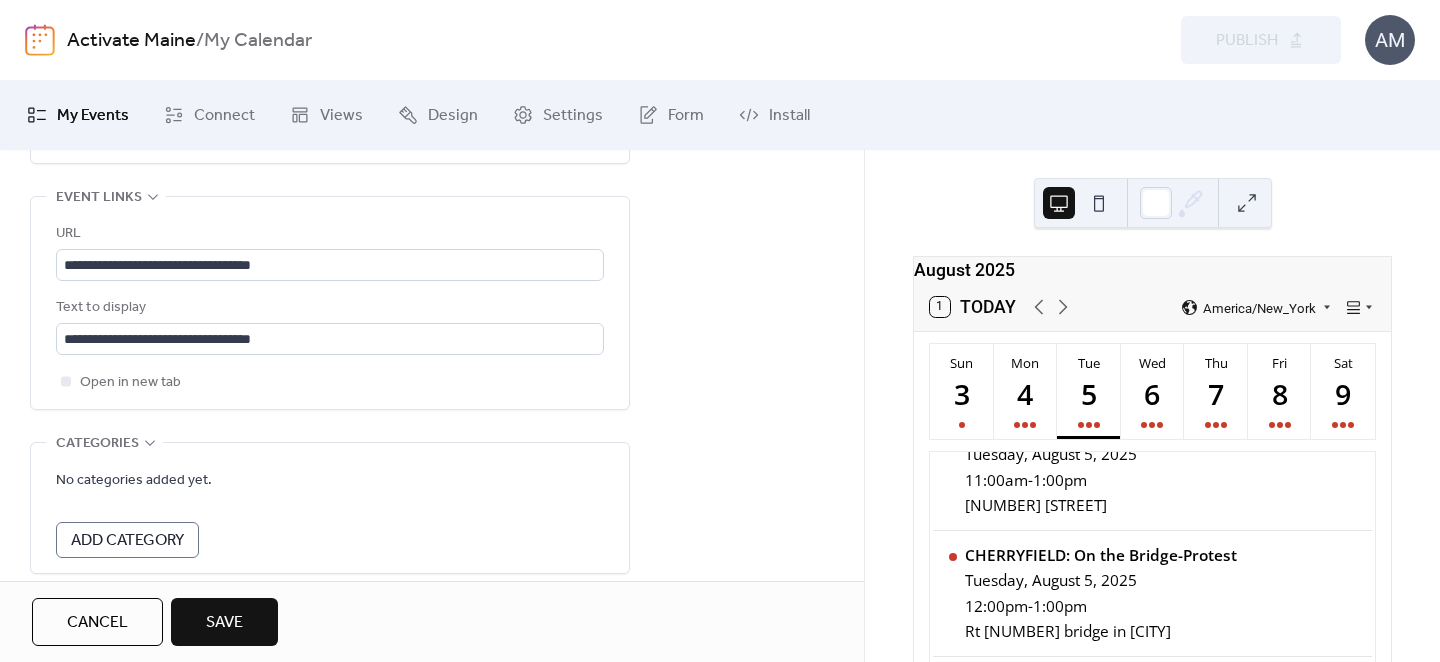 click on "Save" at bounding box center (224, 623) 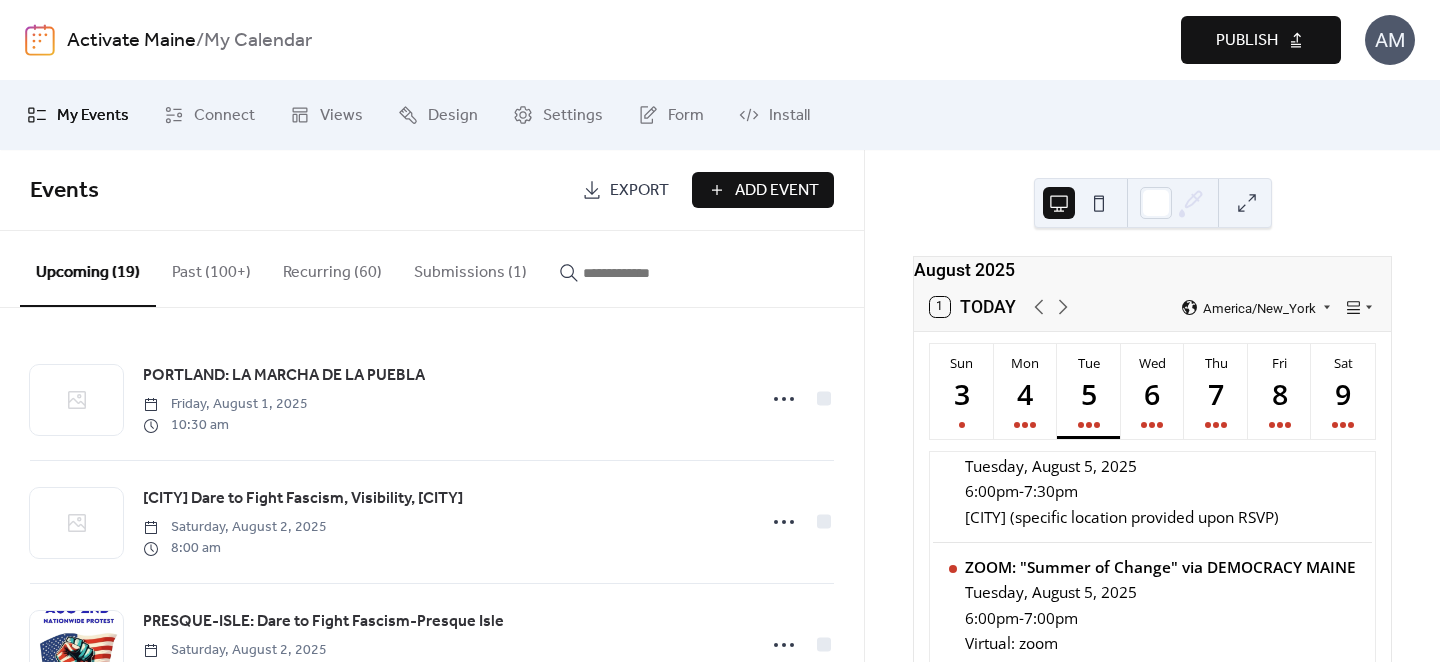 scroll, scrollTop: 878, scrollLeft: 0, axis: vertical 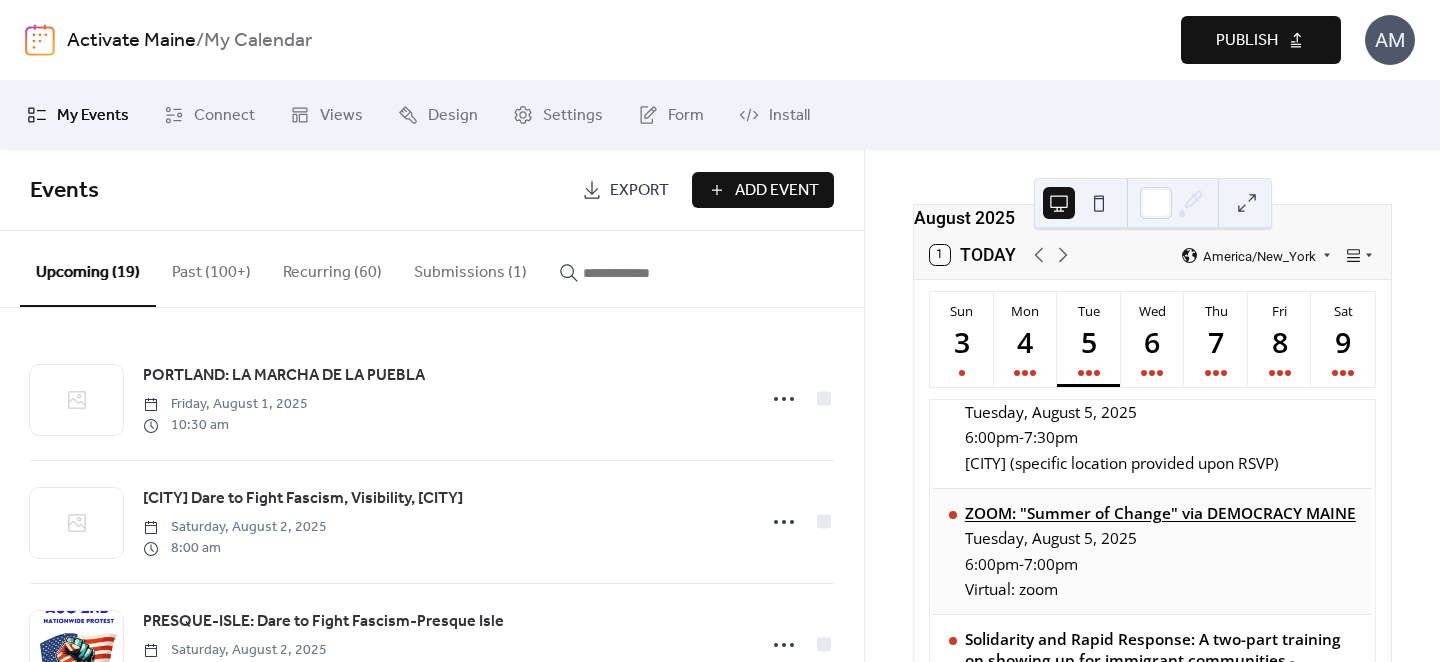click on "ZOOM:  "Summer of Change" via DEMOCRACY MAINE" at bounding box center (1160, 513) 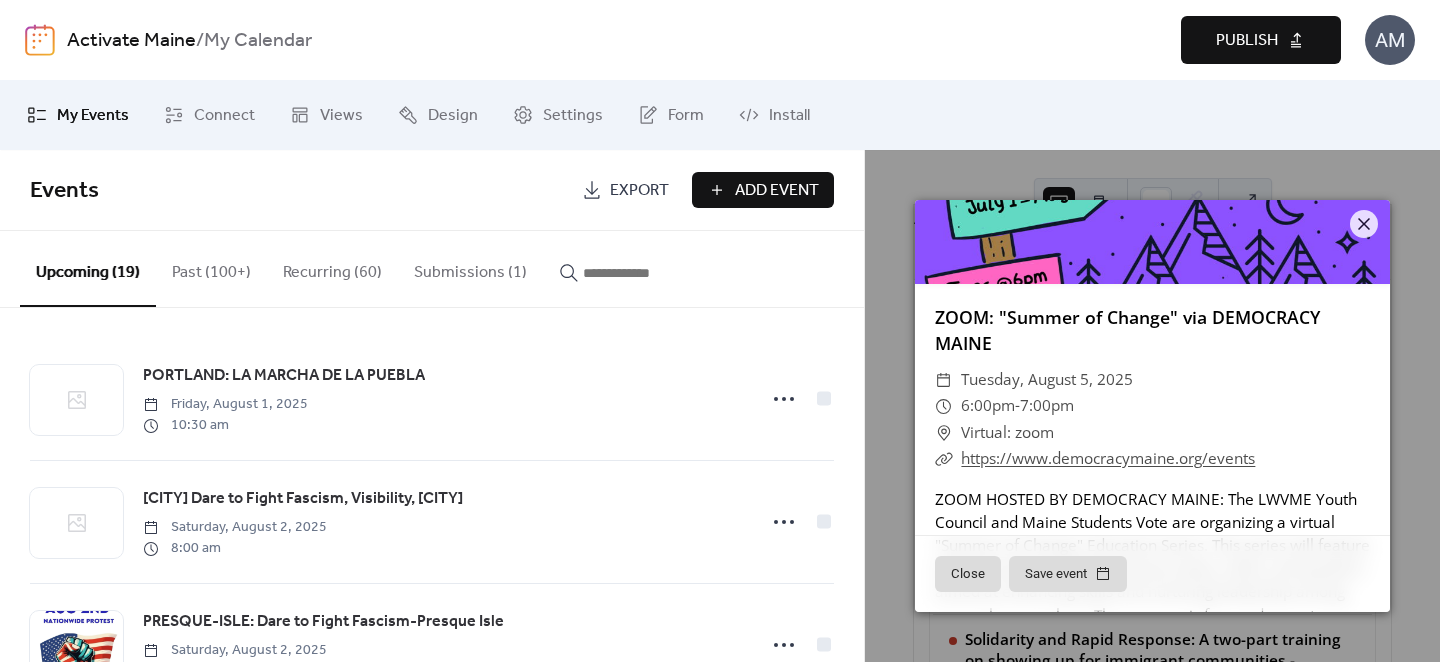 scroll, scrollTop: 0, scrollLeft: 0, axis: both 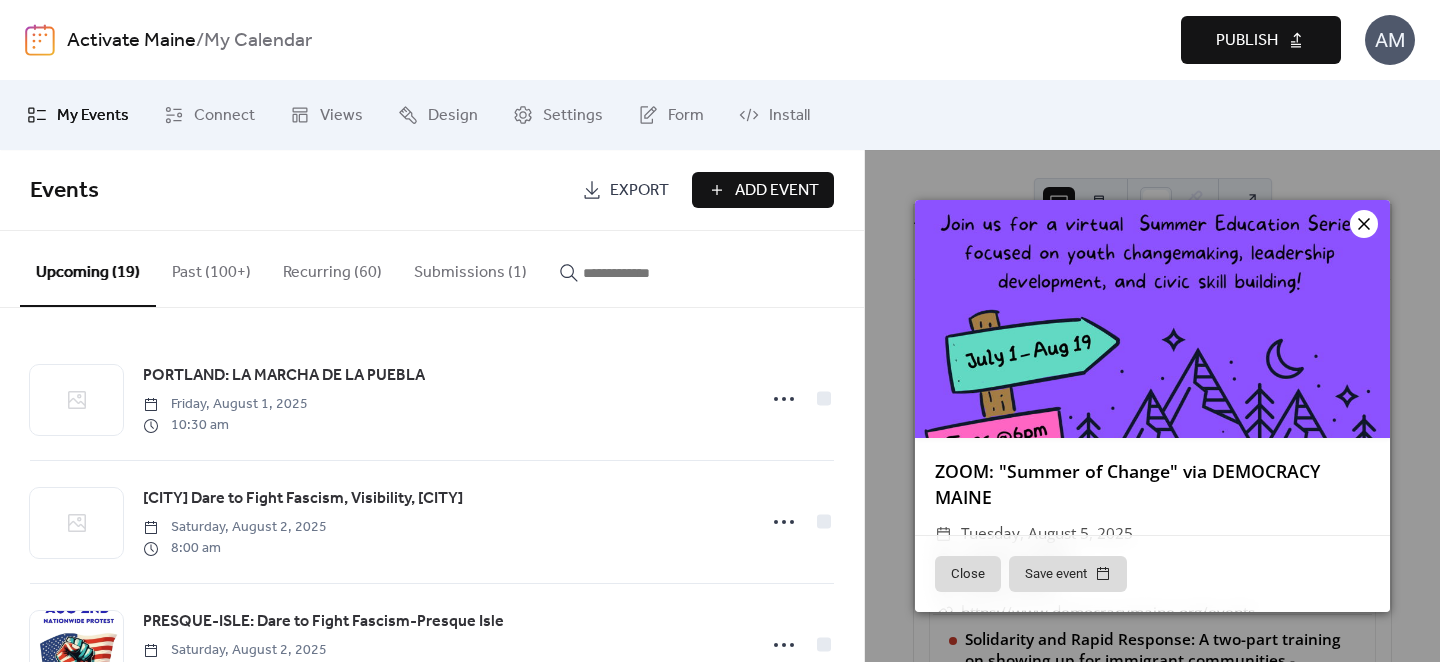 click 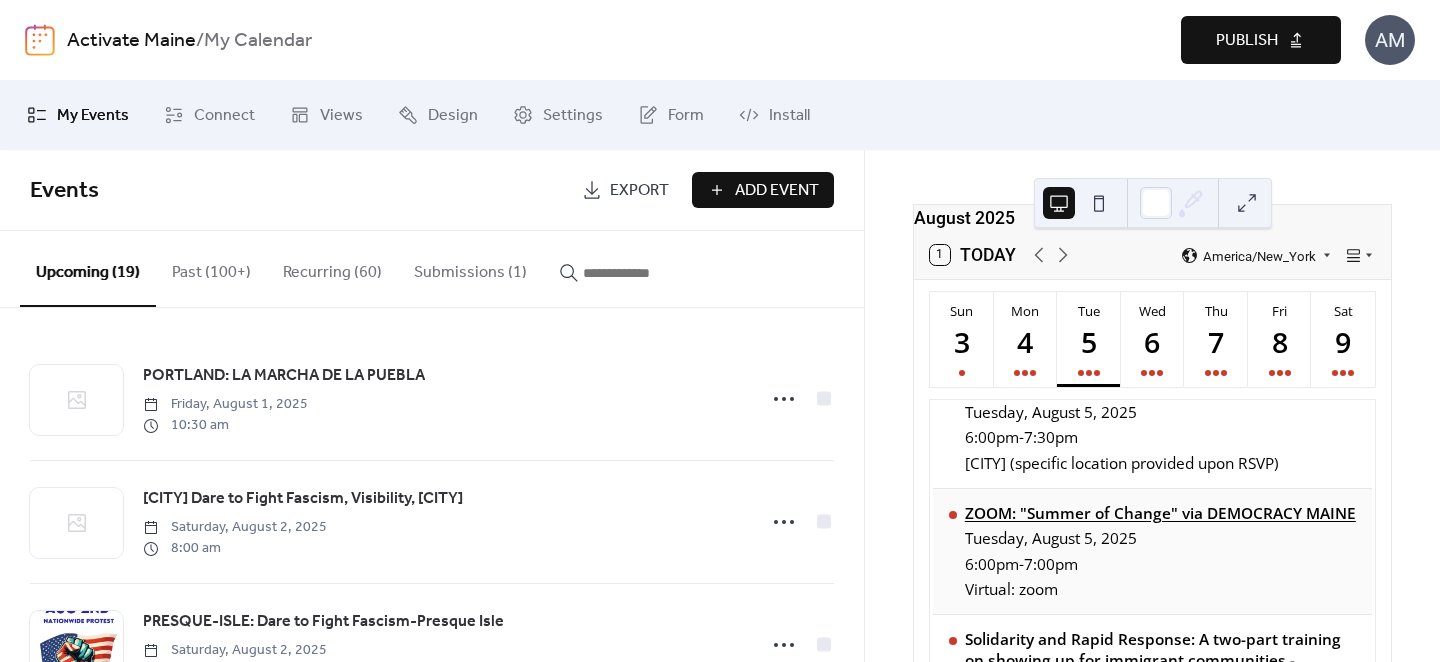 click on "ZOOM:  "Summer of Change" via DEMOCRACY MAINE" at bounding box center [1160, 513] 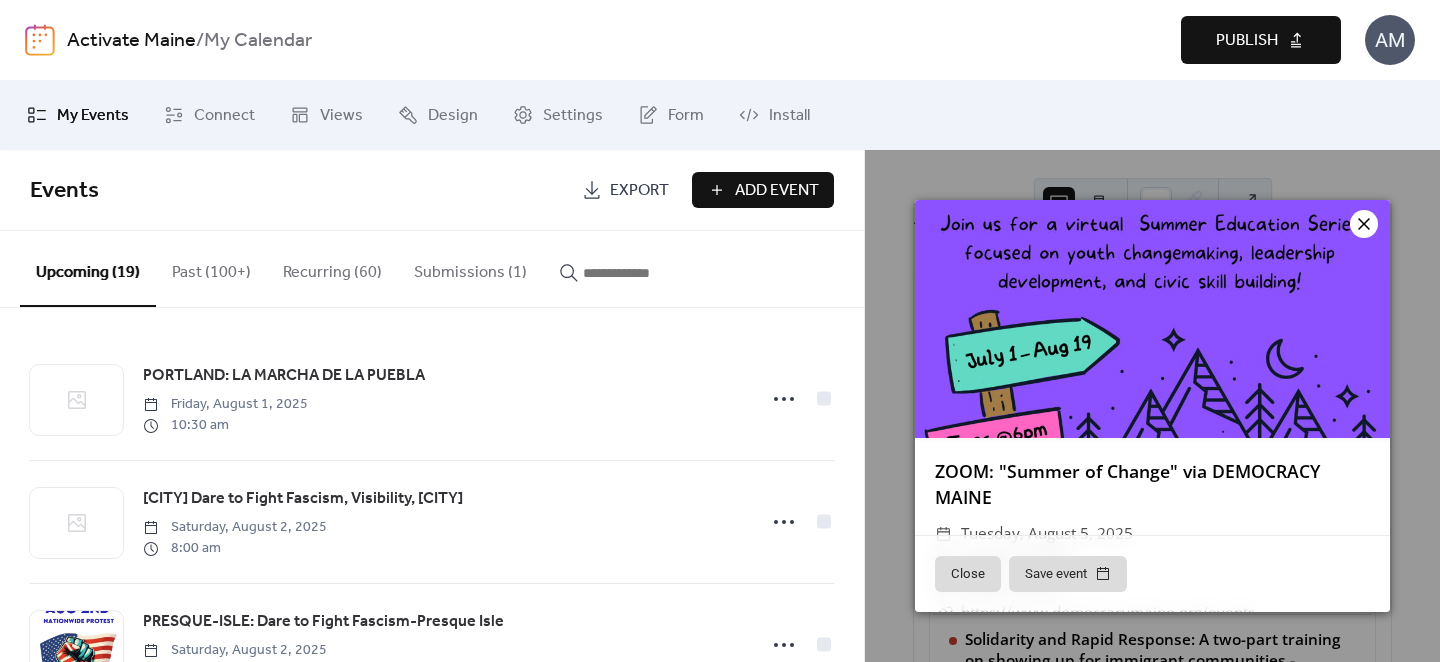 click 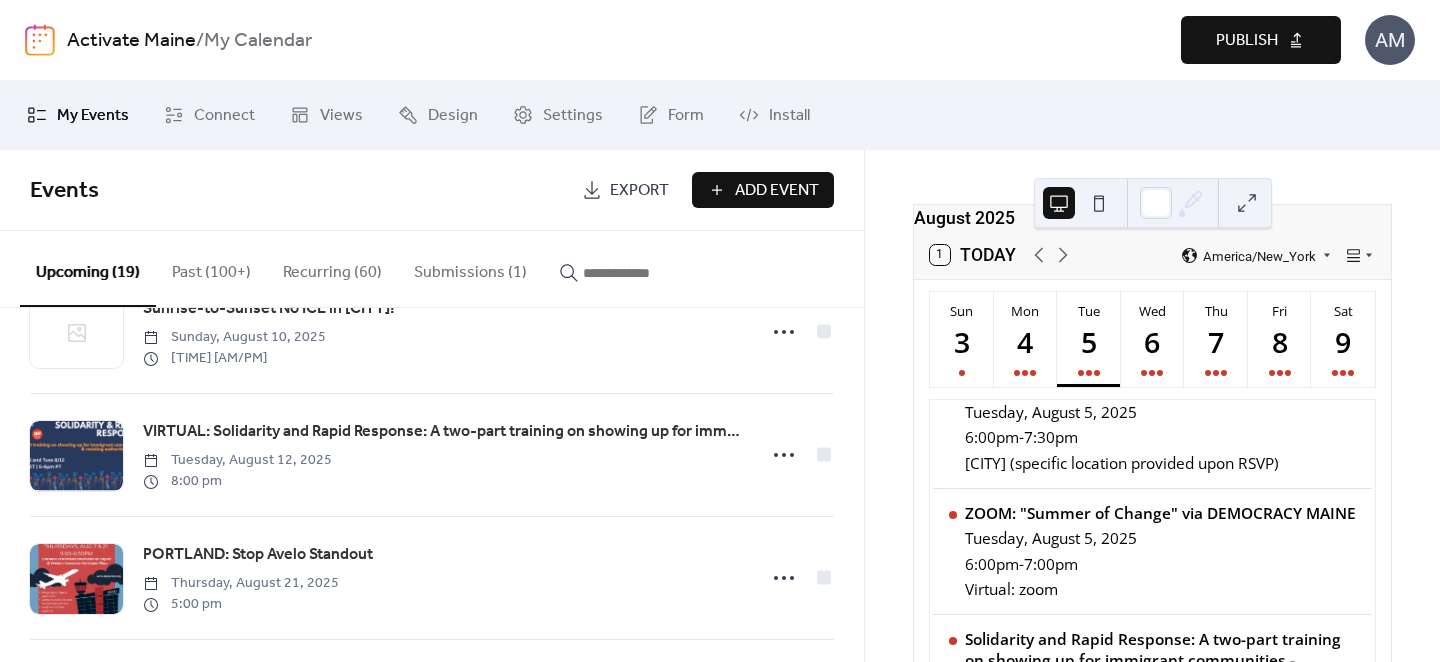 scroll, scrollTop: 1654, scrollLeft: 0, axis: vertical 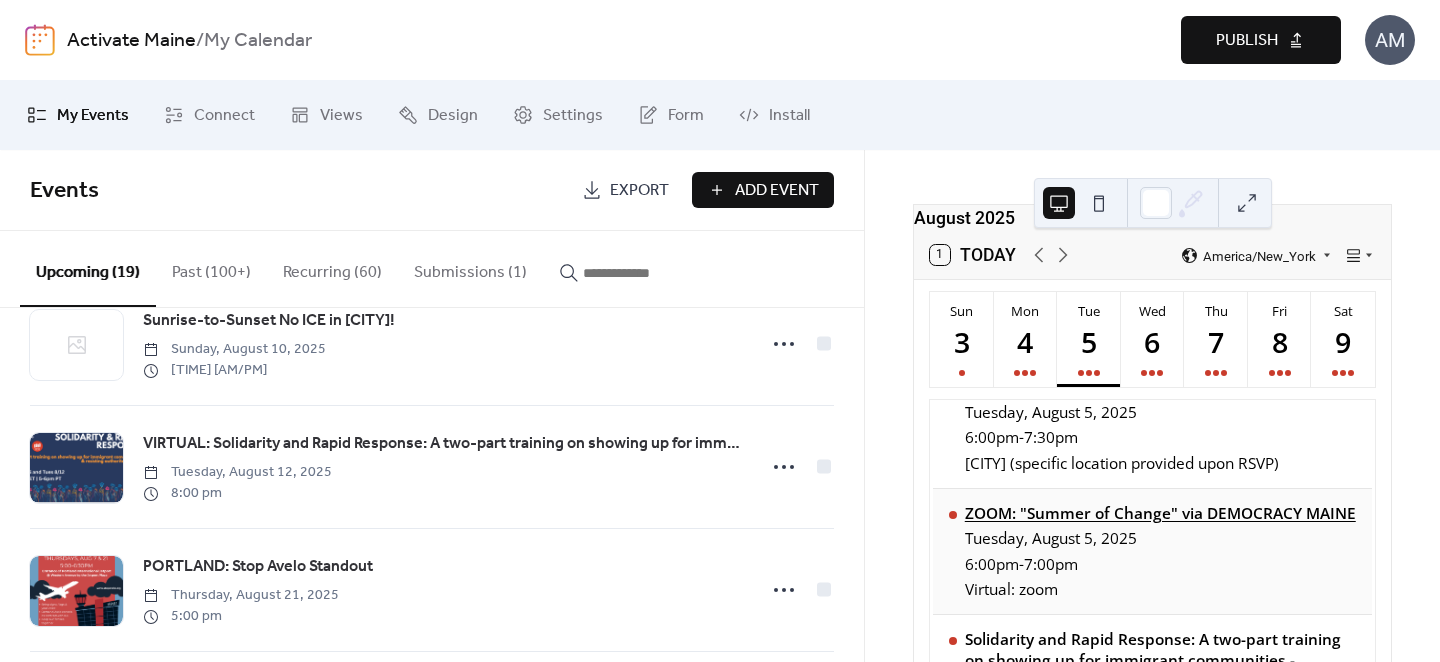 click on "ZOOM:  "Summer of Change" via DEMOCRACY MAINE" at bounding box center [1160, 513] 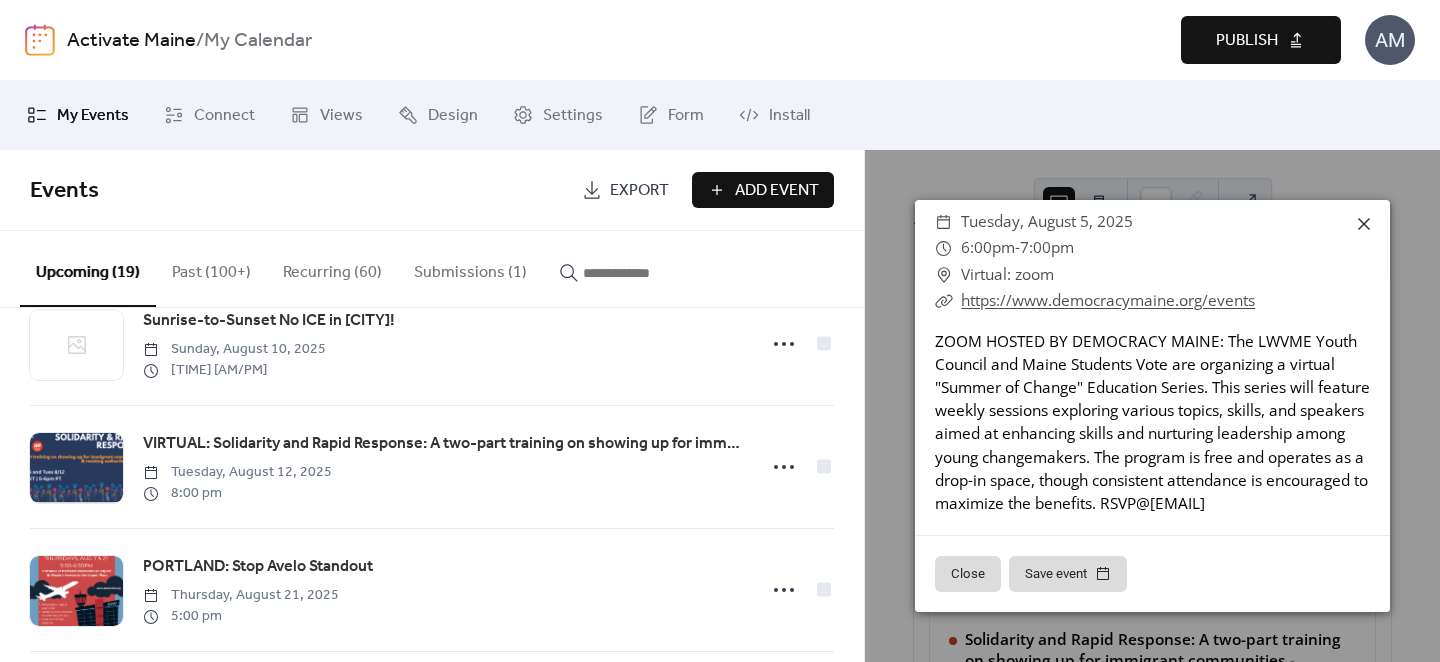 scroll, scrollTop: 0, scrollLeft: 0, axis: both 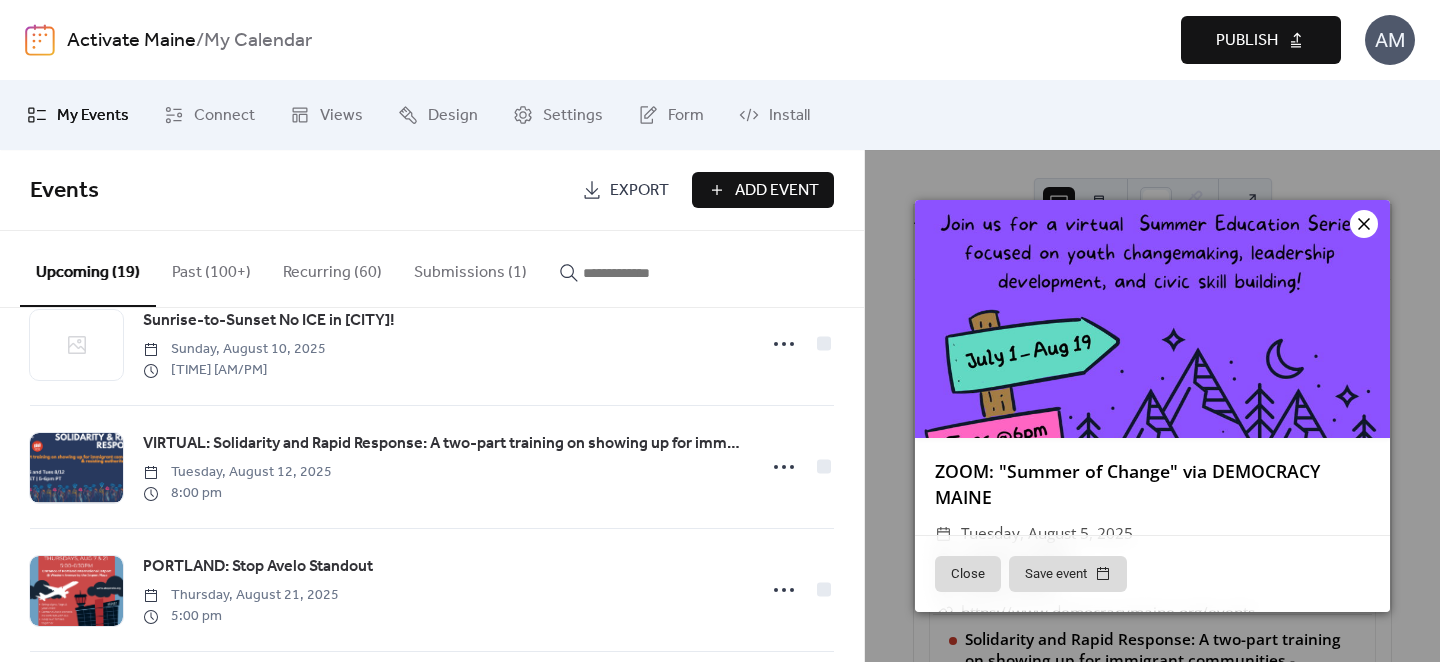 click 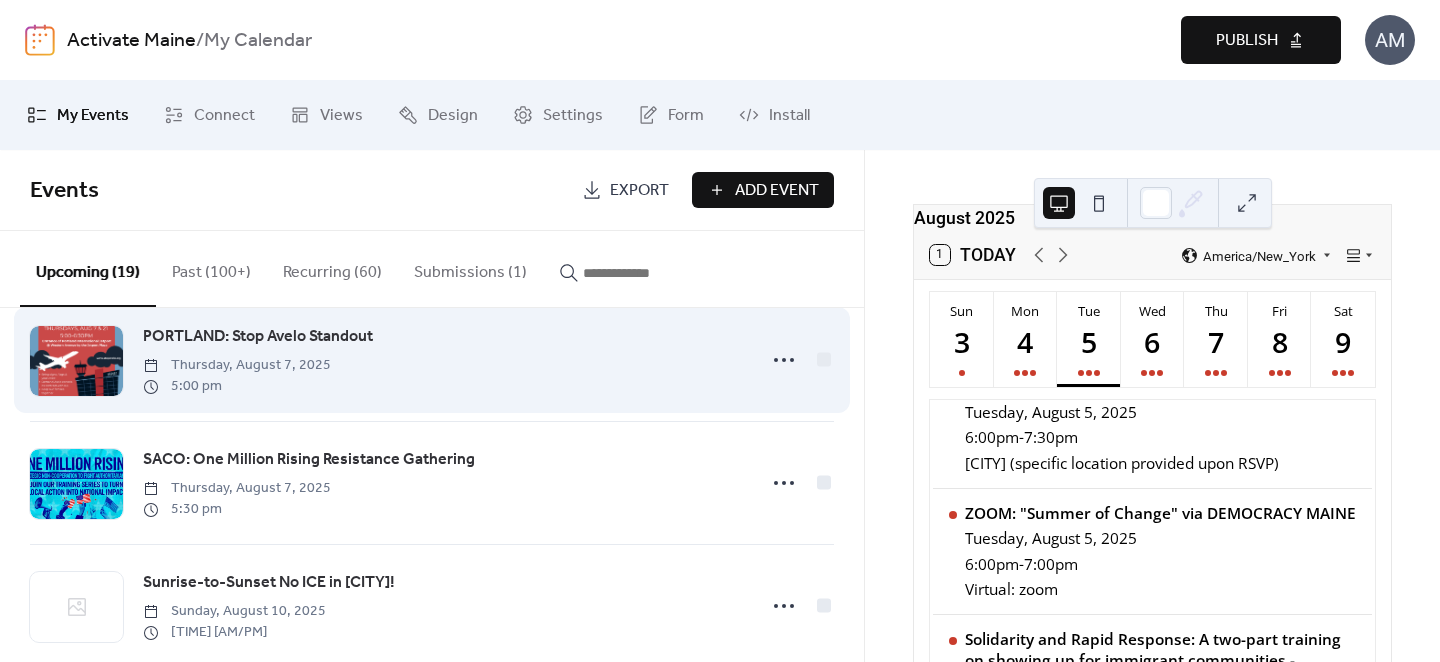scroll, scrollTop: 1344, scrollLeft: 0, axis: vertical 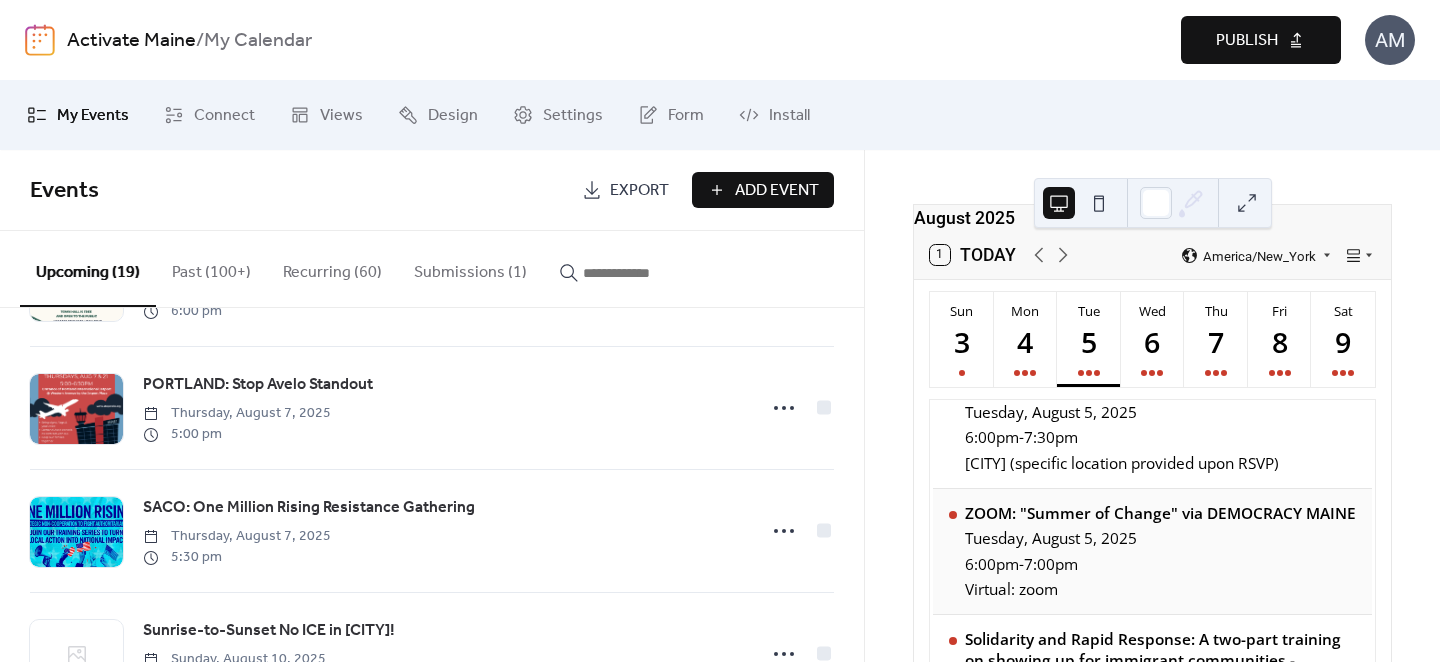 click on "ZOOM:  "Summer of Change" via DEMOCRACY MAINE Tuesday, August 5, 2025 6:00pm - 7:00pm Virtual: zoom" at bounding box center [1153, 552] 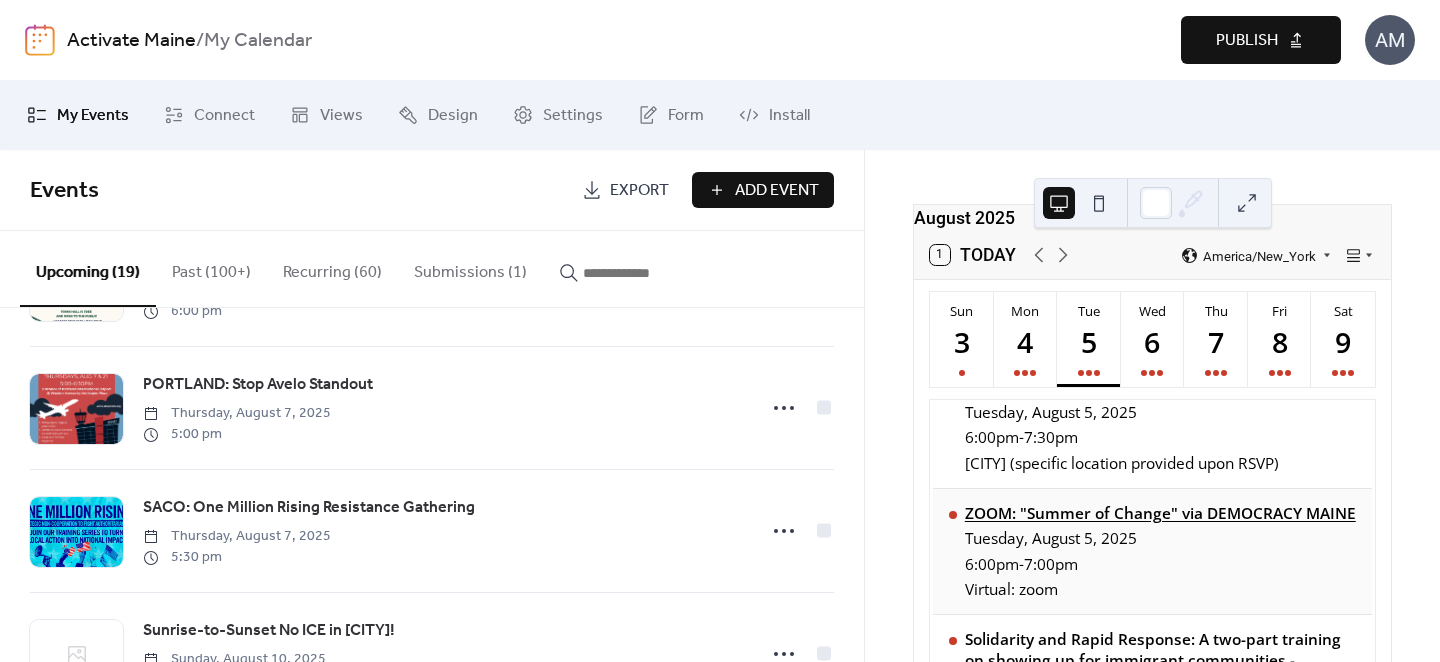 click on "ZOOM:  "Summer of Change" via DEMOCRACY MAINE" at bounding box center [1160, 513] 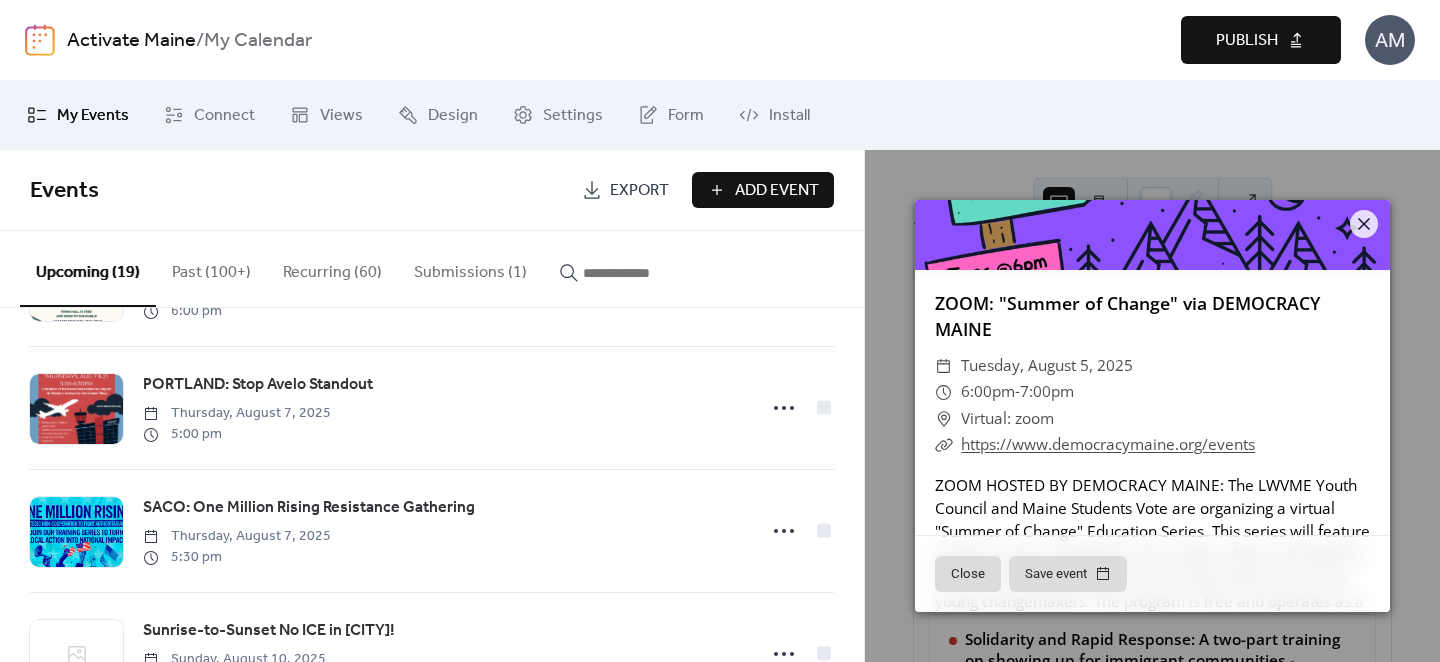 scroll, scrollTop: 169, scrollLeft: 0, axis: vertical 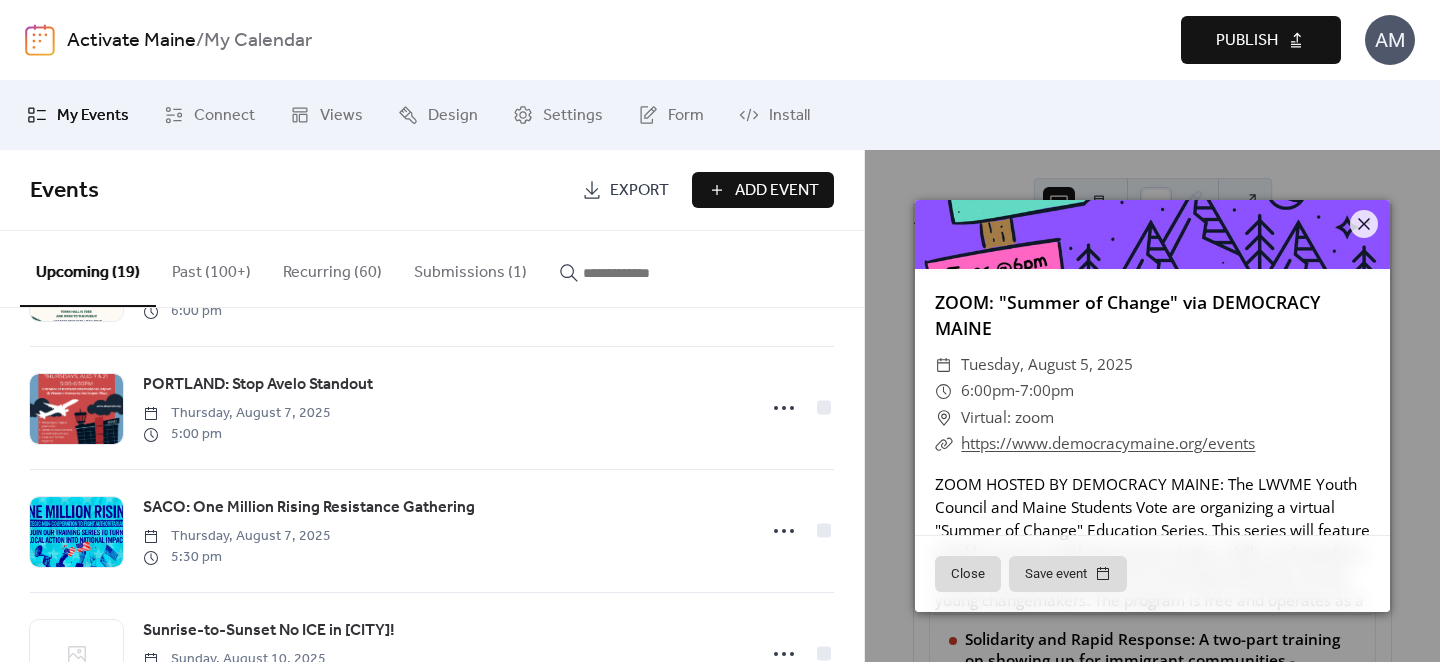 click on "Virtual: zoom" at bounding box center (1007, 418) 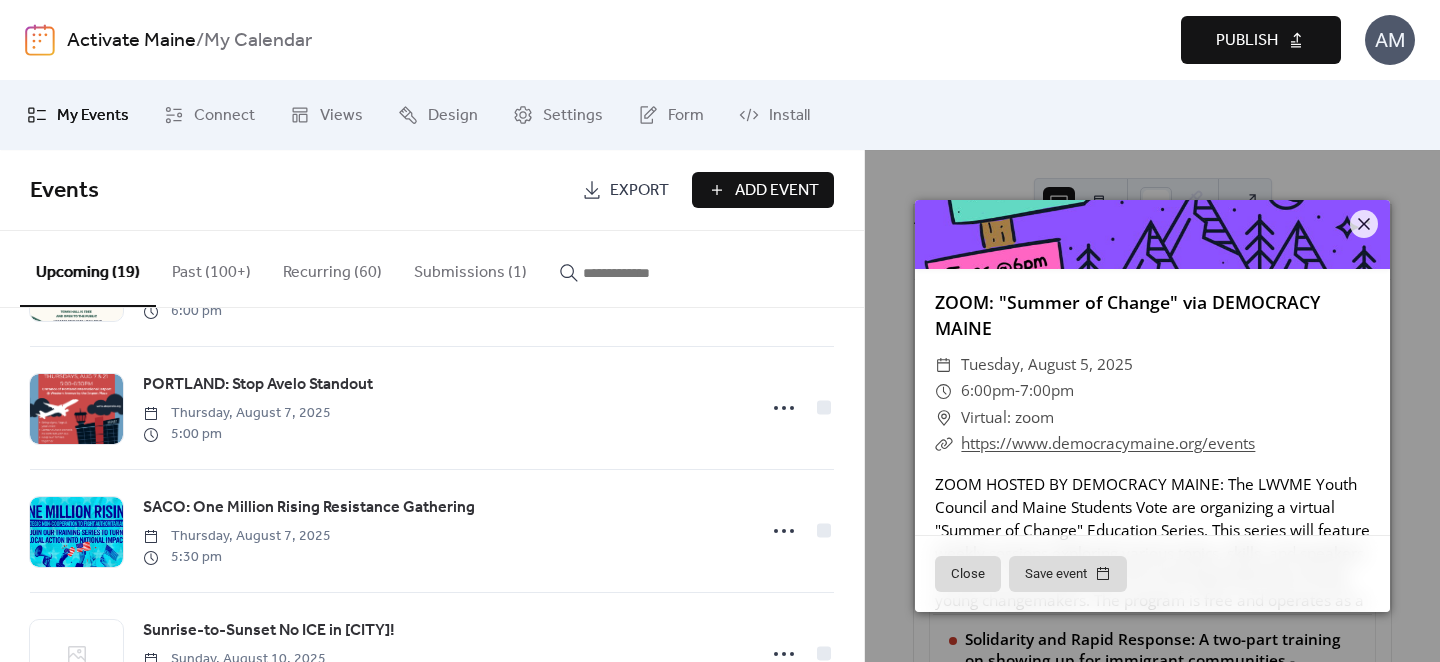 click on "Virtual: zoom" at bounding box center [1007, 418] 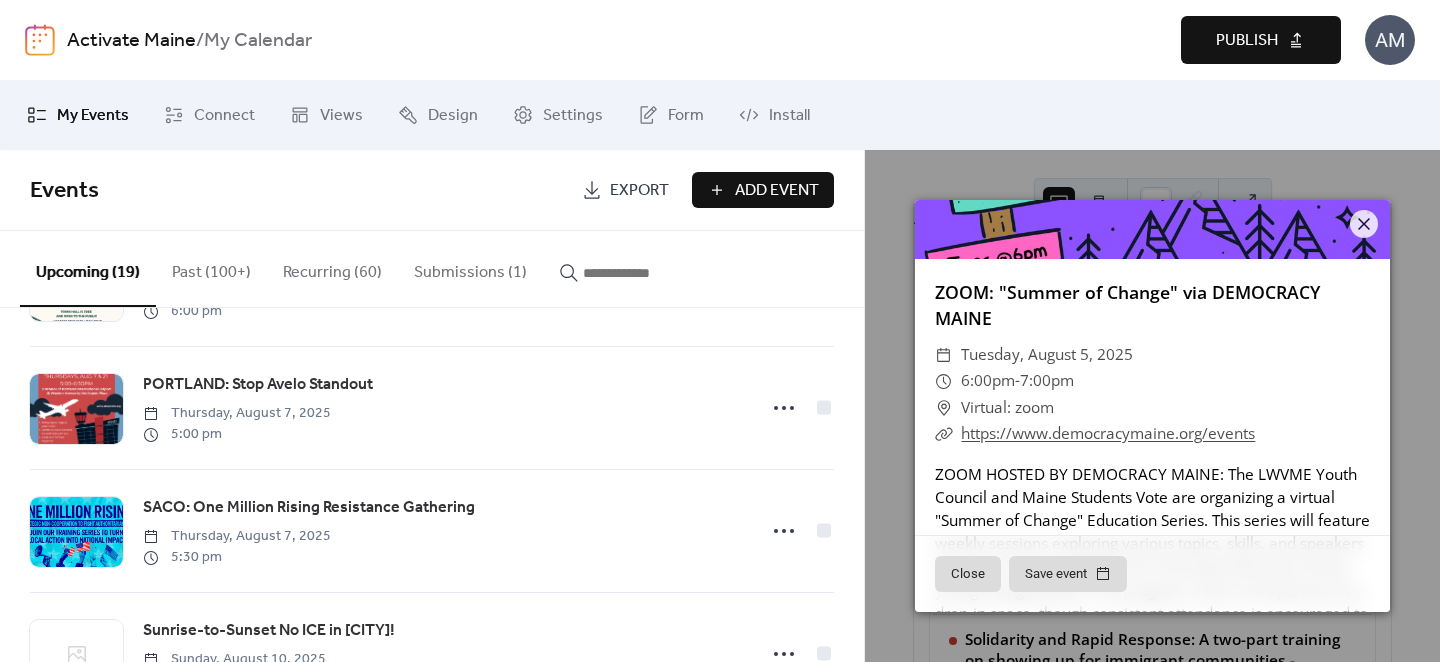 scroll, scrollTop: 0, scrollLeft: 0, axis: both 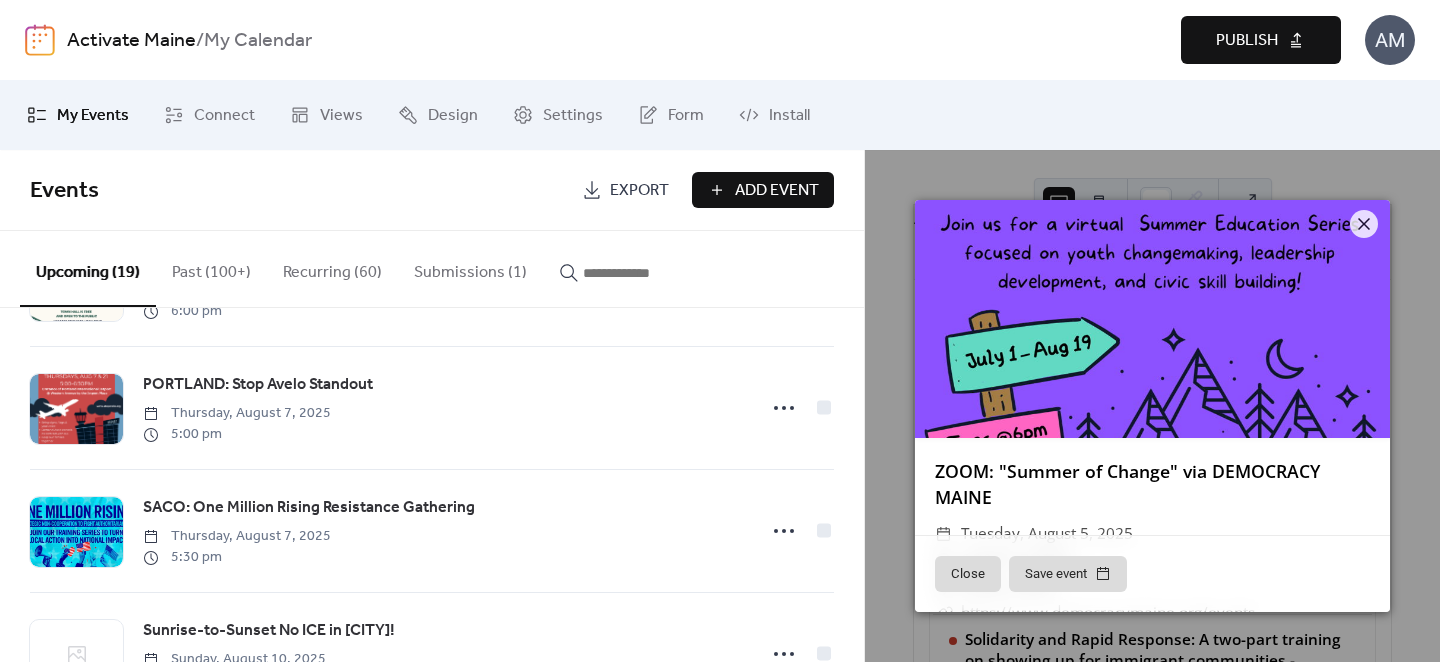 click on "ZOOM:  "Summer of Change" via DEMOCRACY MAINE ​ Tuesday, August 5, 2025 ​ 6:00pm - 7:00pm ​ Virtual: zoom ​ https://www.democracymaine.org/events ZOOM HOSTED BY DEMOCRACY MAINE: The LWVME Youth Council and Maine Students Vote are organizing a virtual "Summer of Change" Education Series. This series will feature weekly sessions exploring various topics, skills, and speakers aimed at enhancing skills and nurturing leadership among young changemakers. The program is free and operates as a drop-in space, though consistent attendance is encouraged to maximize the benefits. RSVP@democracymaine.org Close Save event" at bounding box center (1152, 406) 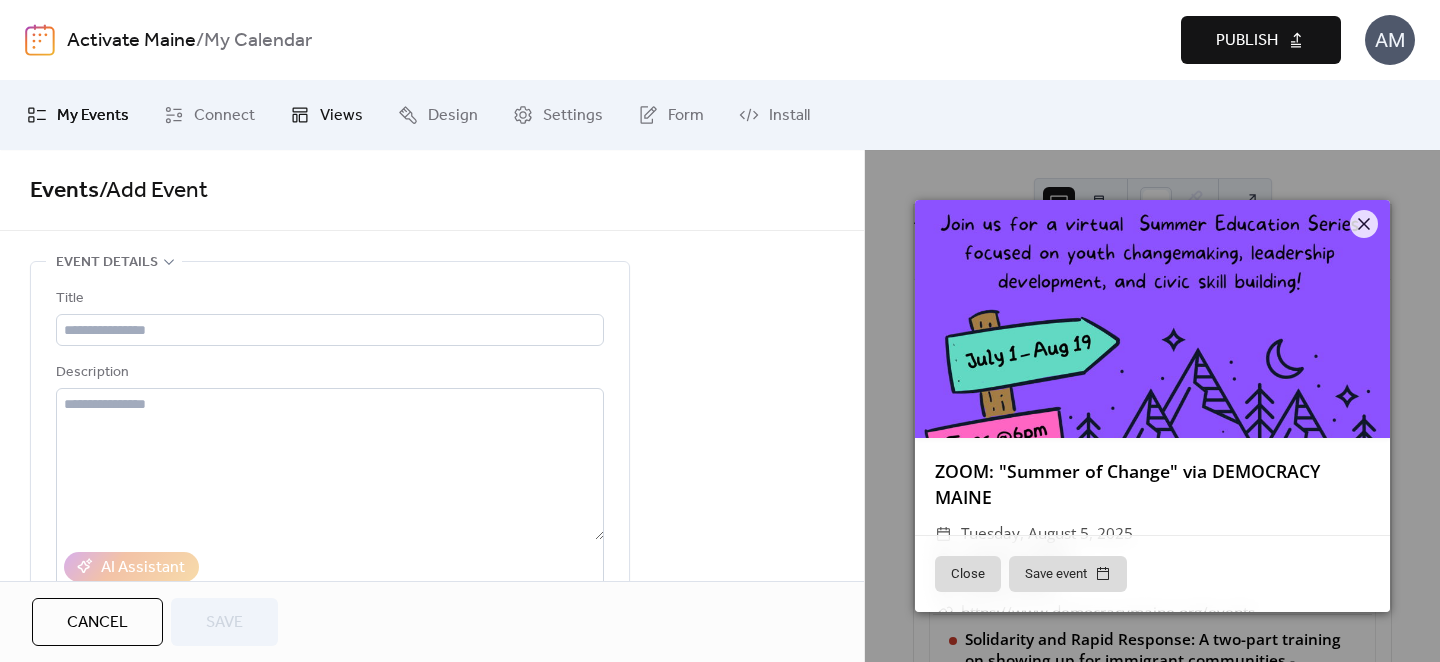 click on "Views" at bounding box center [341, 116] 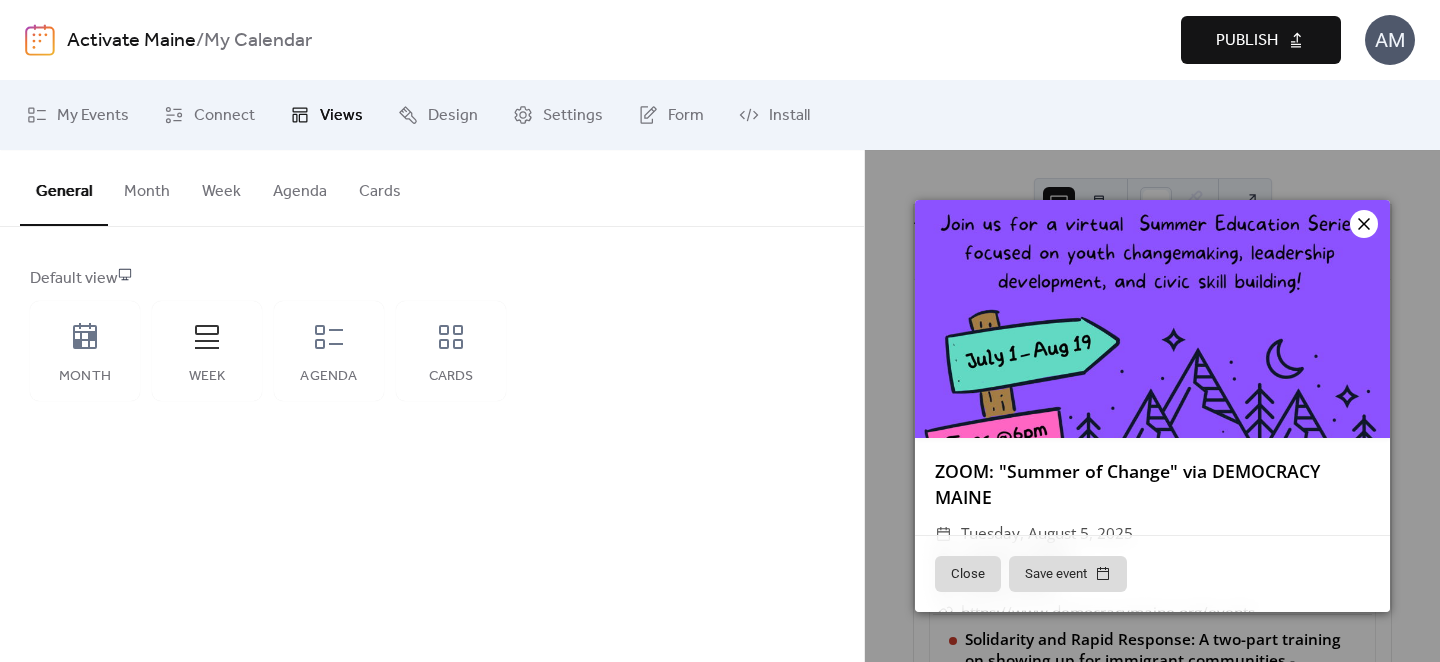 click 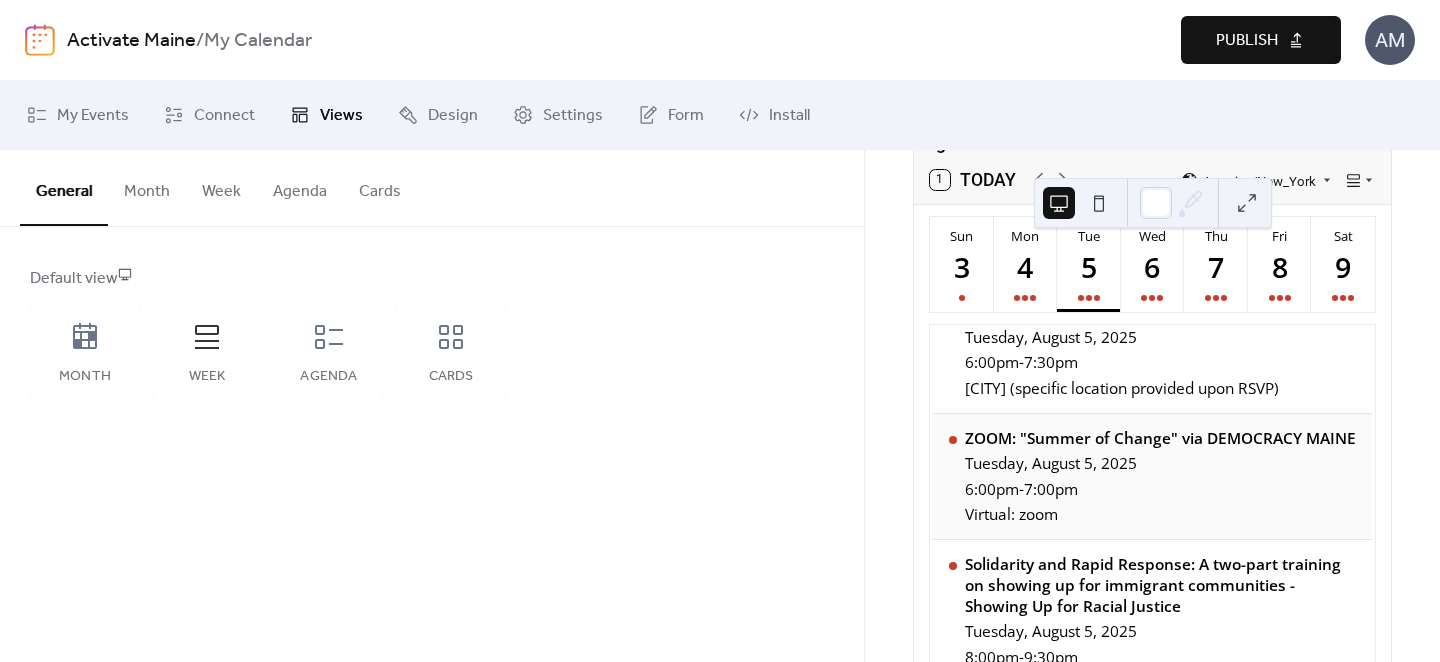 scroll, scrollTop: 288, scrollLeft: 0, axis: vertical 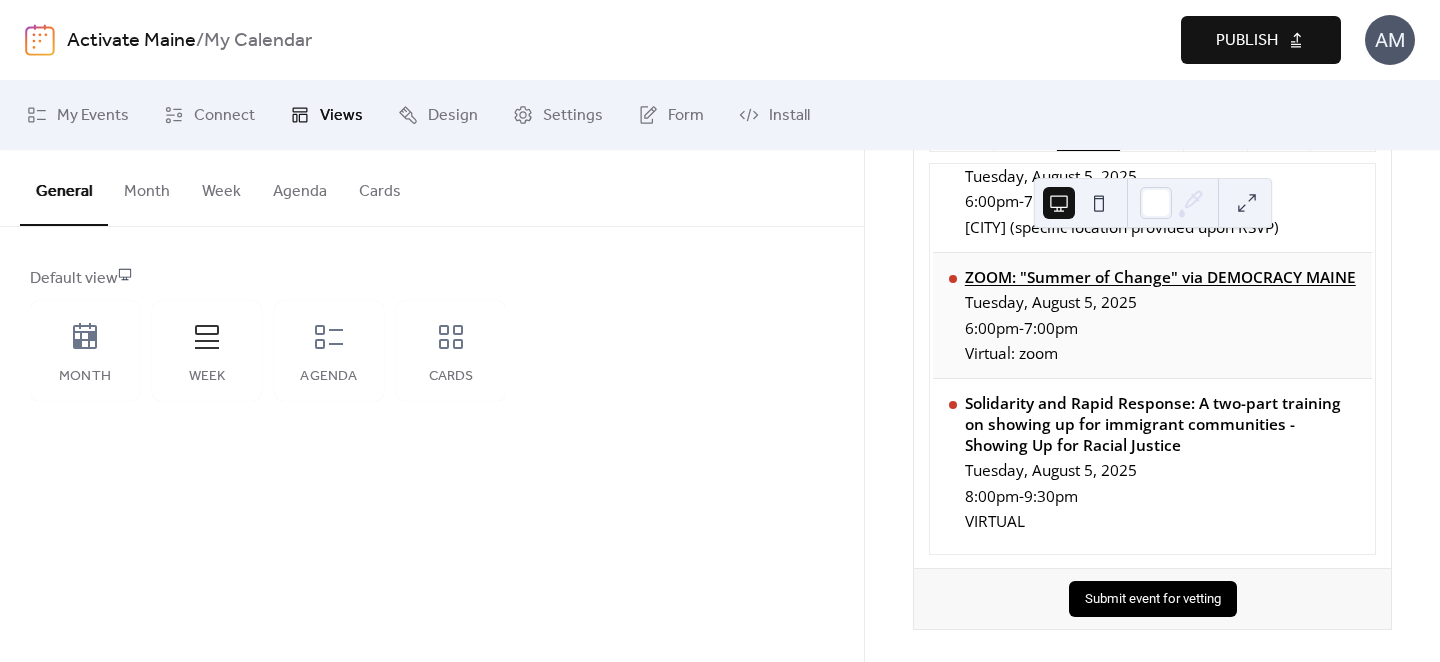 click on "ZOOM:  "Summer of Change" via DEMOCRACY MAINE" at bounding box center [1160, 277] 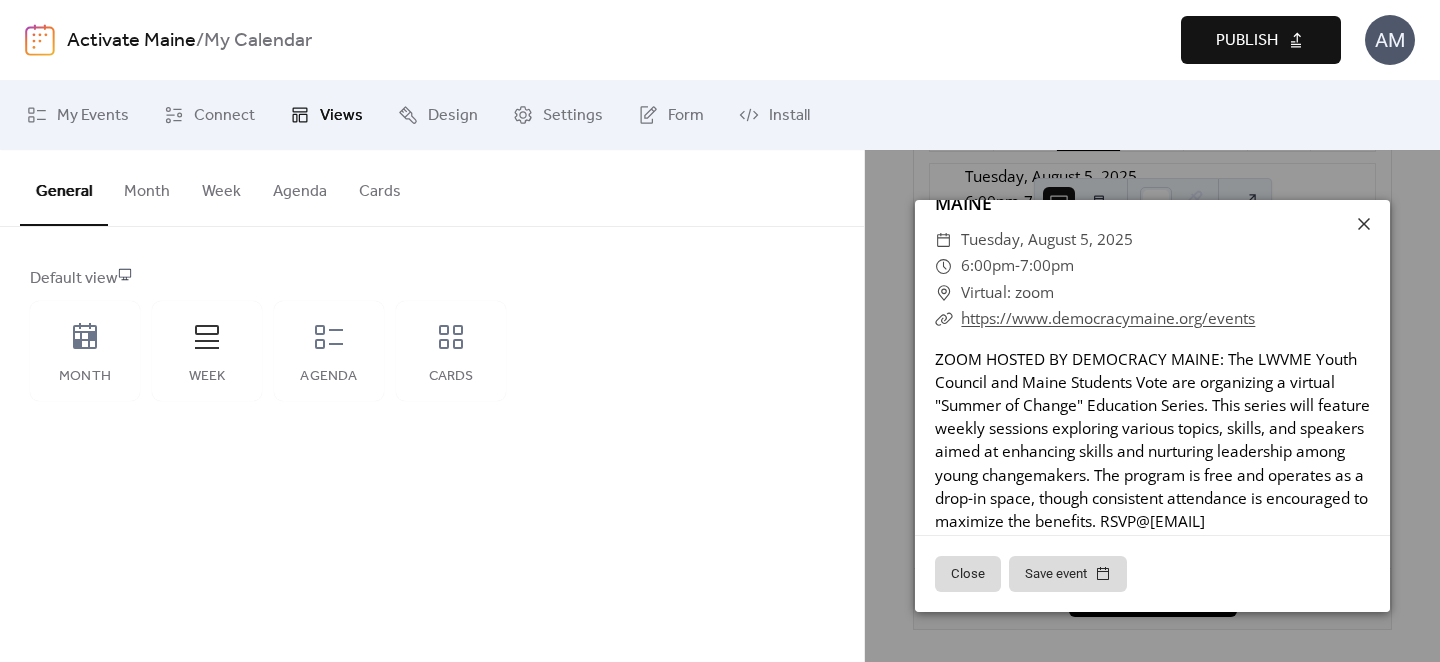scroll, scrollTop: 331, scrollLeft: 0, axis: vertical 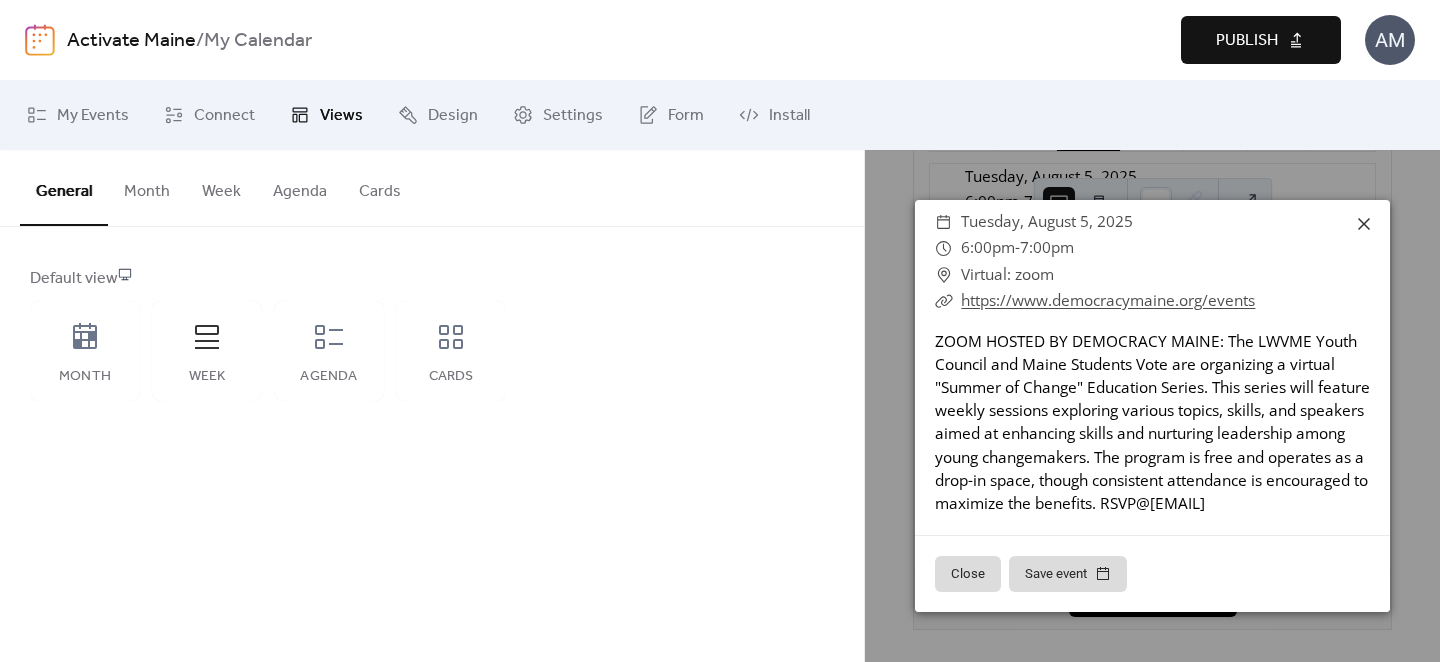 click on "https://www.democracymaine.org/events" at bounding box center (1108, 300) 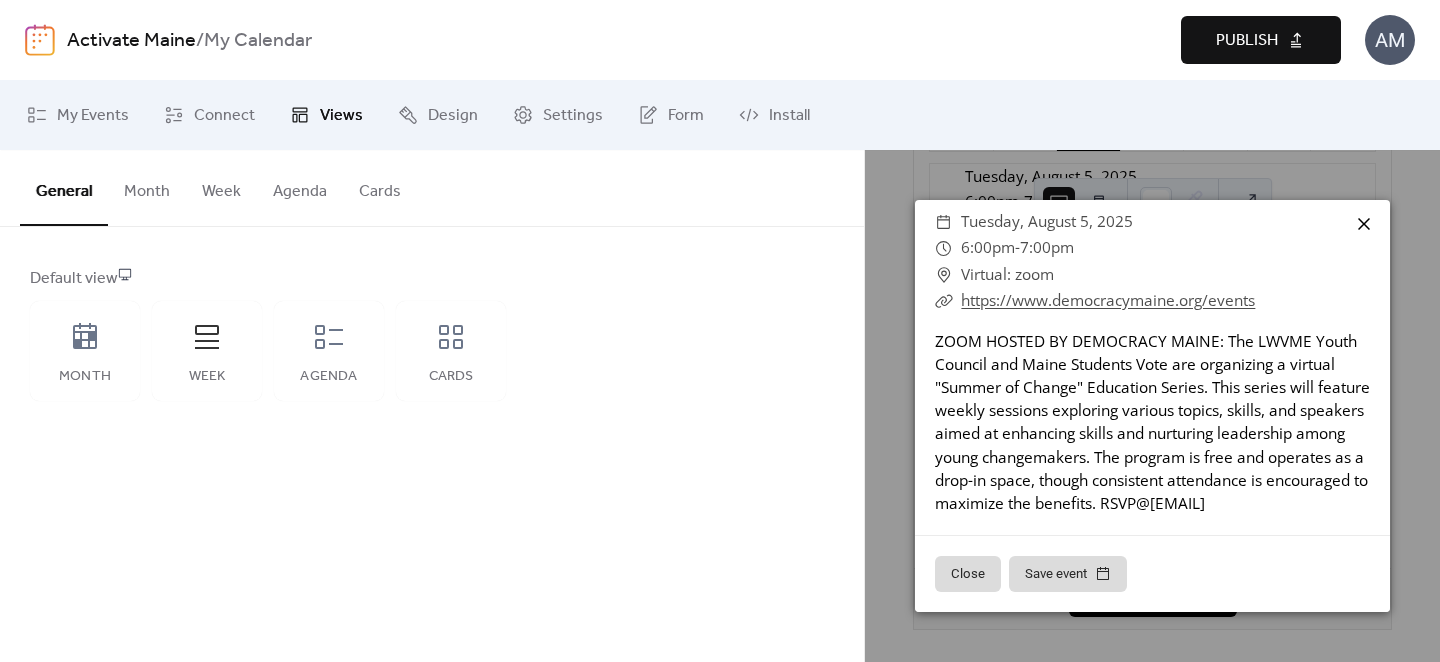 click 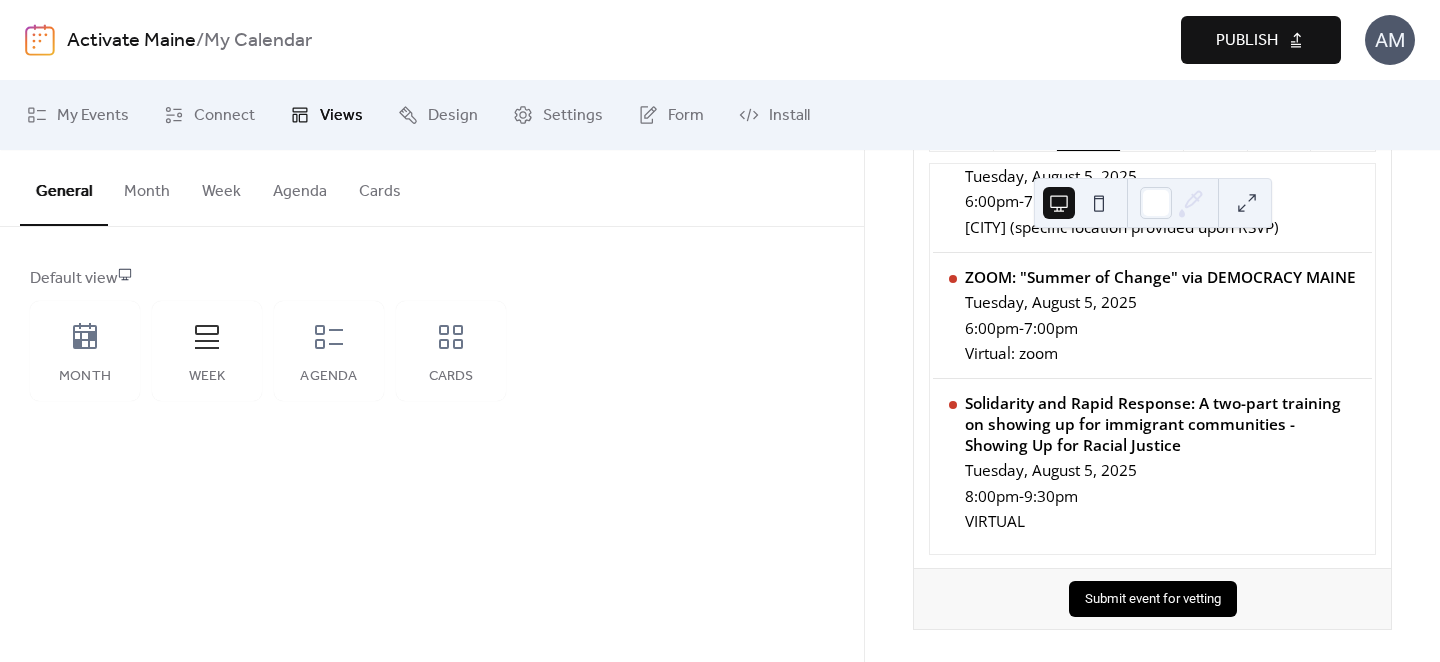 click on "Publish" at bounding box center [1261, 40] 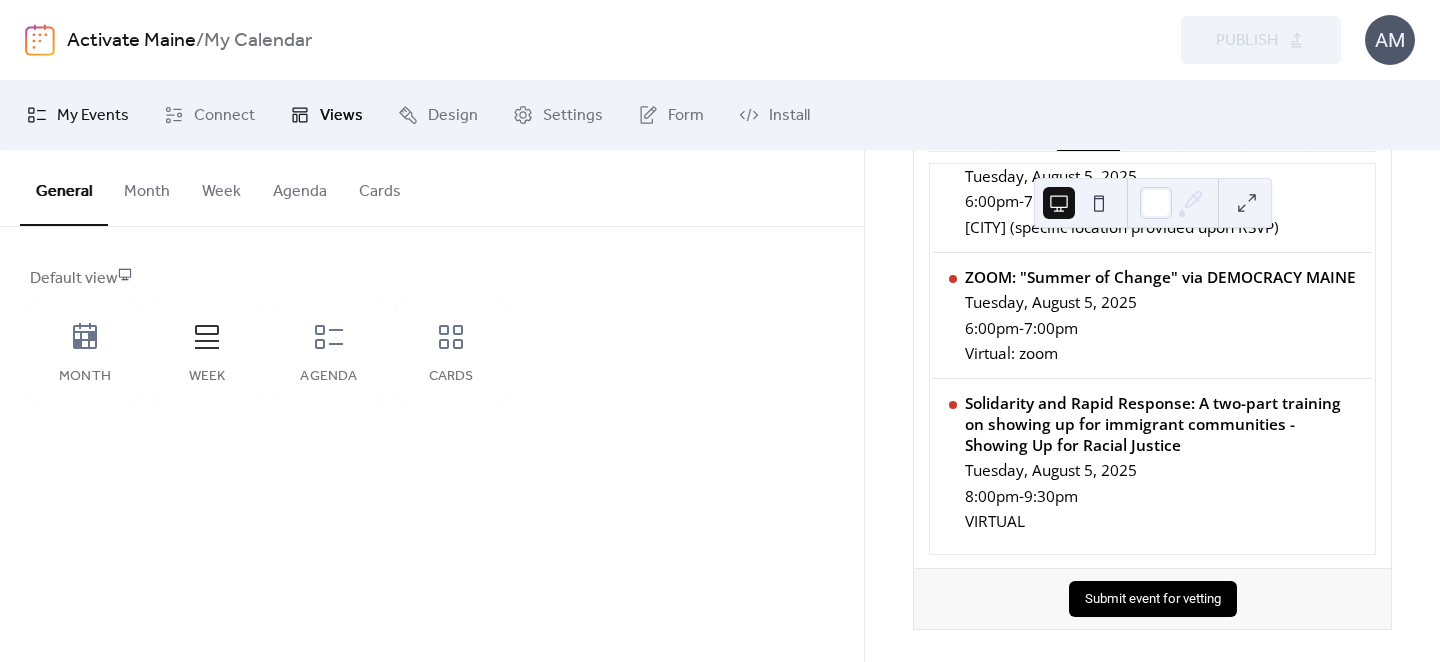 click on "My Events" at bounding box center (93, 116) 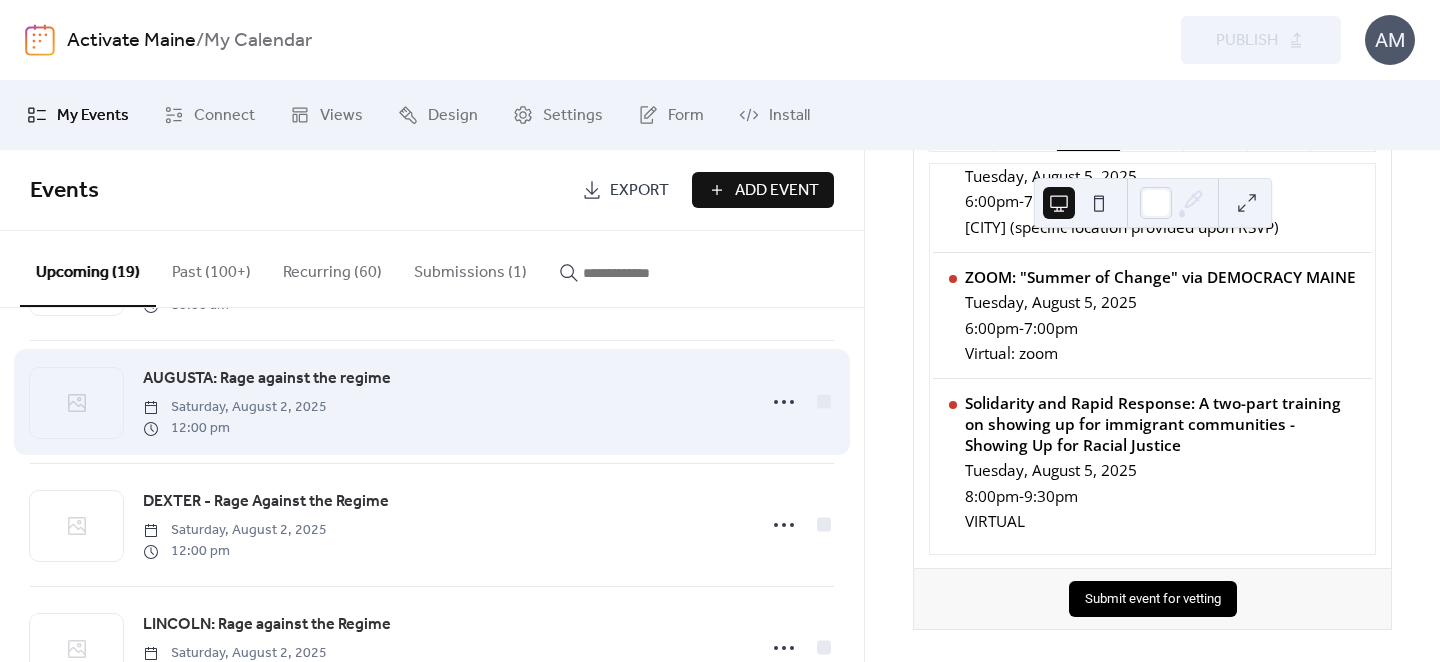 scroll, scrollTop: 0, scrollLeft: 0, axis: both 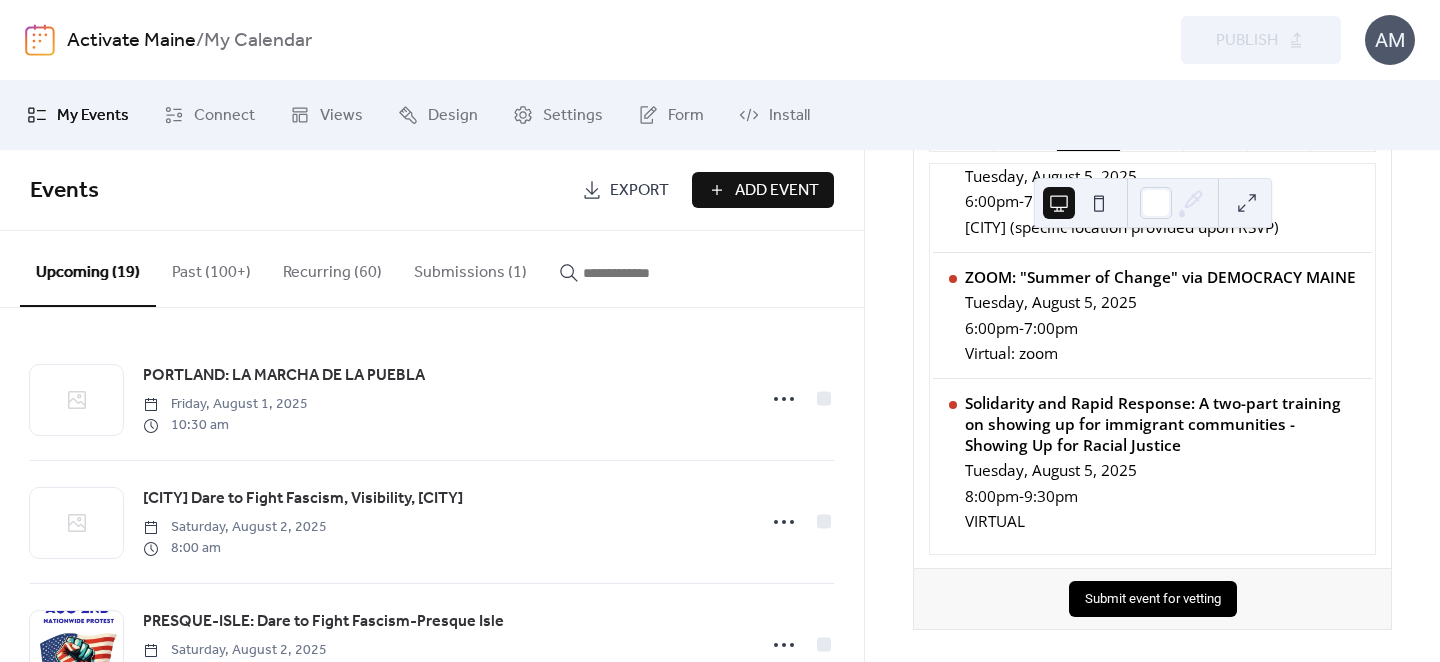 click on "Recurring (60)" at bounding box center (332, 268) 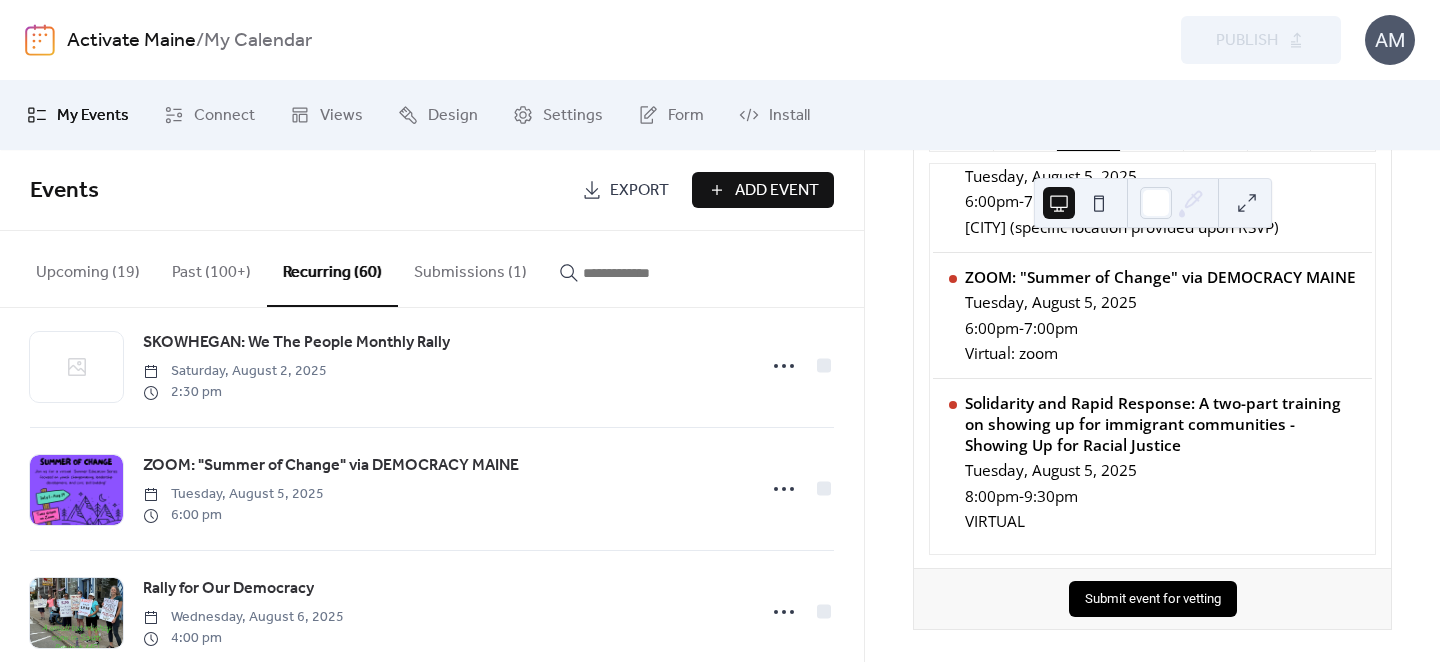 scroll, scrollTop: 5571, scrollLeft: 0, axis: vertical 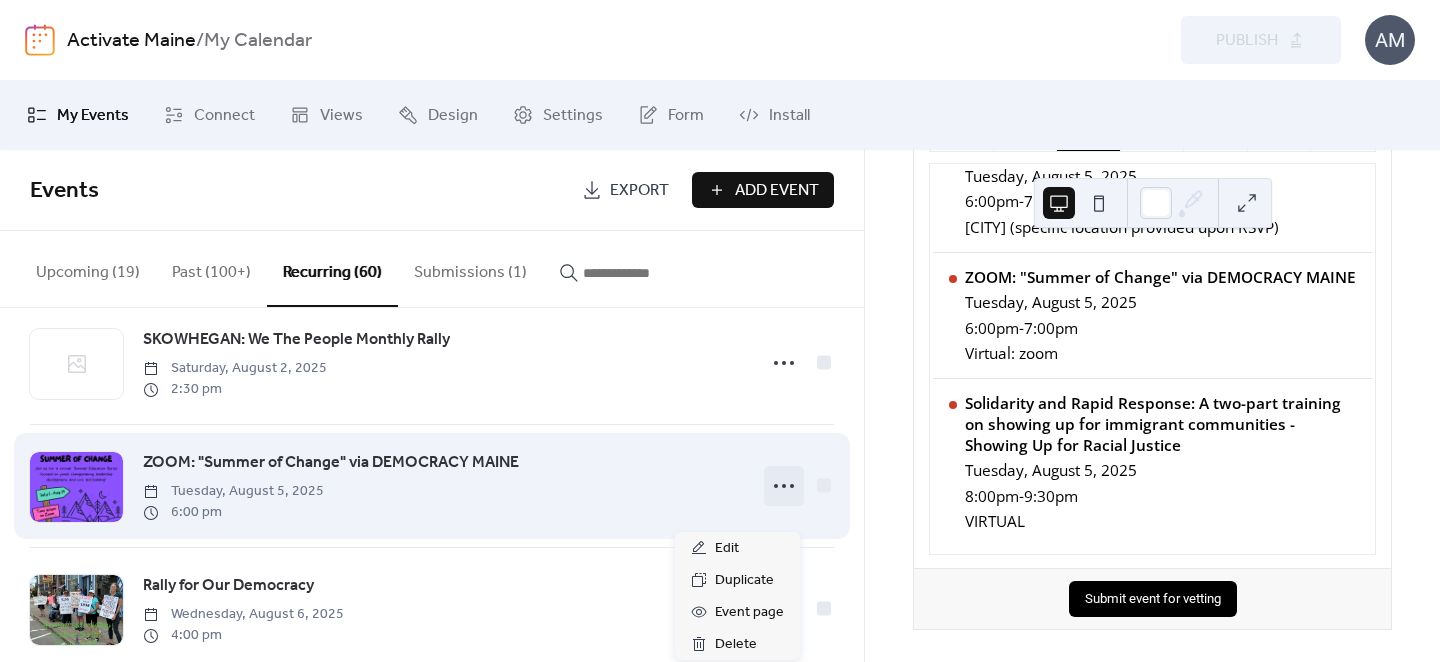 click 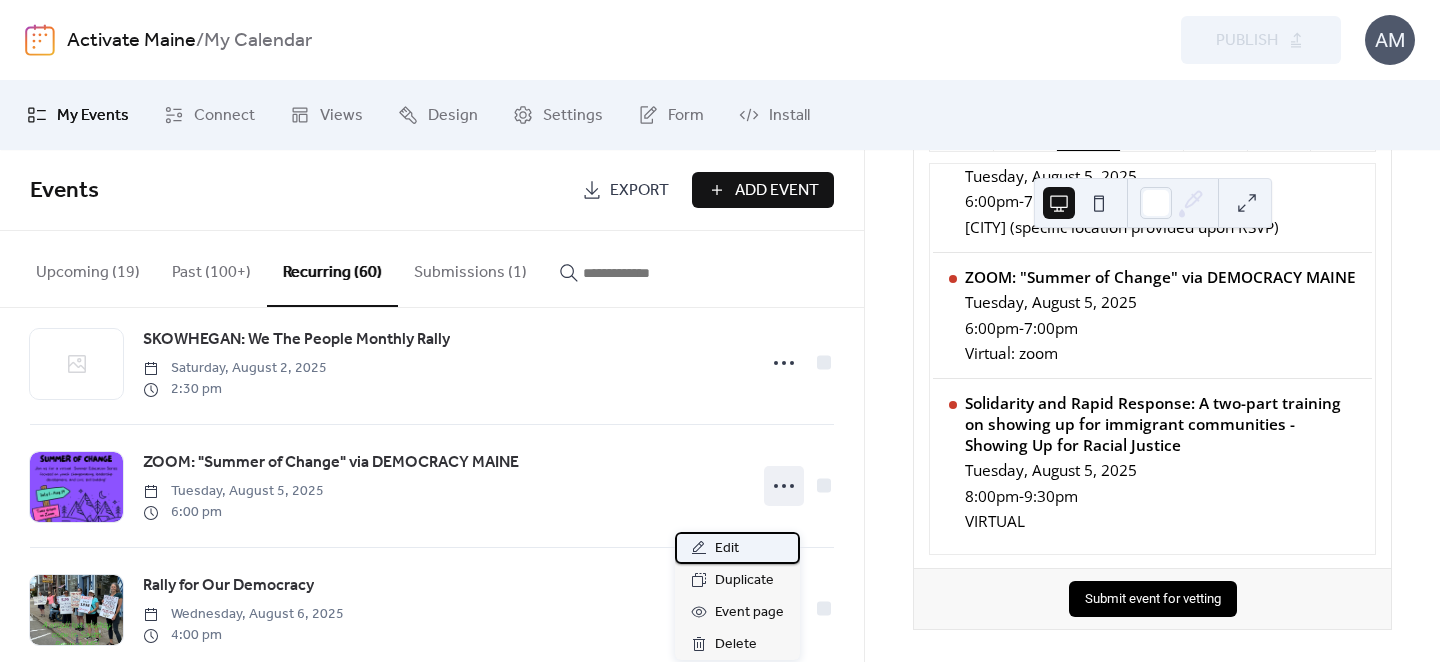click on "Edit" at bounding box center (727, 549) 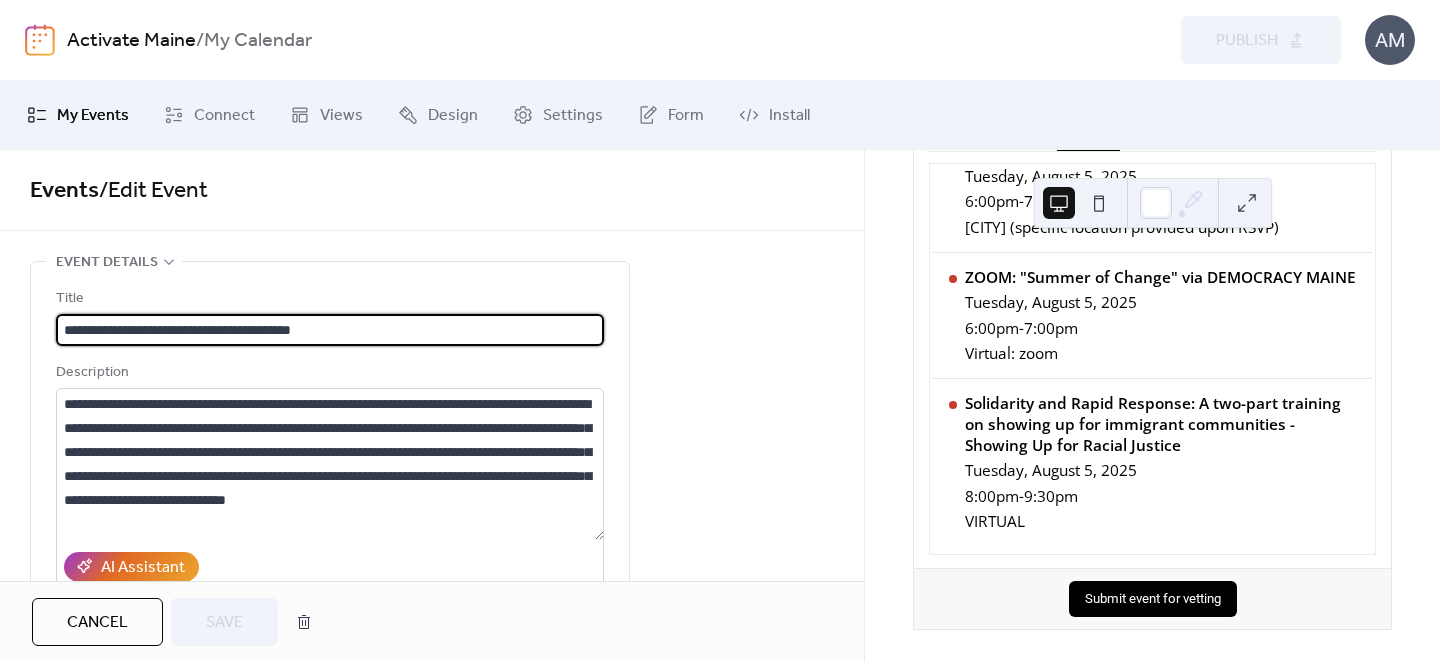click on "**********" at bounding box center (330, 330) 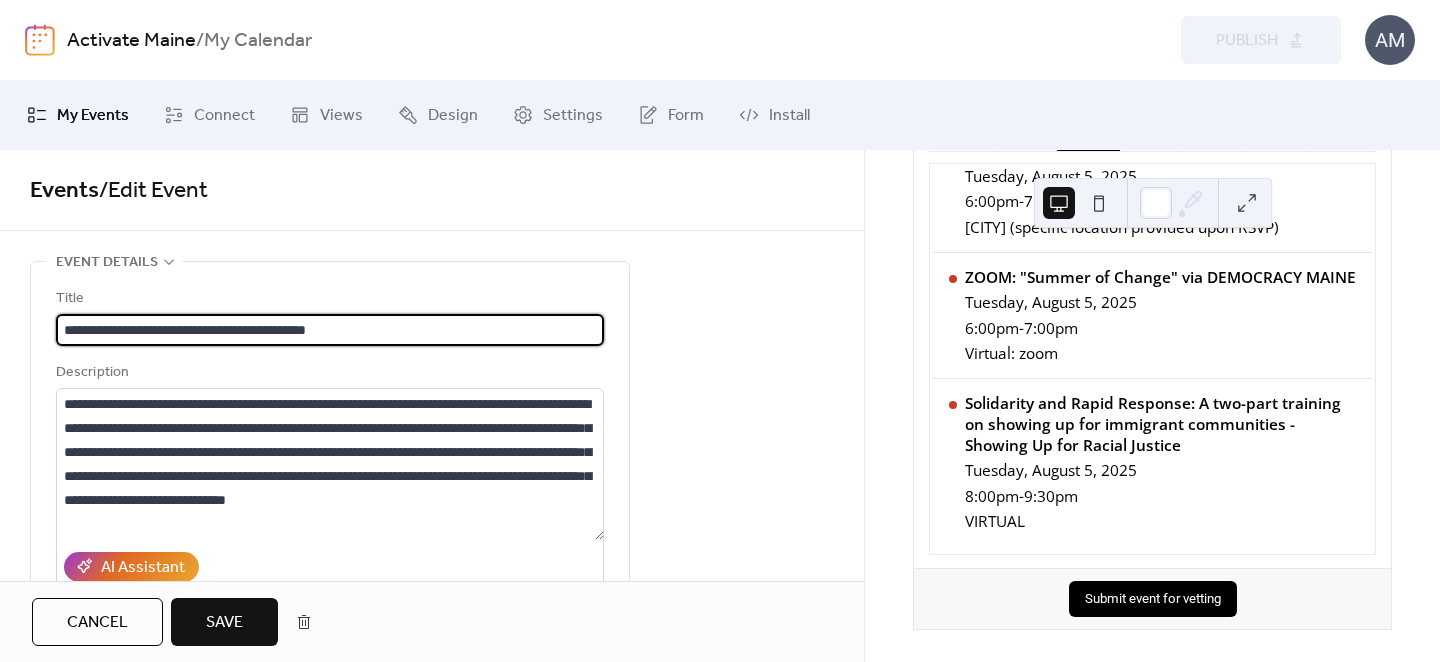 type on "**********" 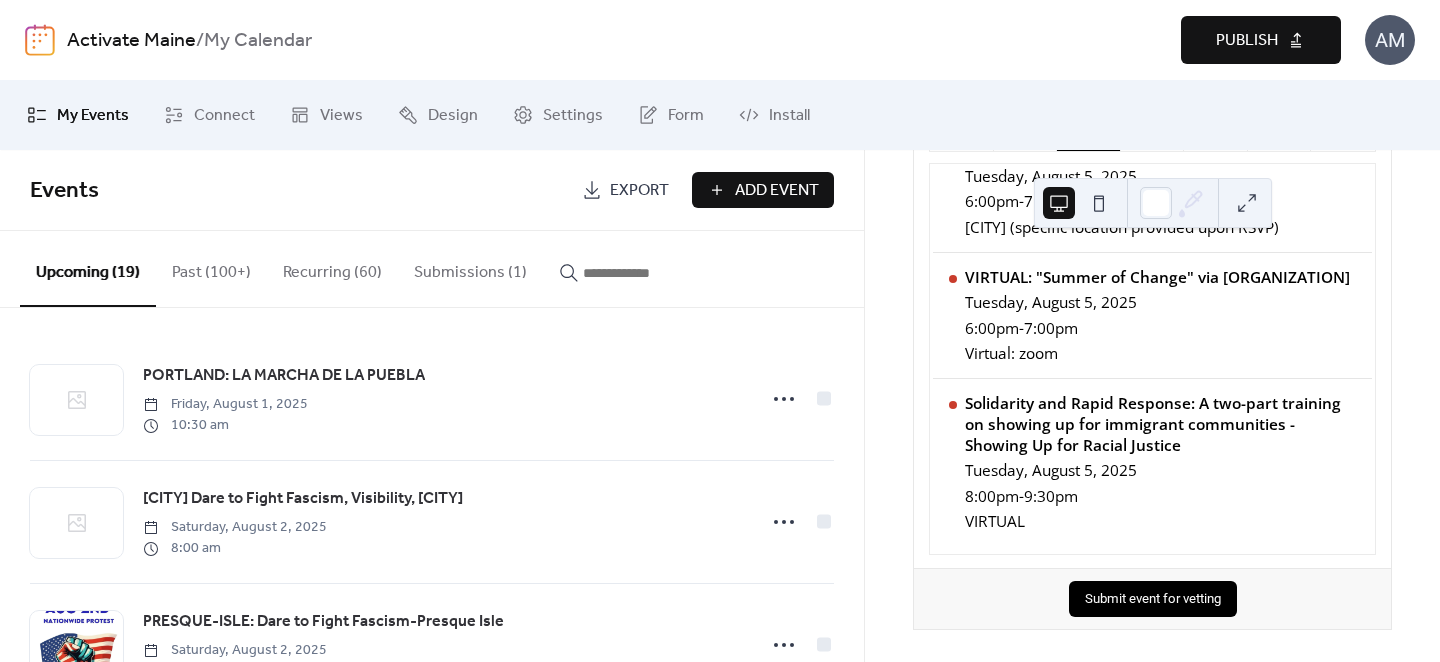 click on "Publish" at bounding box center [1247, 41] 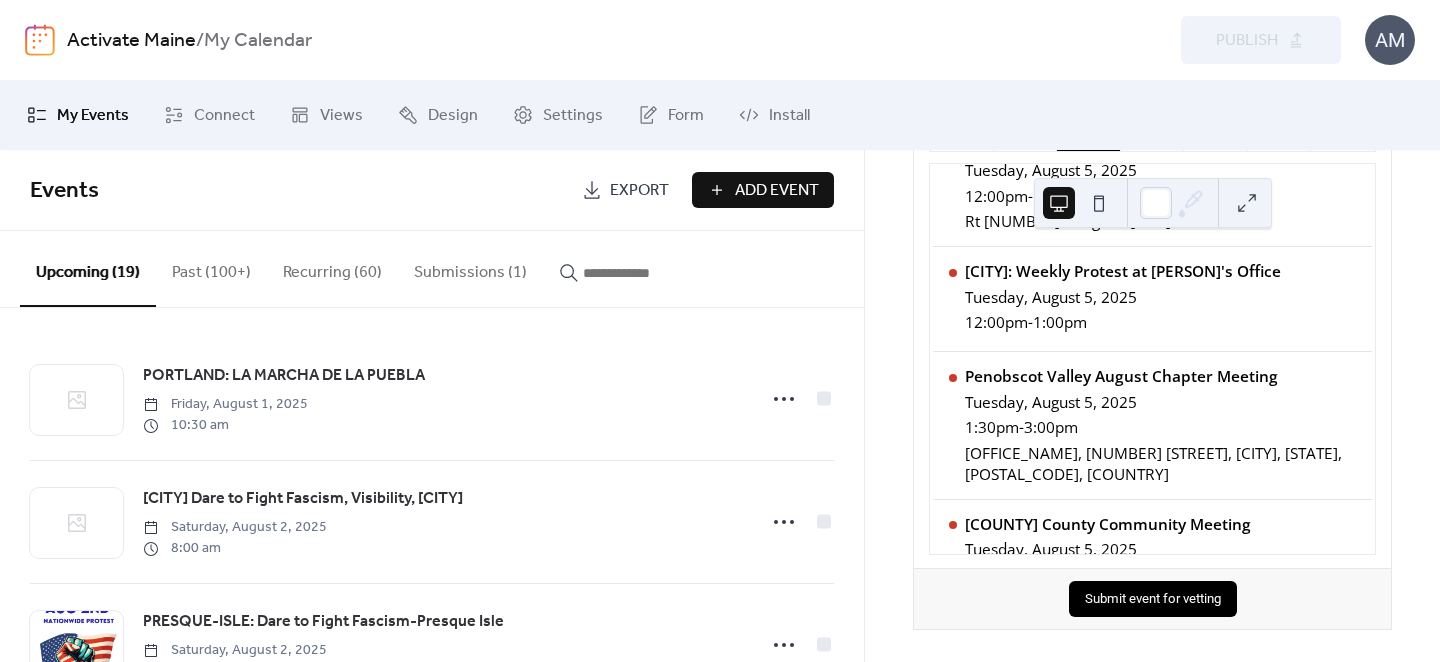 scroll, scrollTop: 0, scrollLeft: 0, axis: both 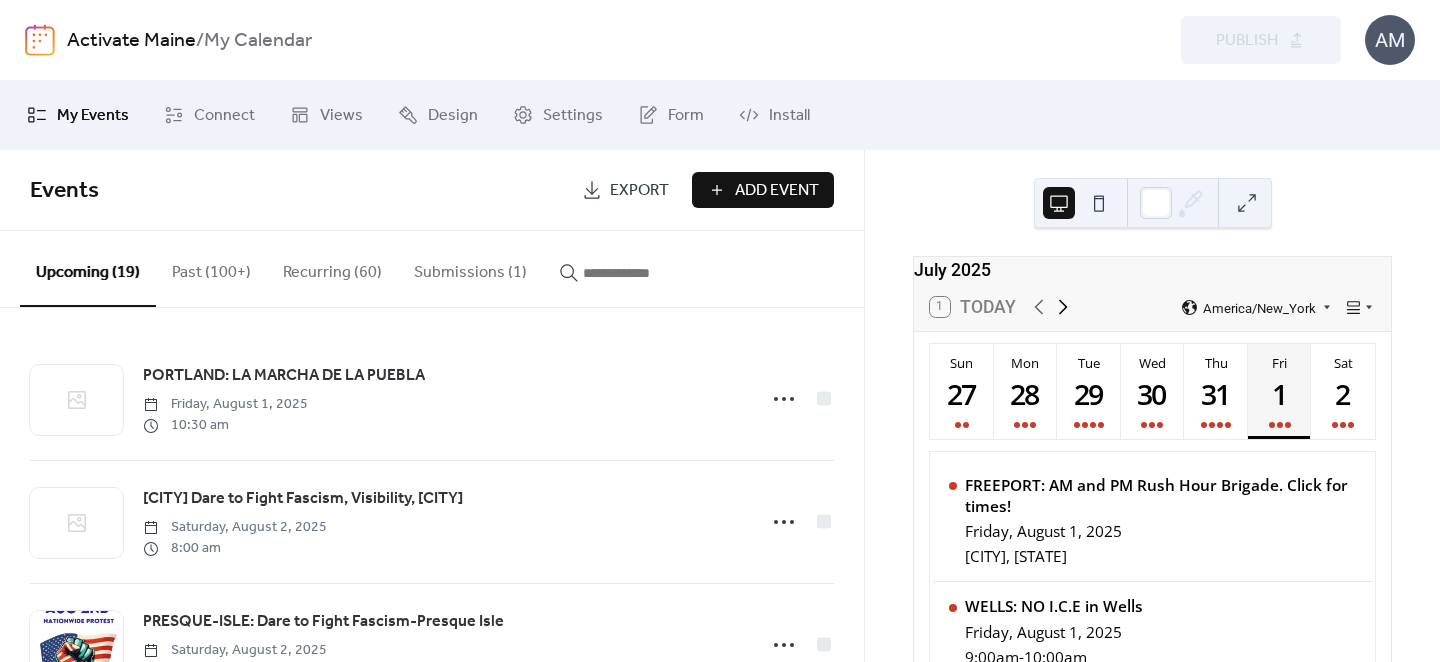 click 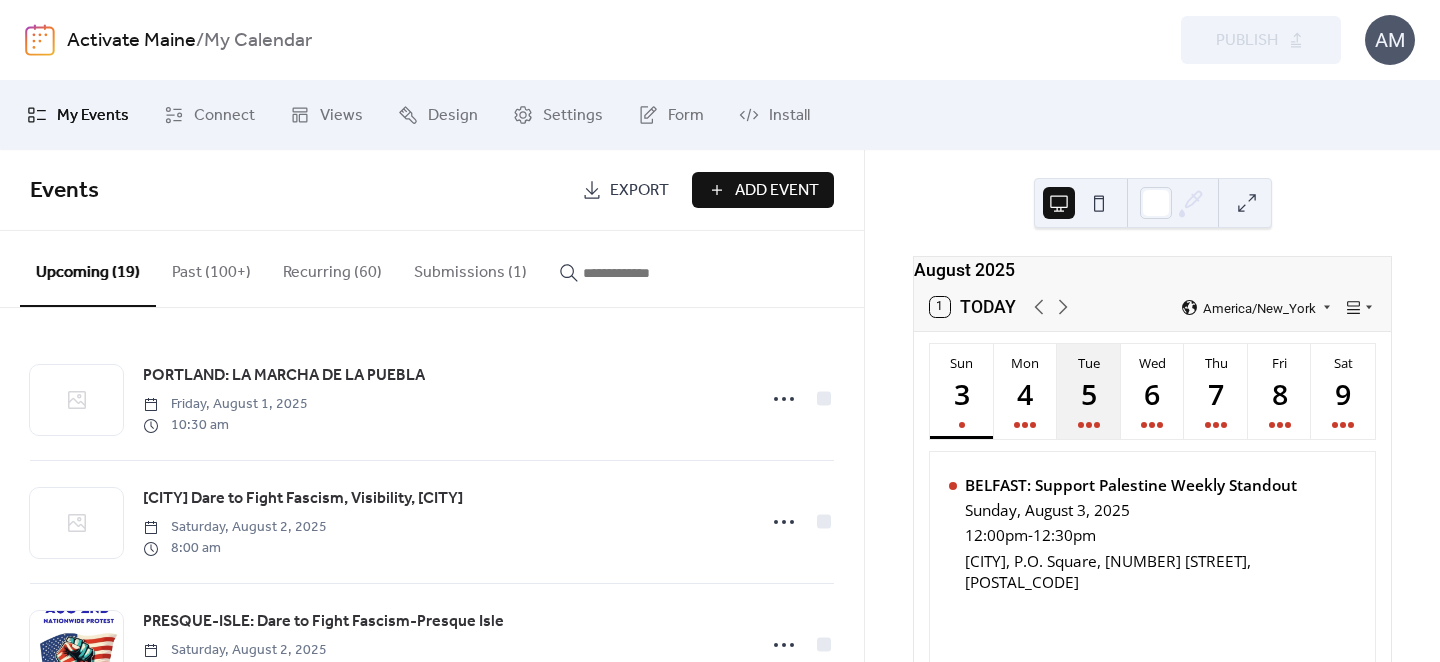 click at bounding box center (1089, 425) 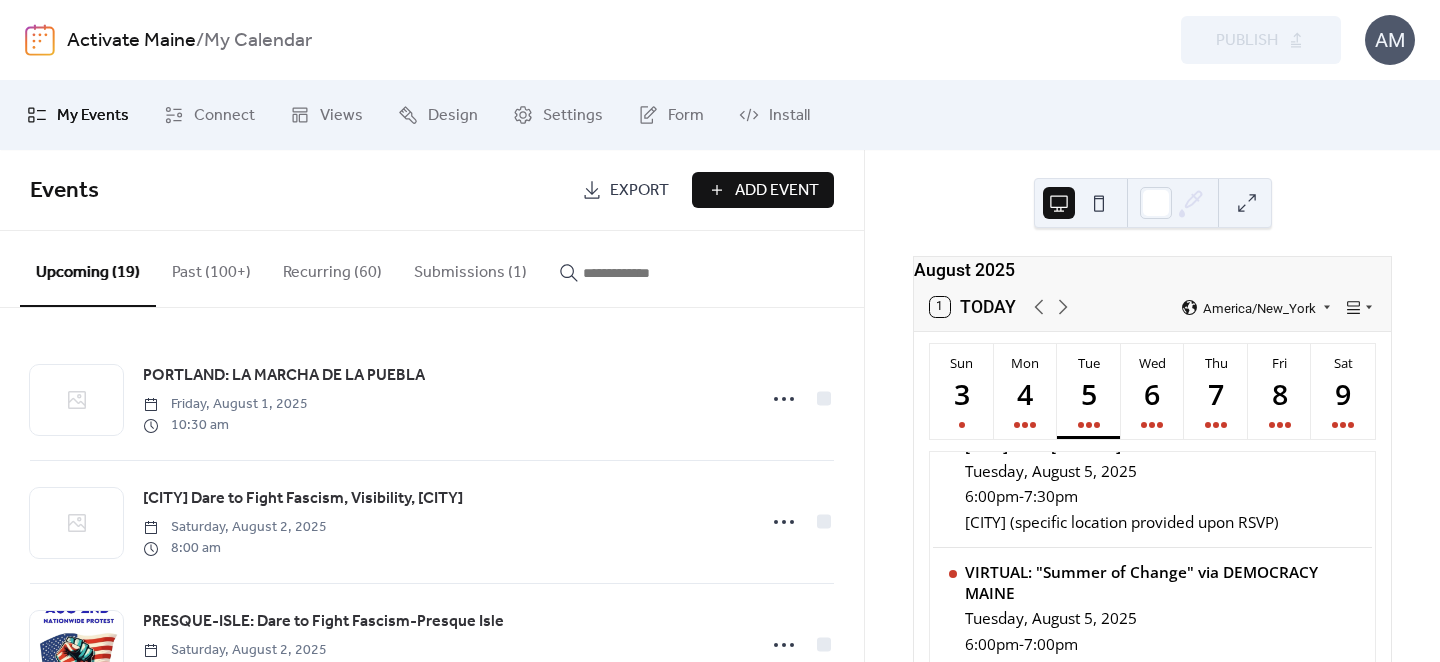 scroll, scrollTop: 878, scrollLeft: 0, axis: vertical 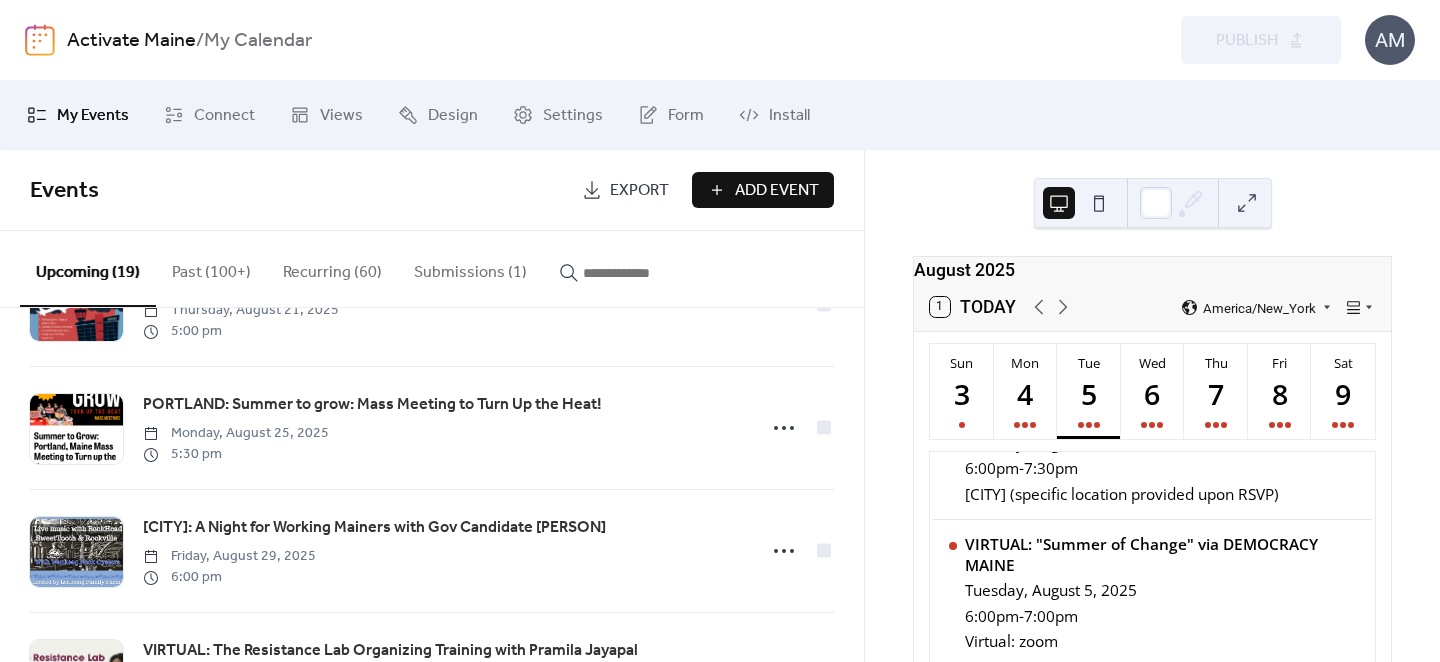 click on "Recurring (60)" at bounding box center (332, 268) 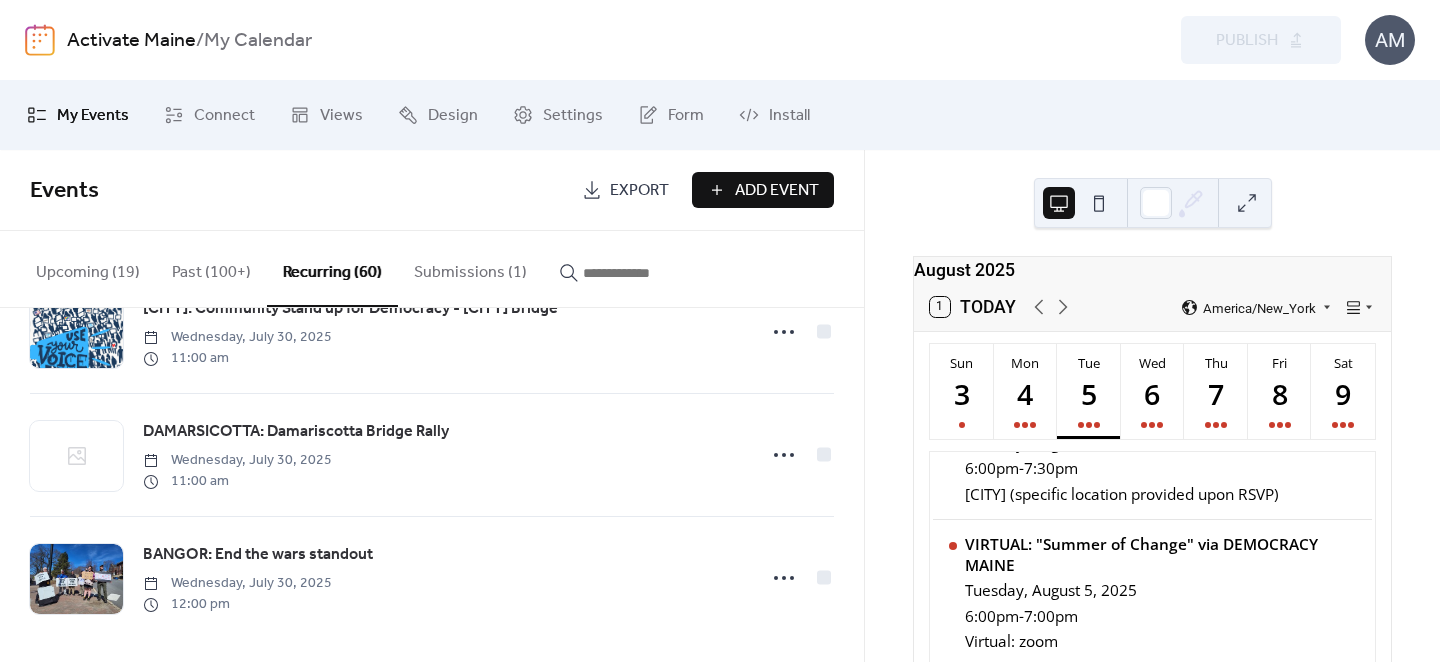 scroll, scrollTop: 5879, scrollLeft: 0, axis: vertical 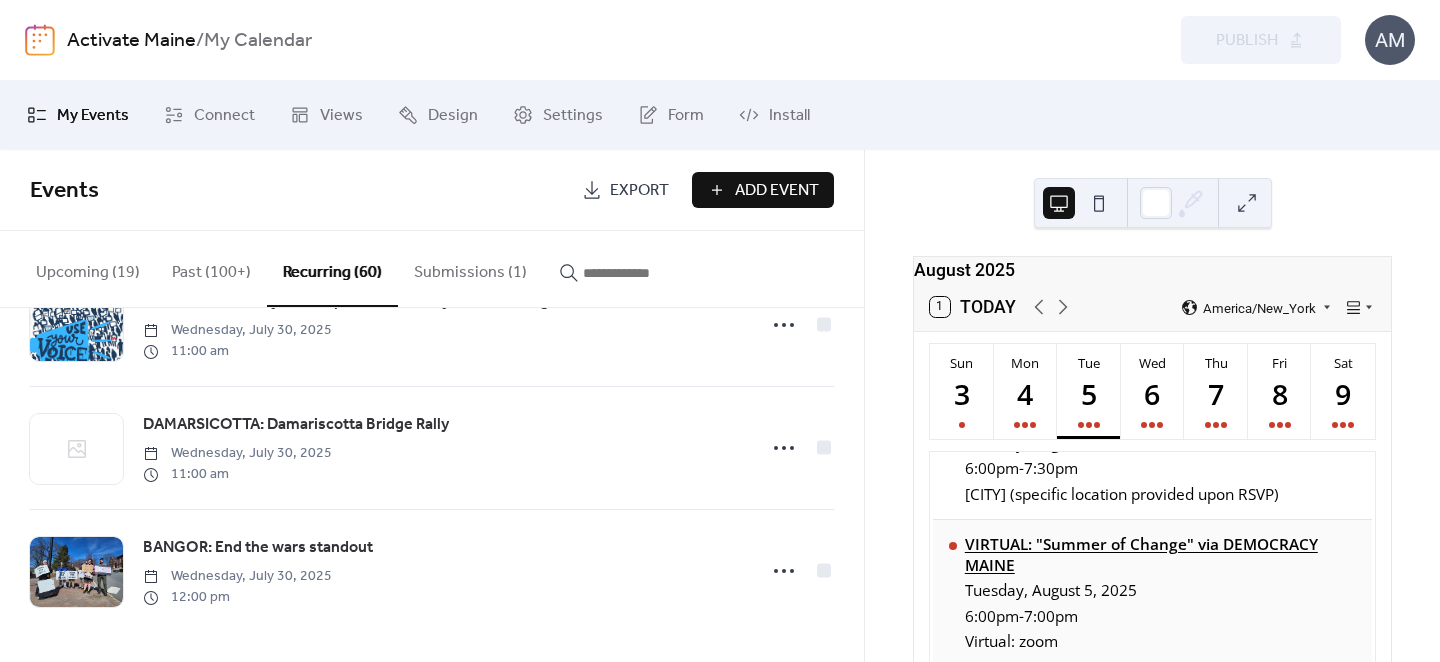 click on "VIRTUAL: "Summer of Change" via [ORGANIZATION]" at bounding box center [1161, 555] 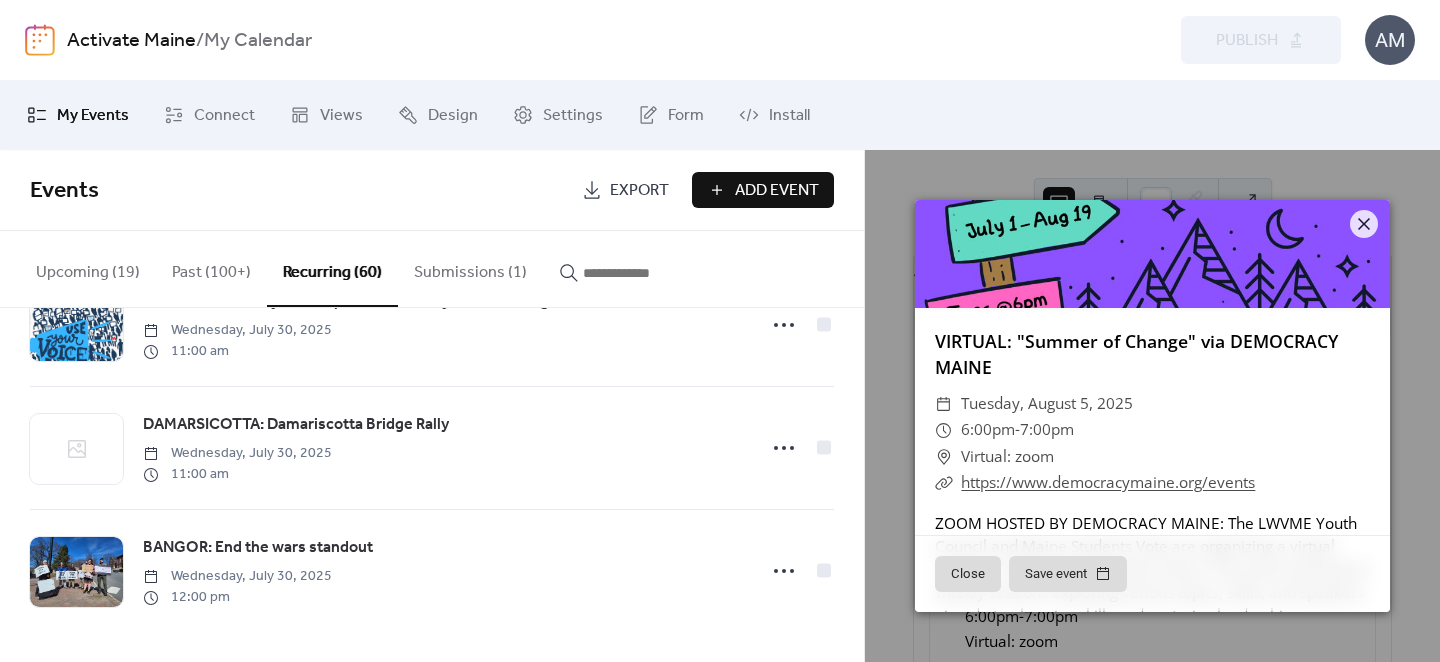 scroll, scrollTop: 331, scrollLeft: 0, axis: vertical 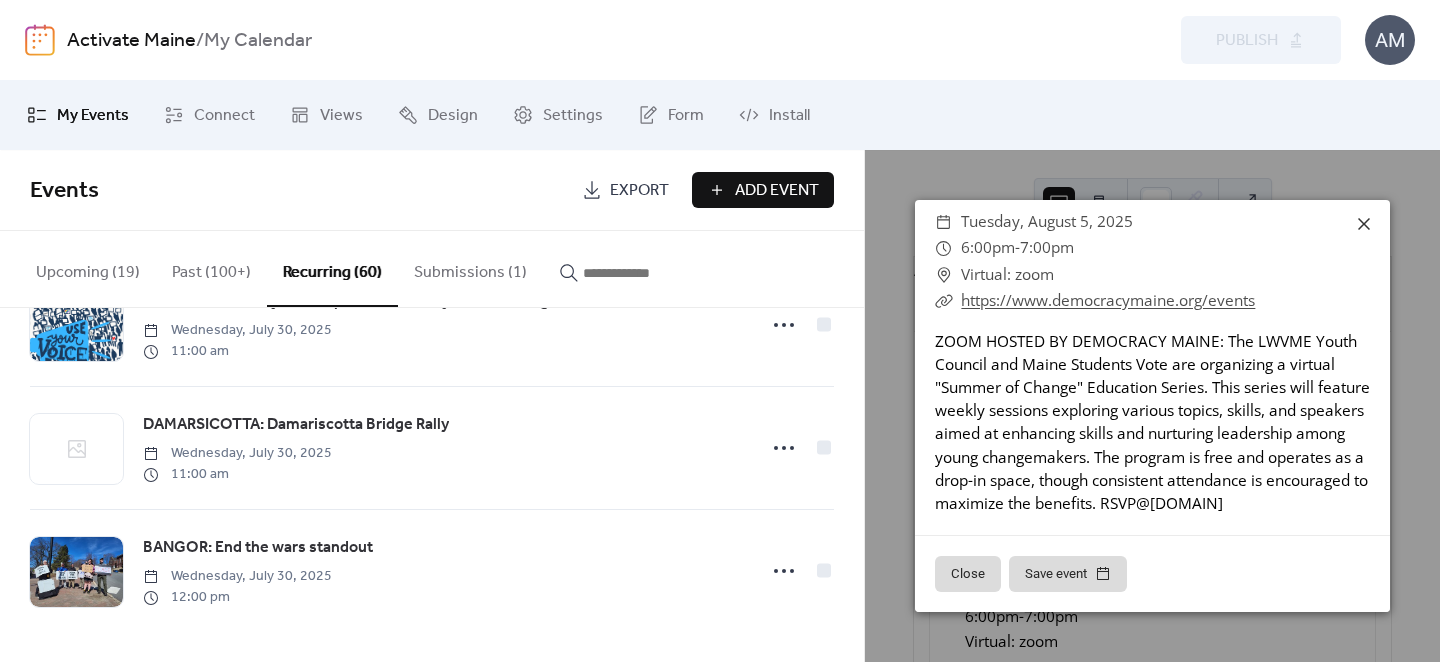 click on "Save event" at bounding box center [1068, 574] 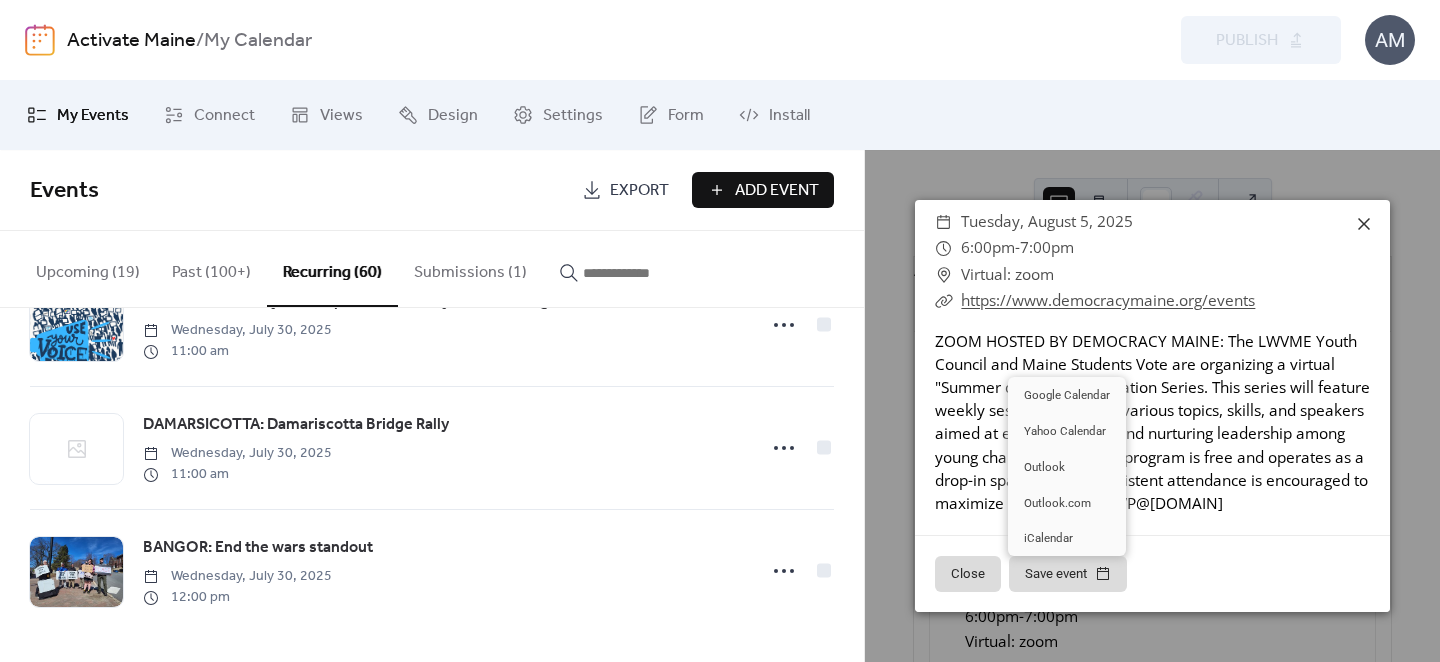 click on "​ 6:00pm - 7:00pm" at bounding box center (1152, 248) 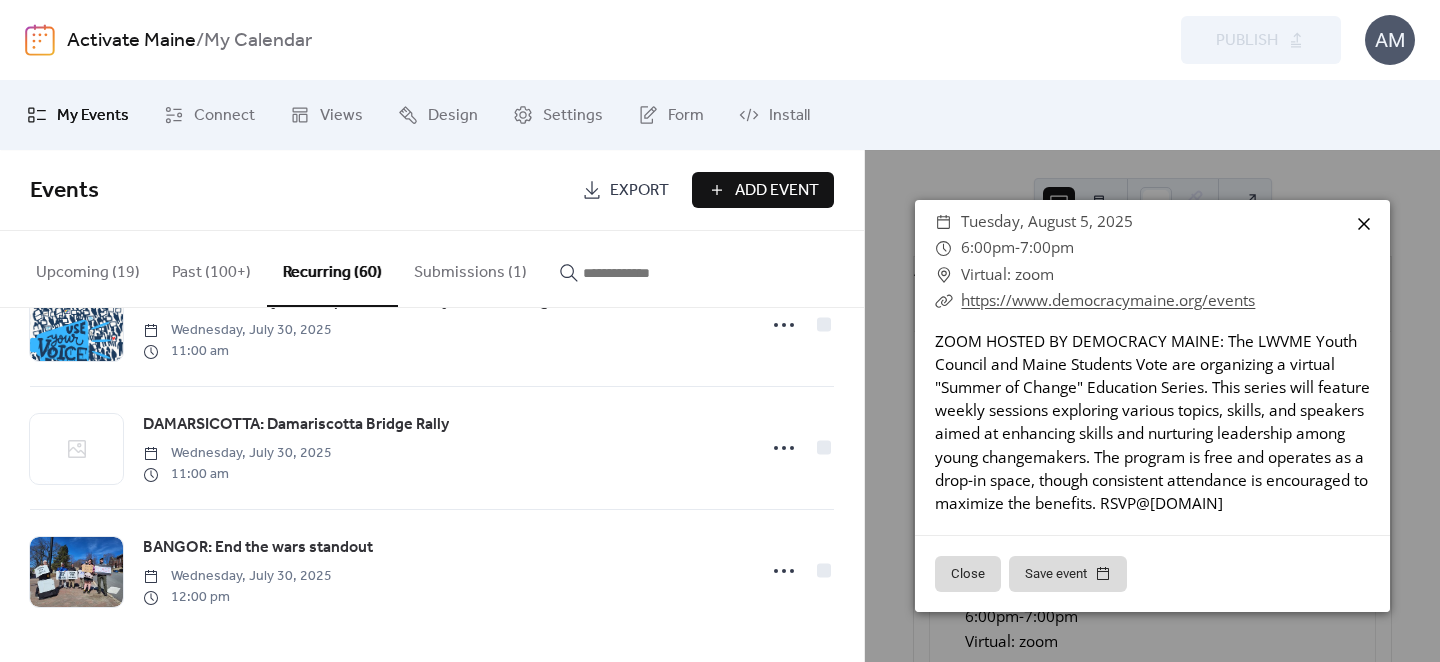 click 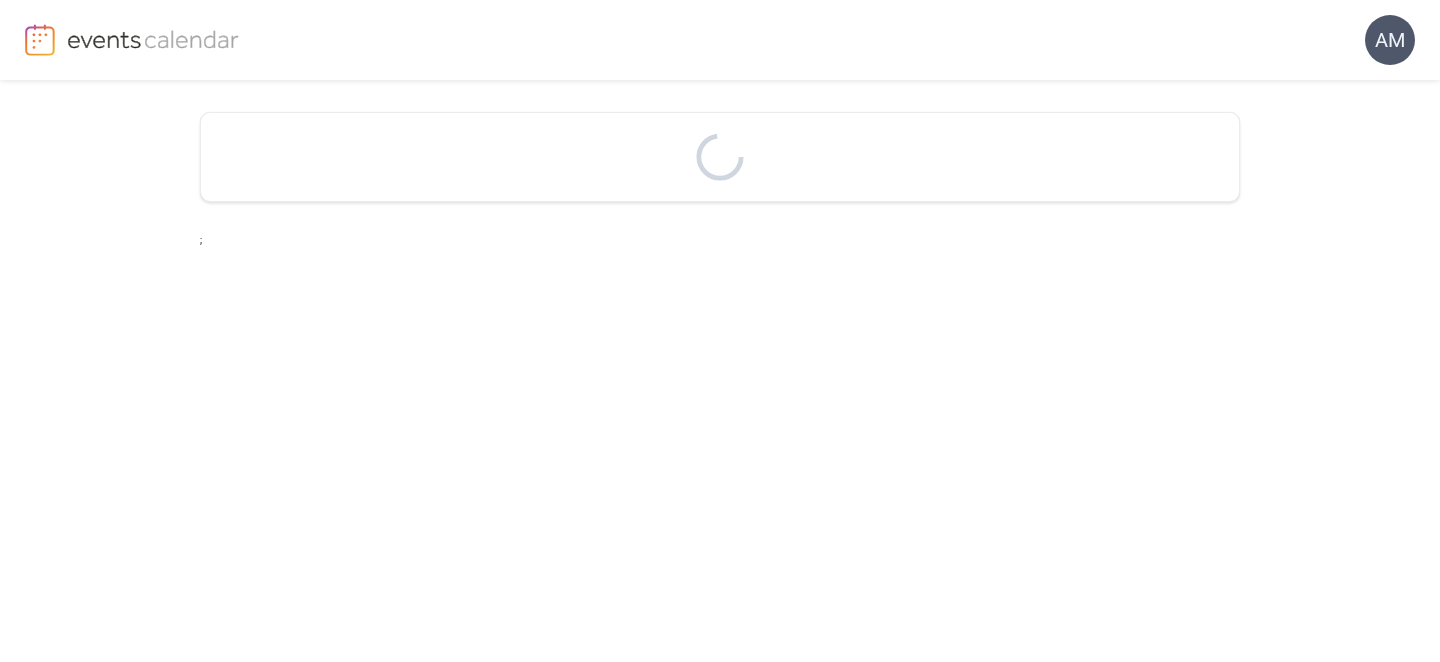 scroll, scrollTop: 0, scrollLeft: 0, axis: both 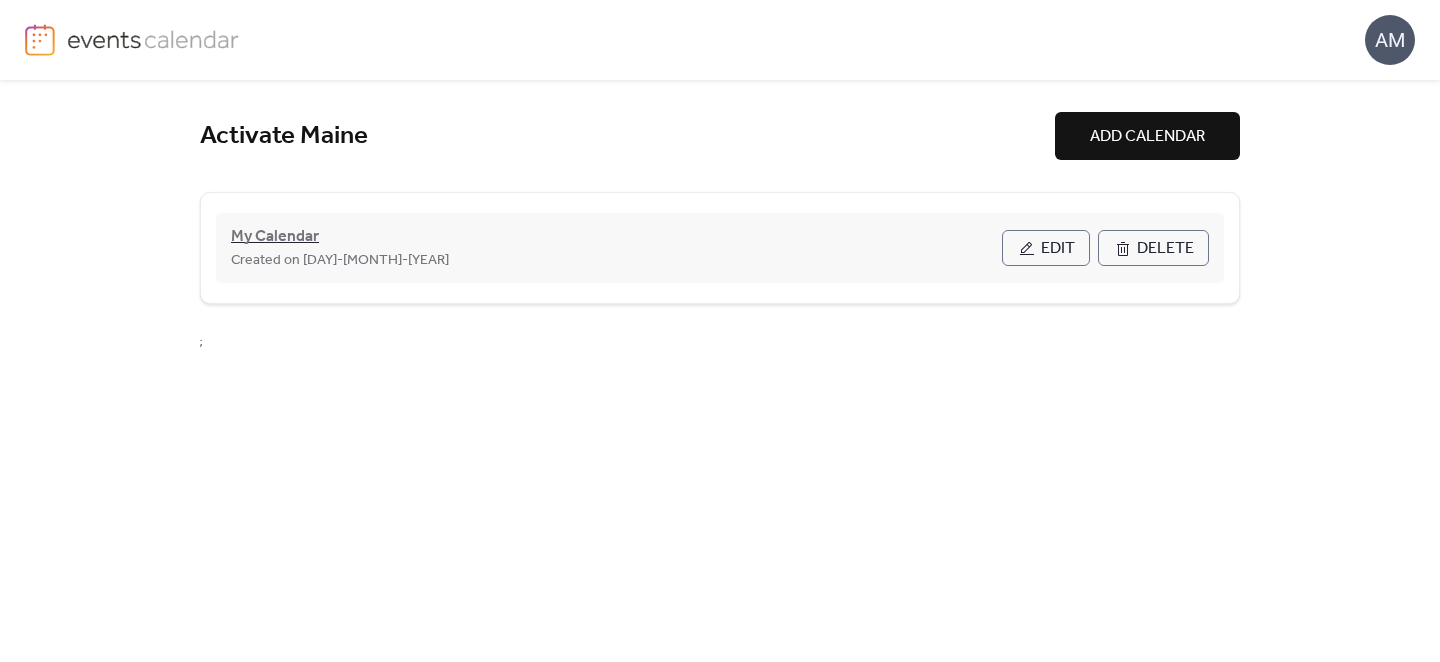 click on "My Calendar" at bounding box center [275, 237] 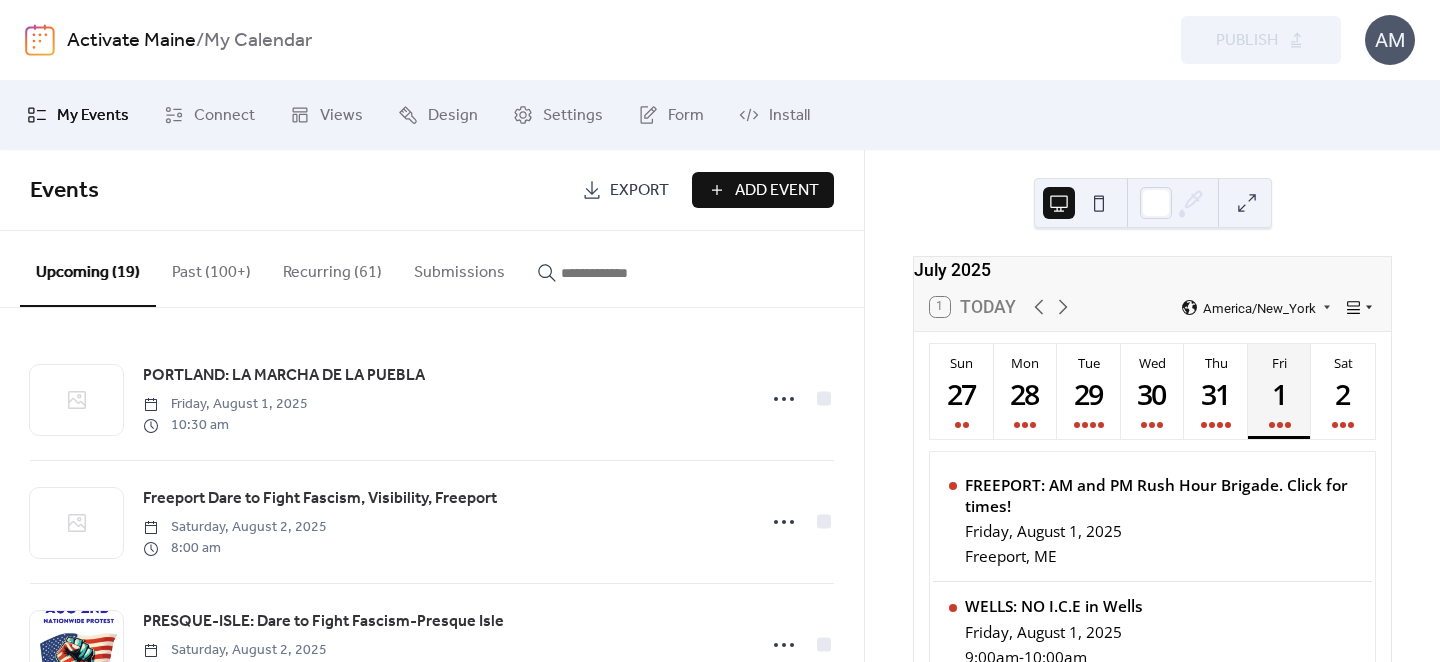 click 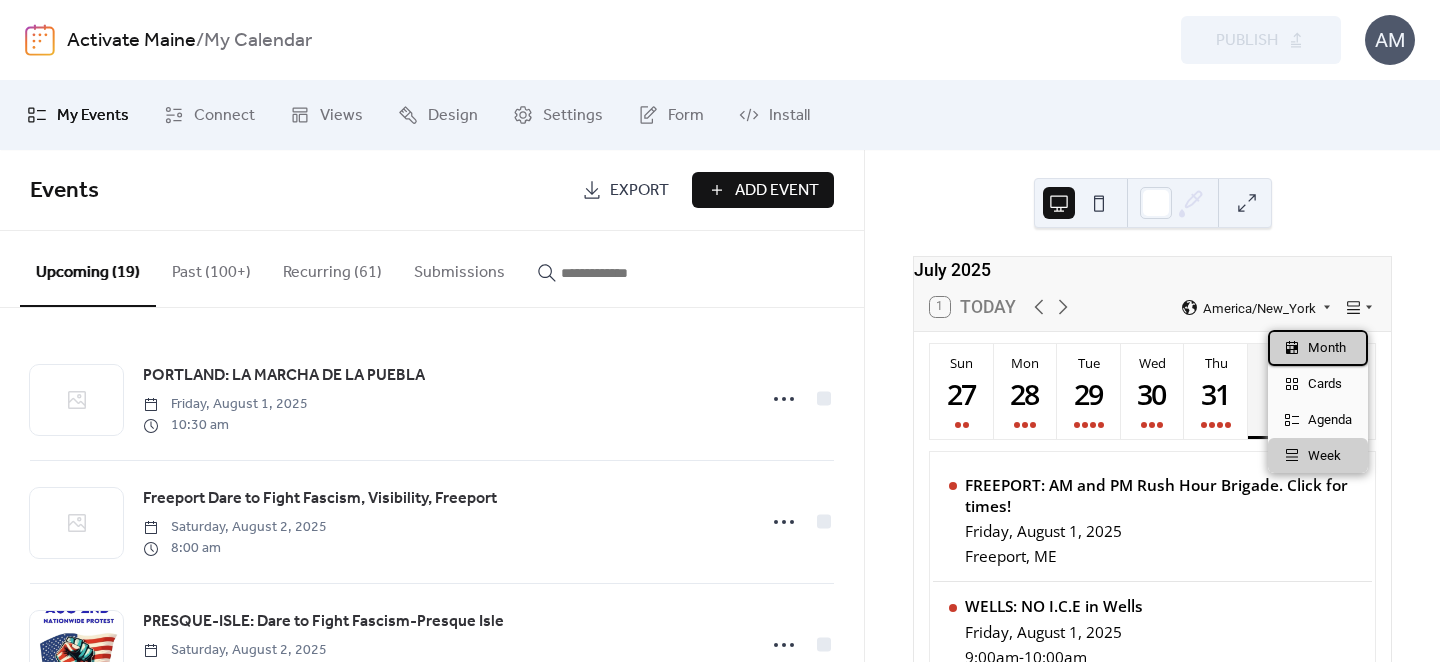 click on "Month" at bounding box center [1327, 348] 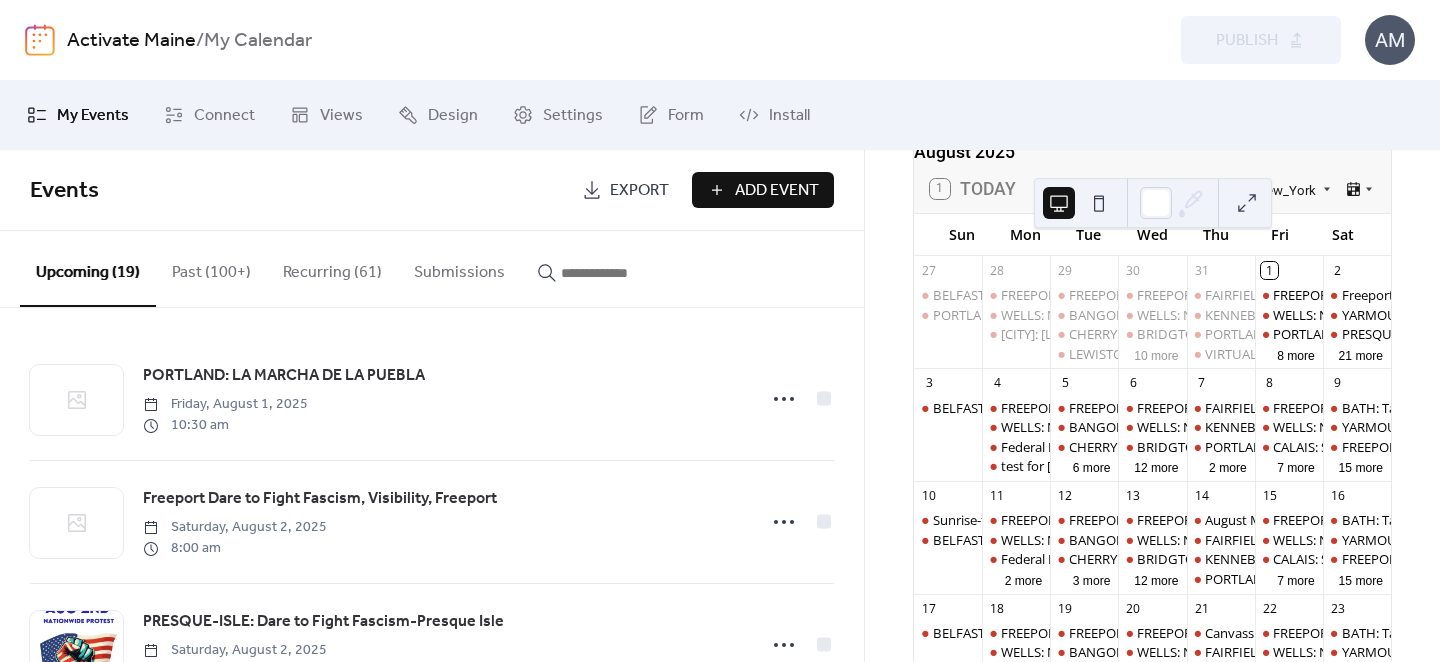 scroll, scrollTop: 68, scrollLeft: 0, axis: vertical 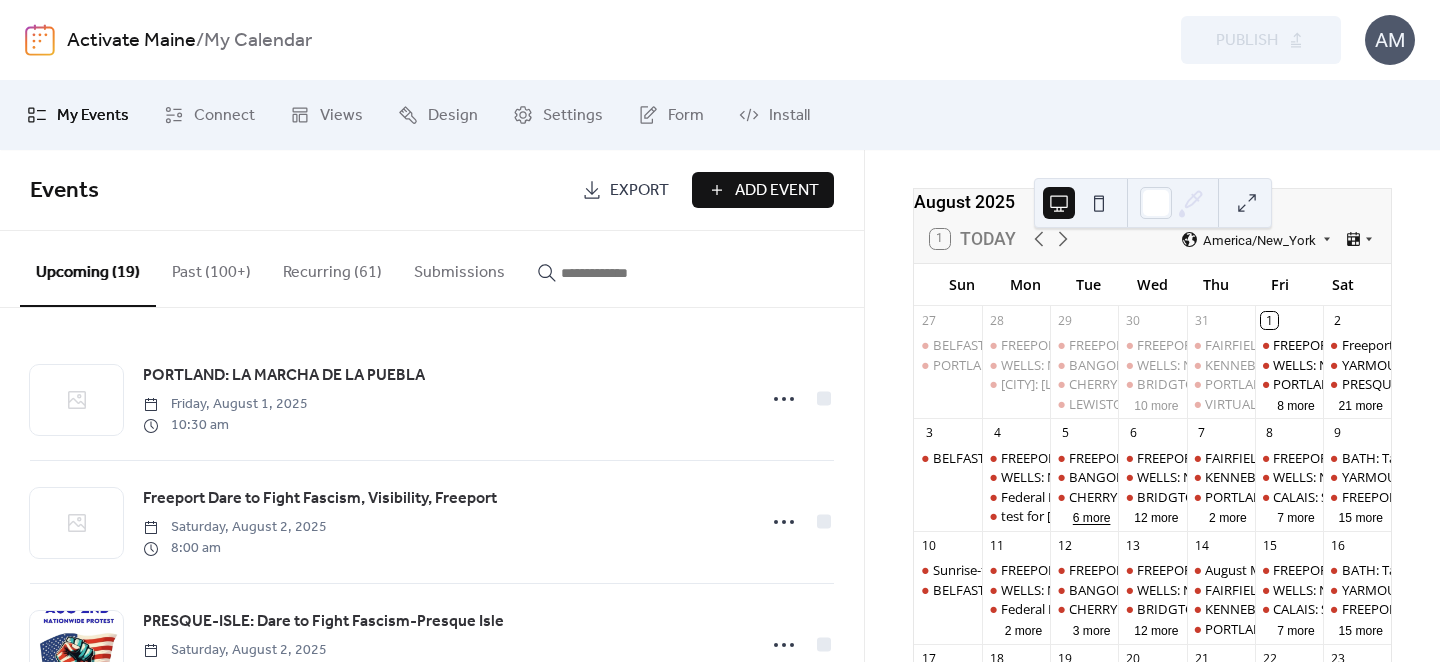 click on "6 more" at bounding box center (1092, 516) 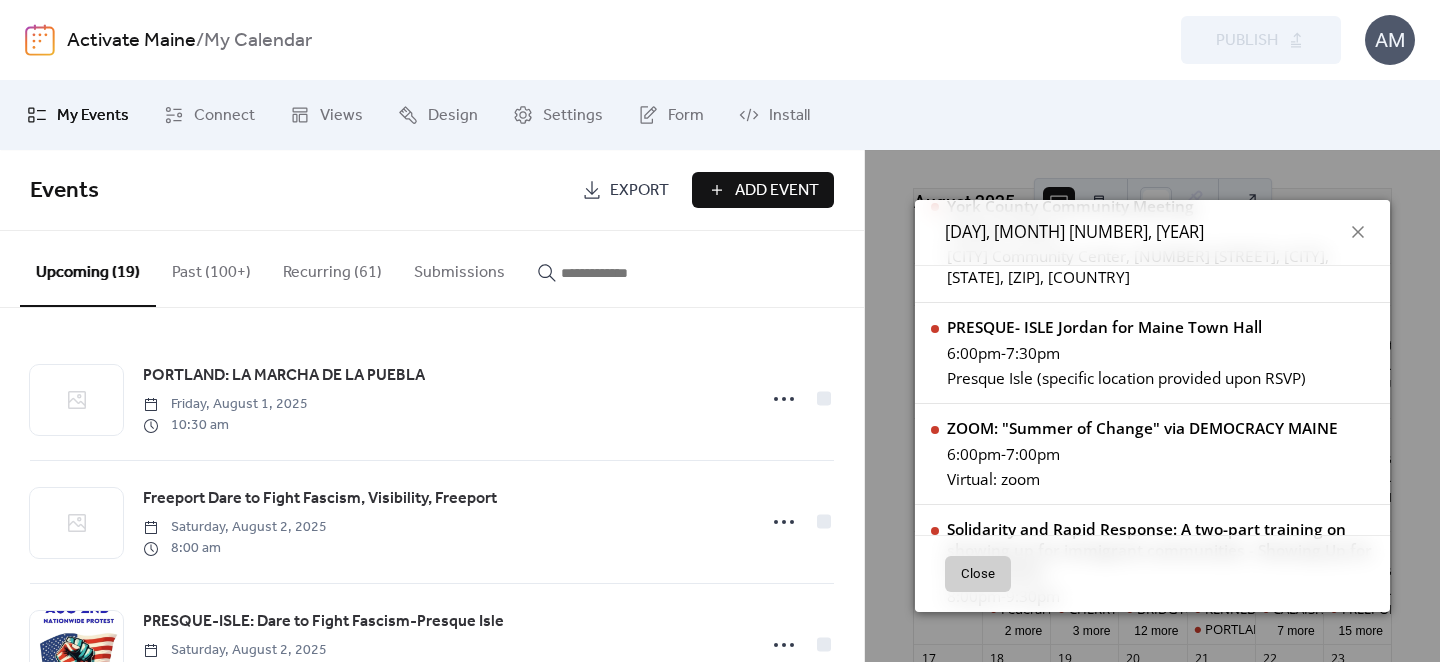 scroll, scrollTop: 589, scrollLeft: 0, axis: vertical 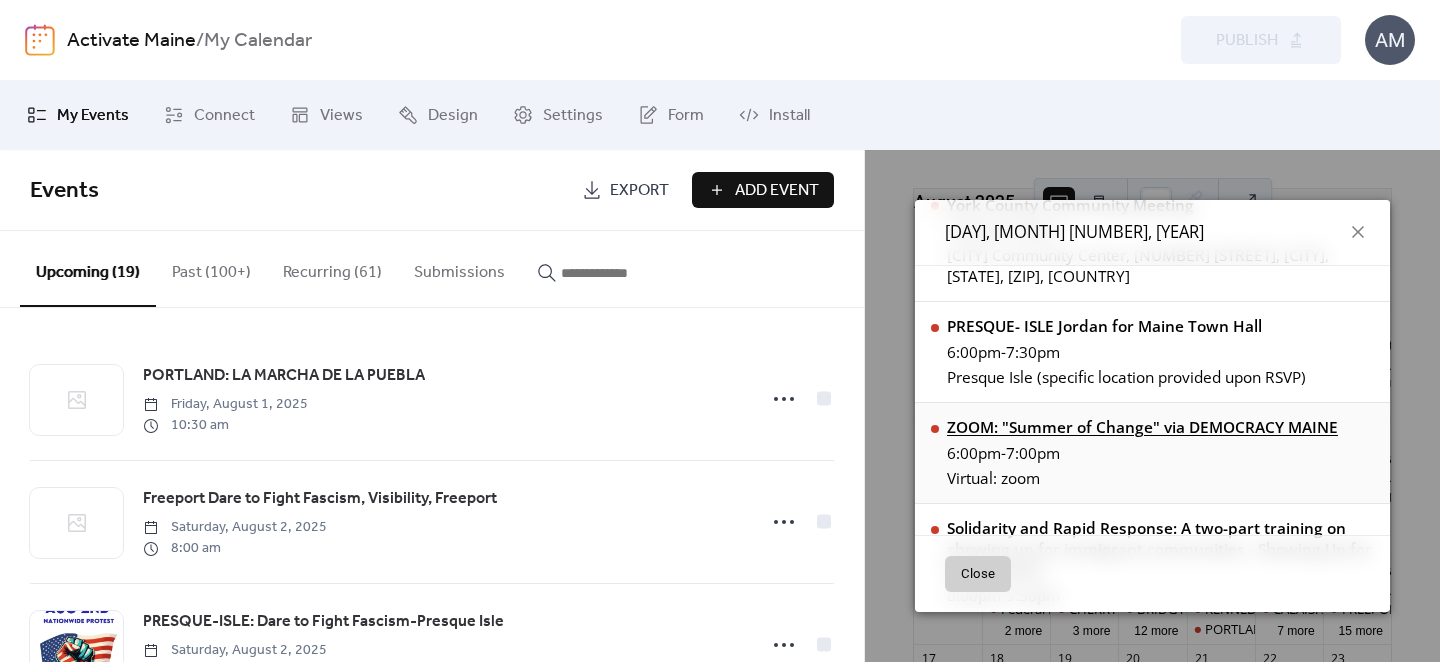 click on "ZOOM:  "Summer of Change" via DEMOCRACY MAINE" at bounding box center (1142, 427) 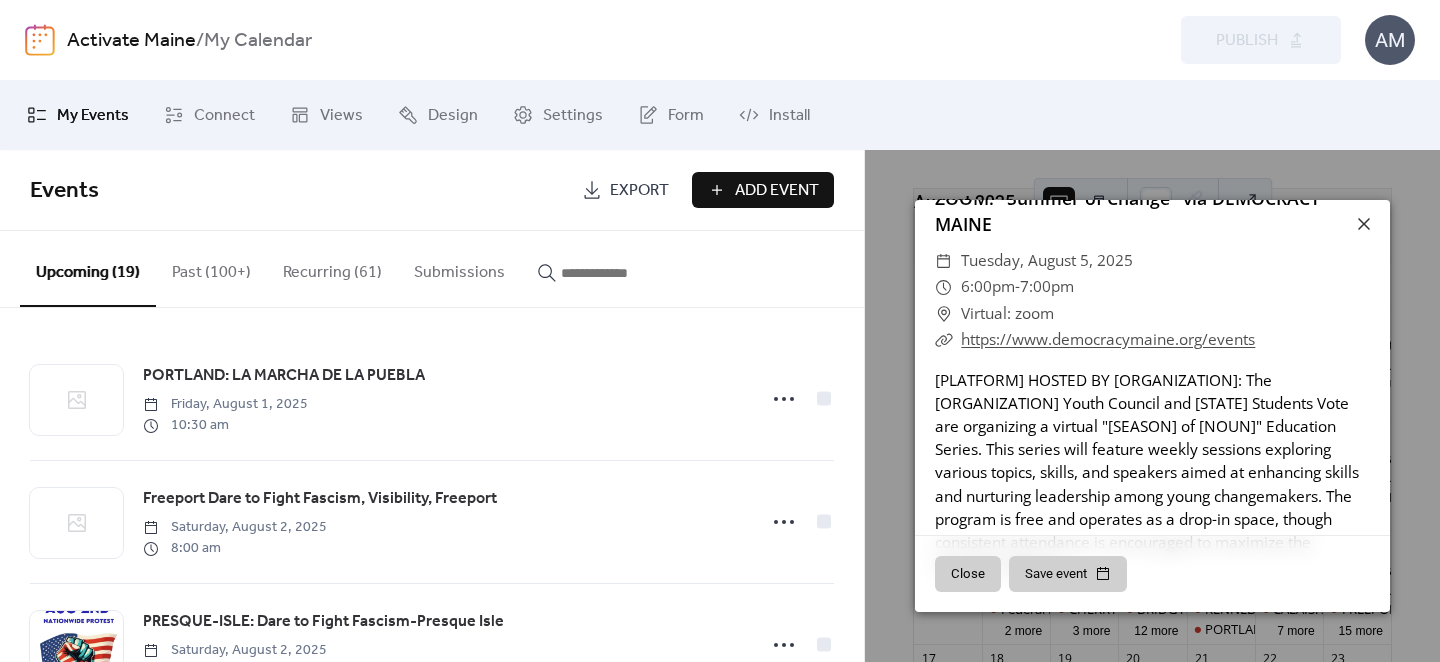 scroll, scrollTop: 331, scrollLeft: 0, axis: vertical 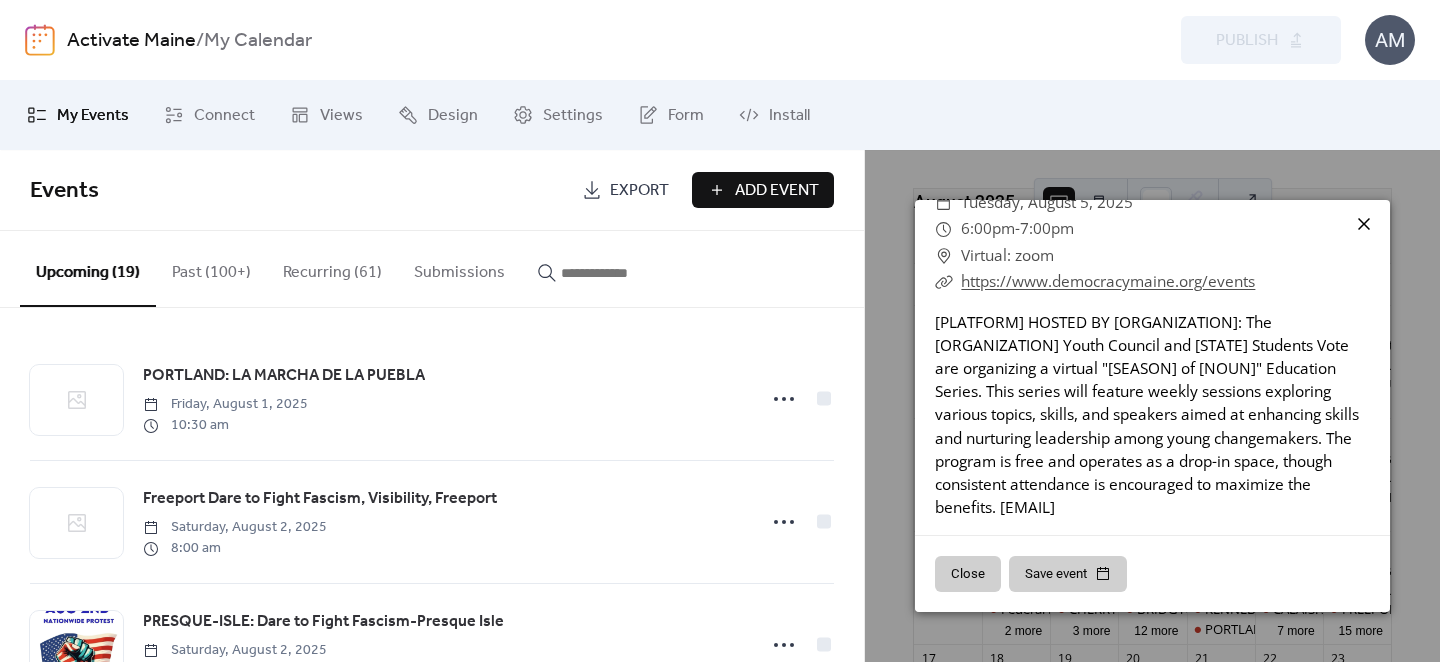 click 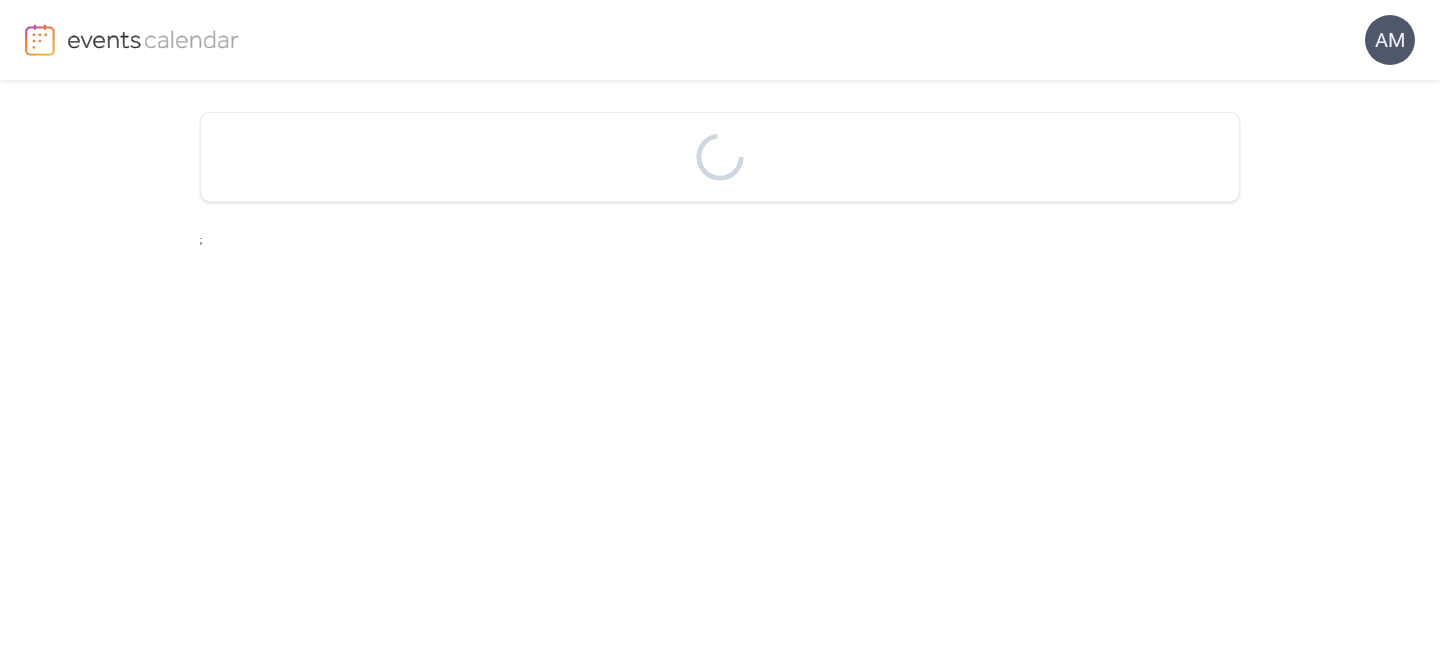 scroll, scrollTop: 0, scrollLeft: 0, axis: both 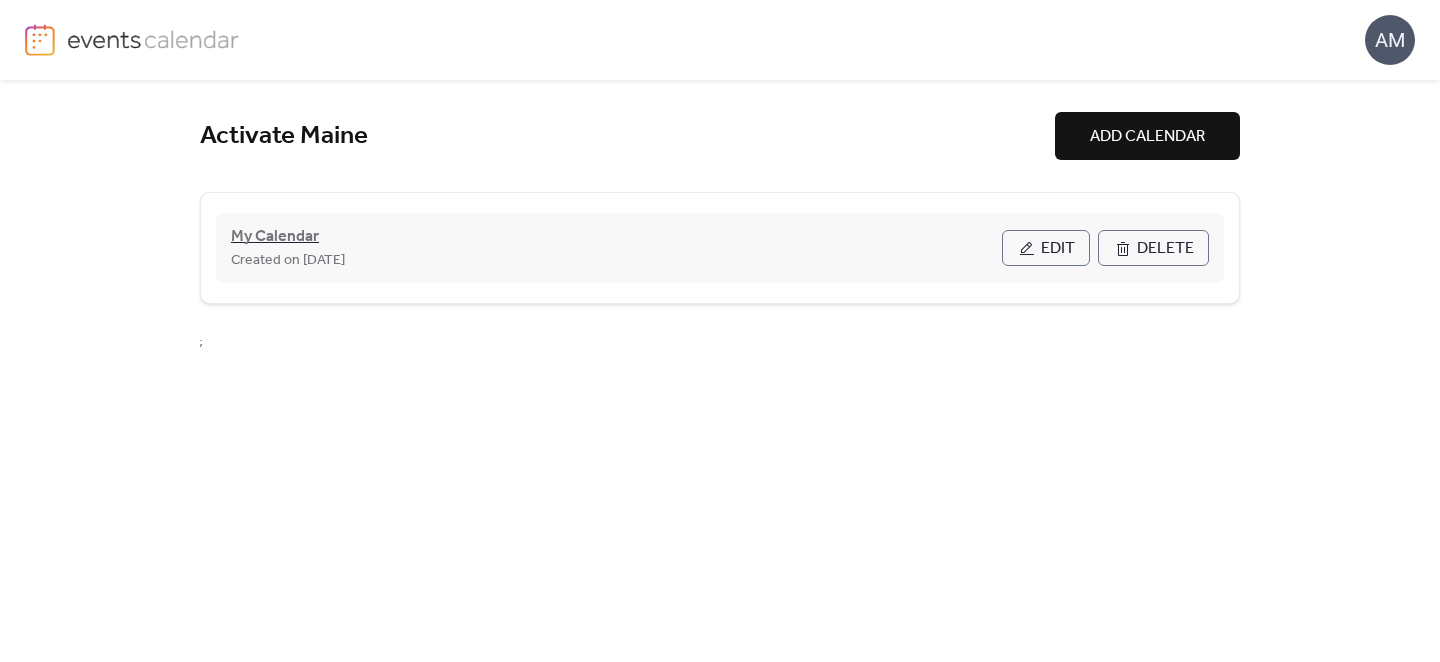 click on "My Calendar" at bounding box center (275, 237) 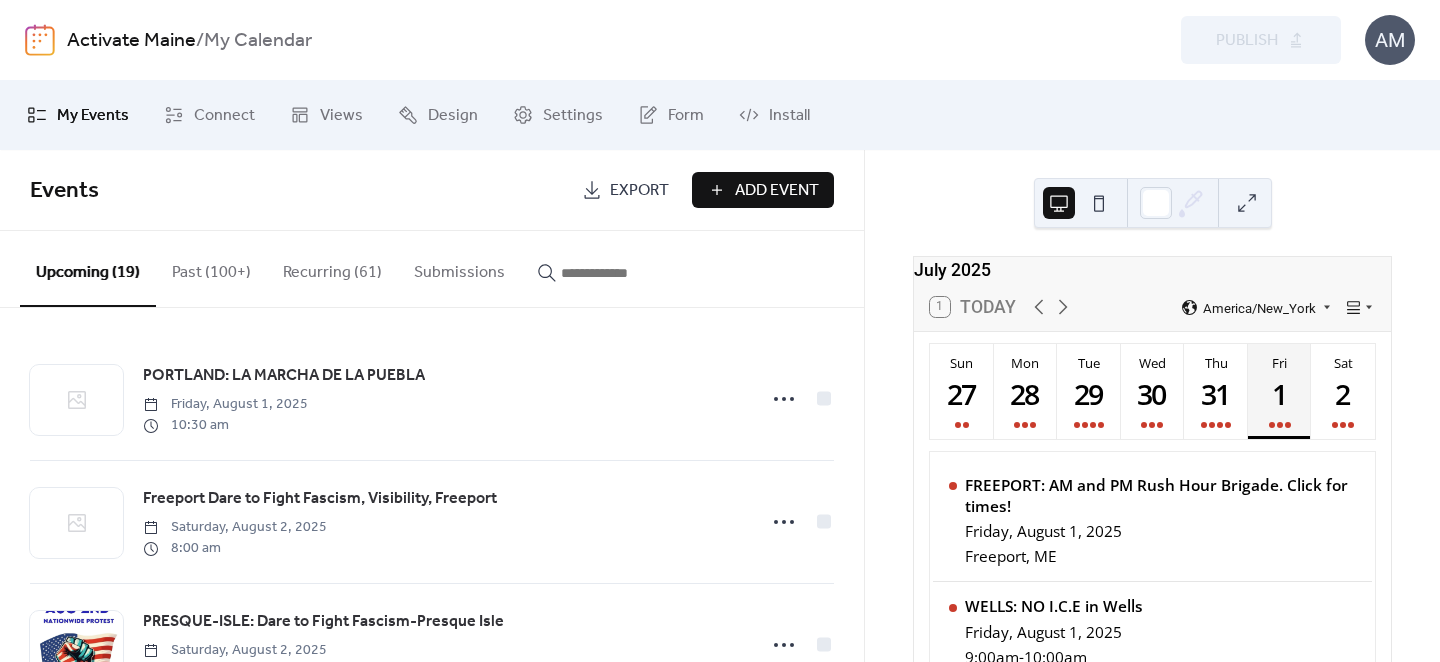 click at bounding box center (621, 273) 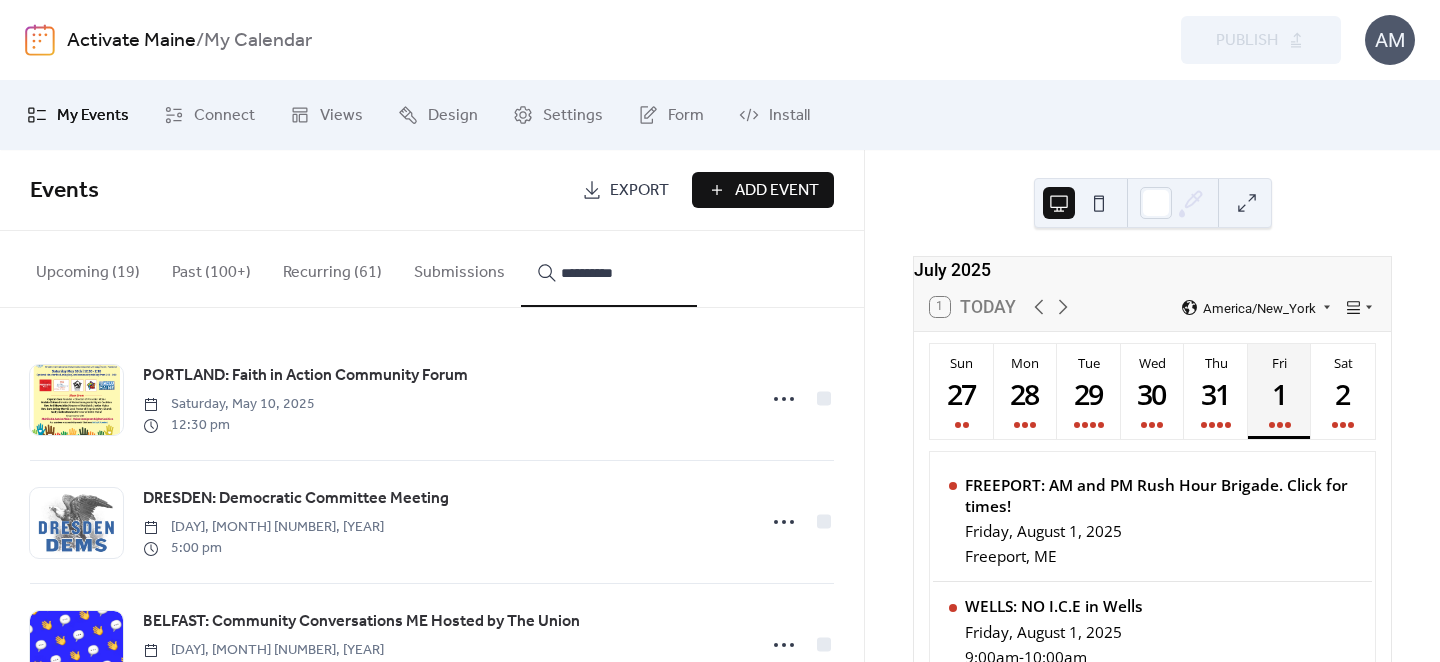 click on "*********" at bounding box center (609, 269) 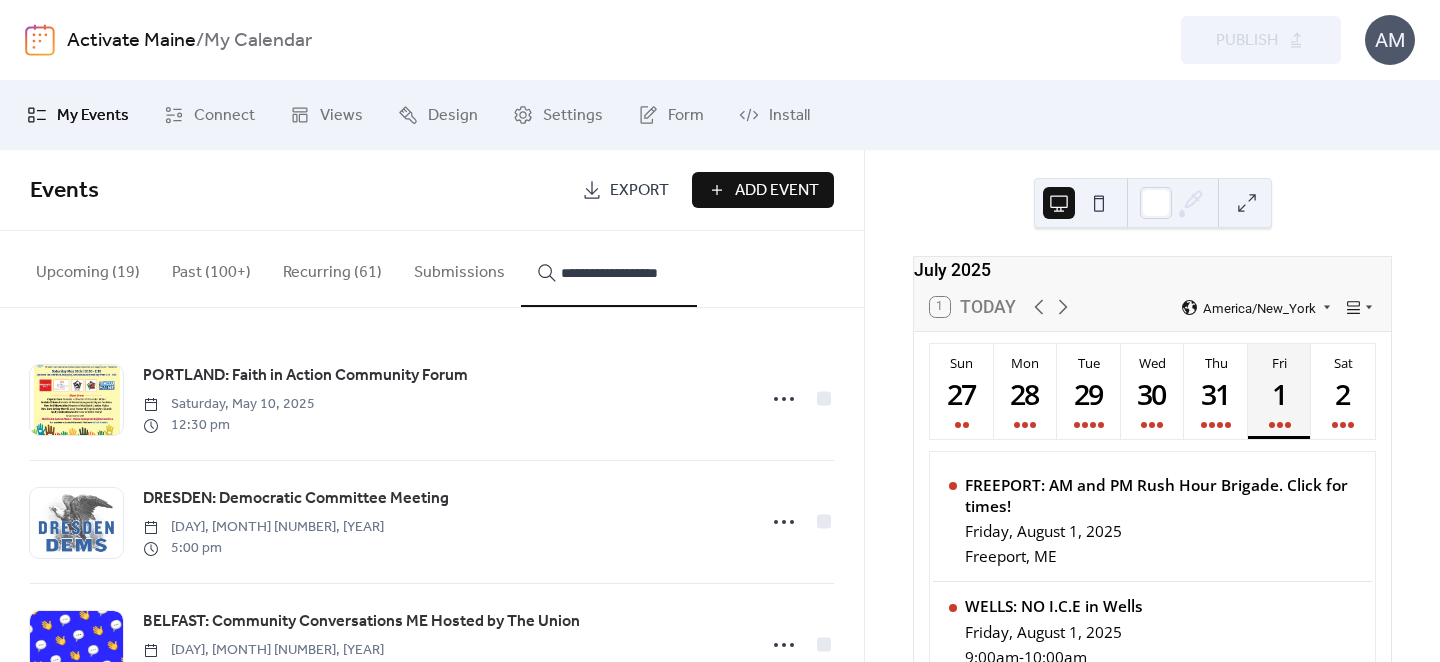 scroll, scrollTop: 0, scrollLeft: 18, axis: horizontal 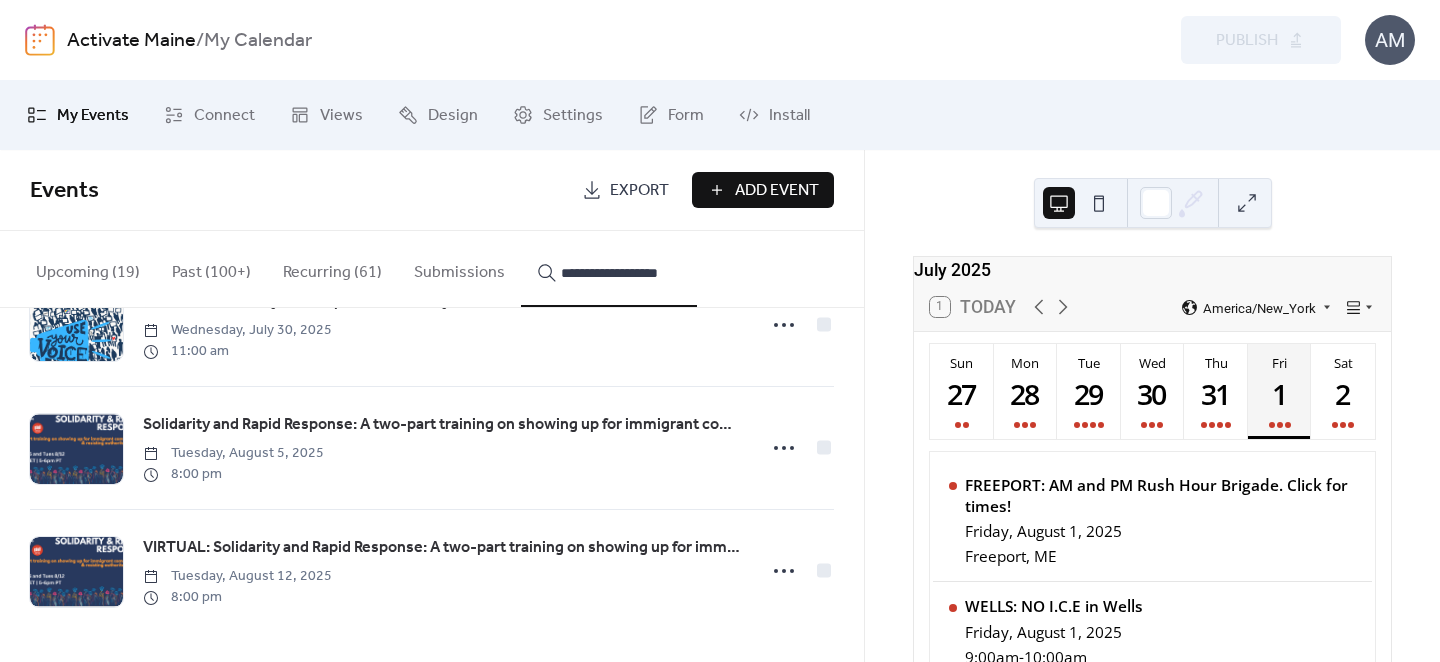type on "**********" 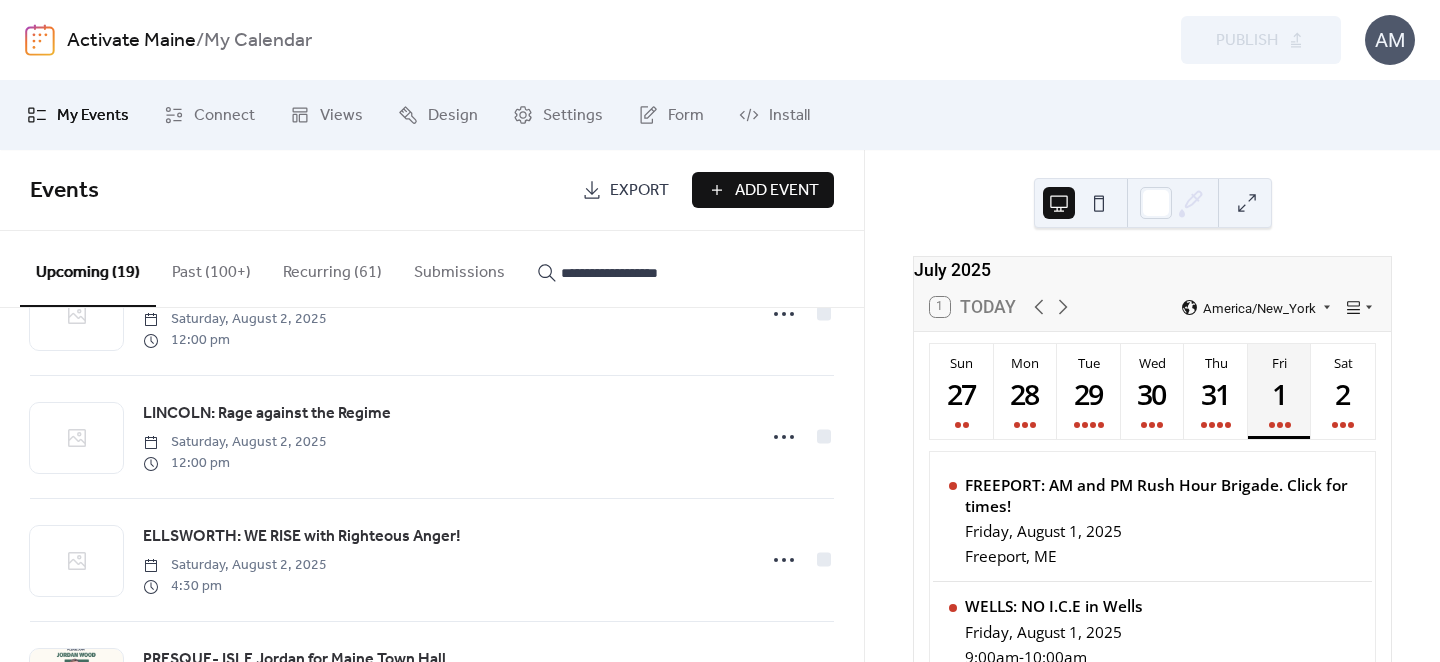 scroll, scrollTop: 649, scrollLeft: 0, axis: vertical 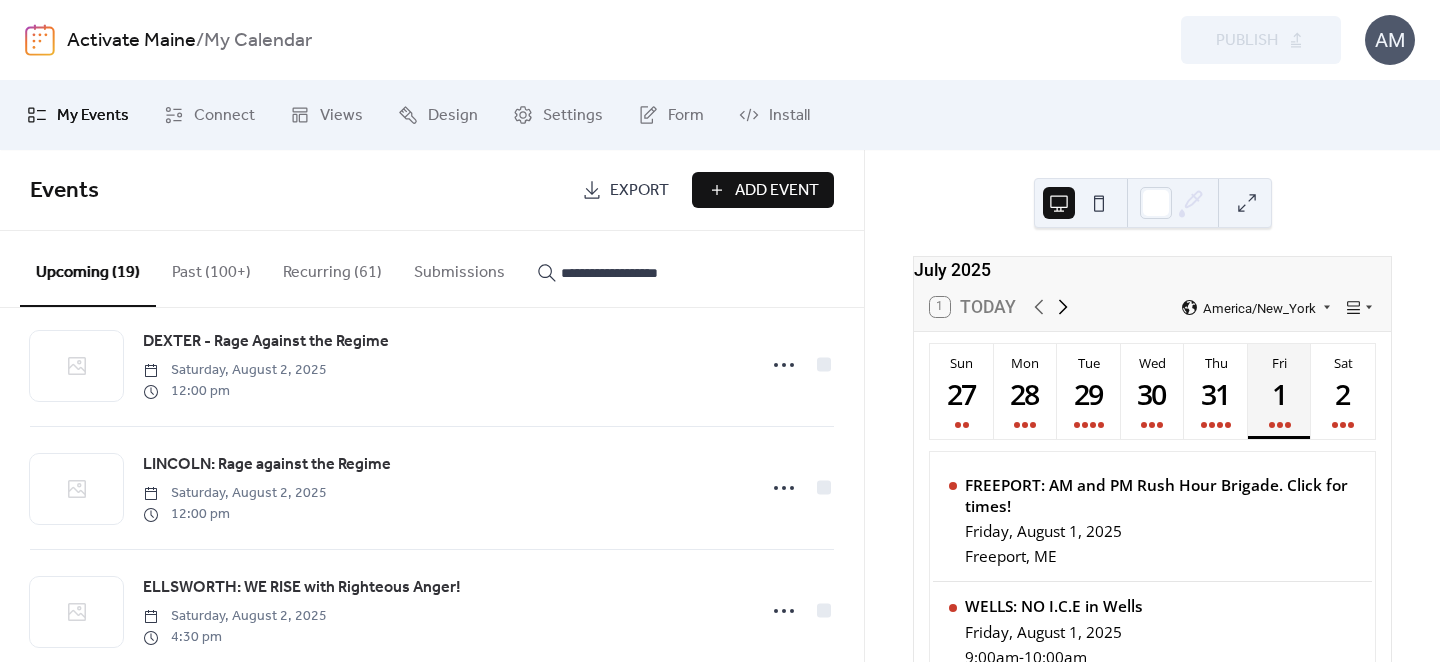 click 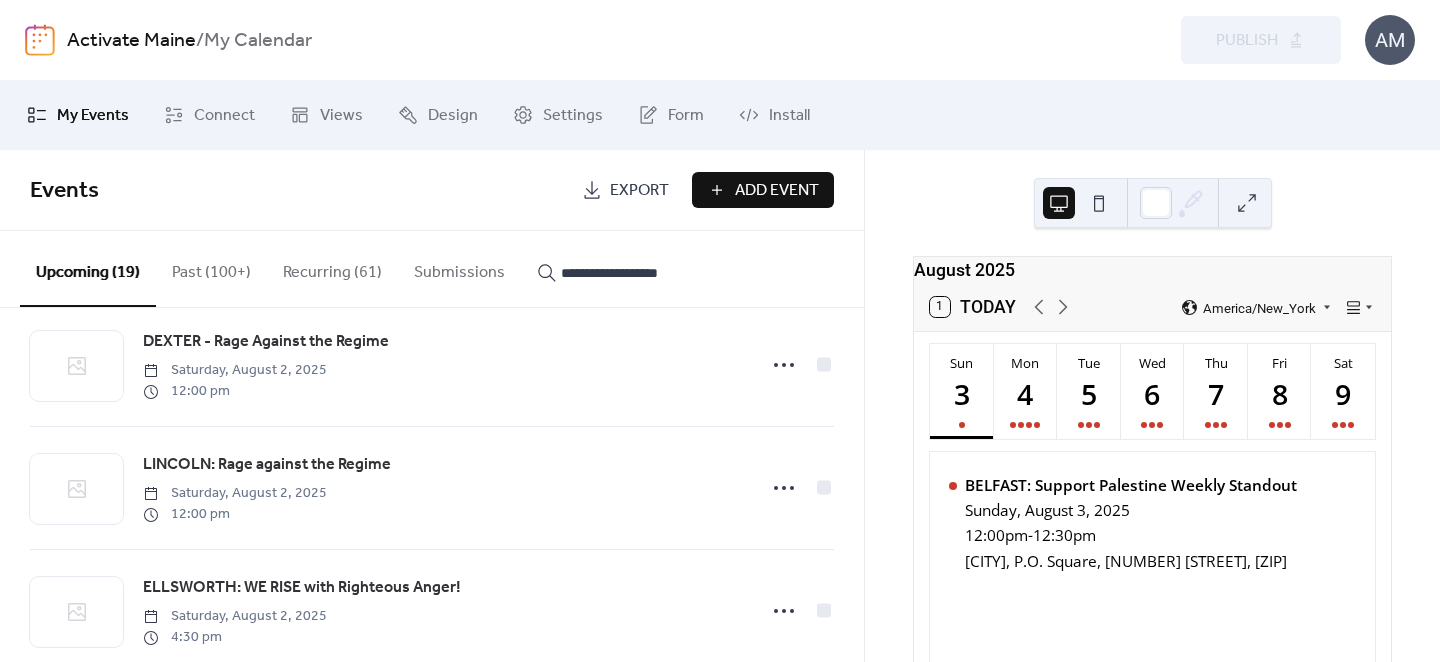click on "Add Event" at bounding box center (777, 191) 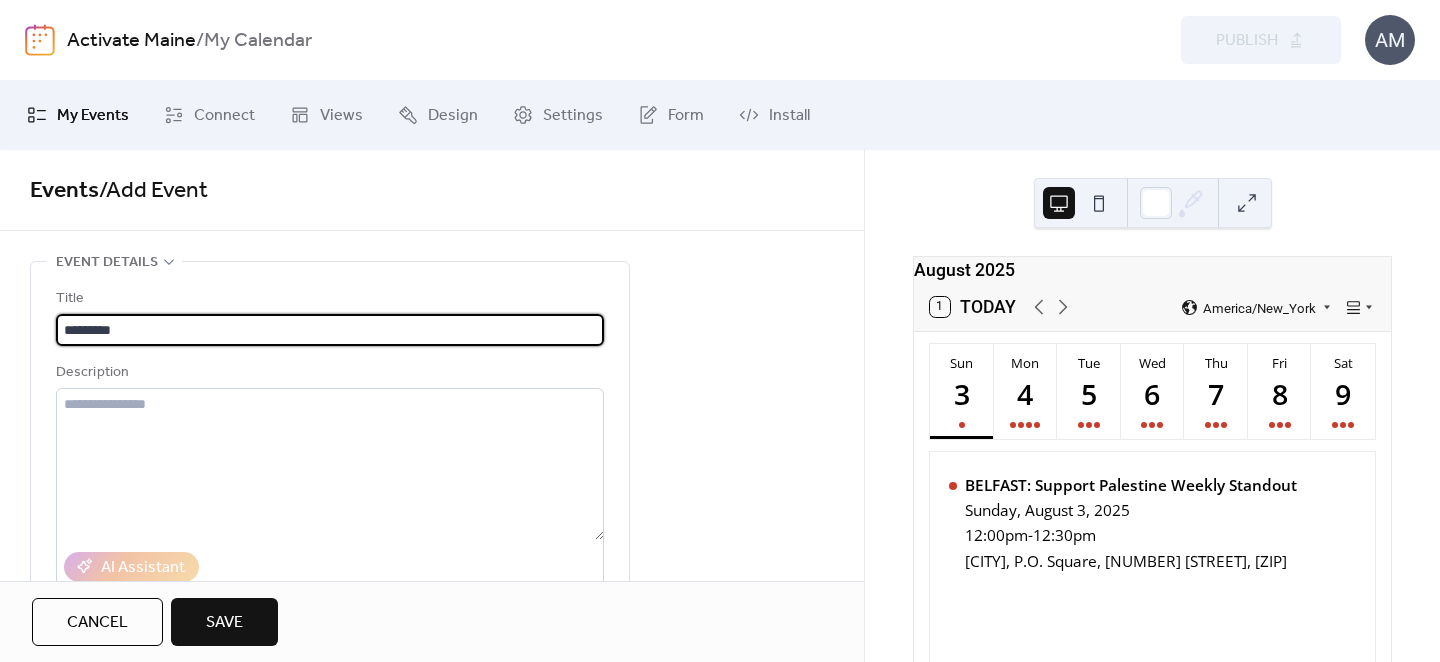 paste on "**********" 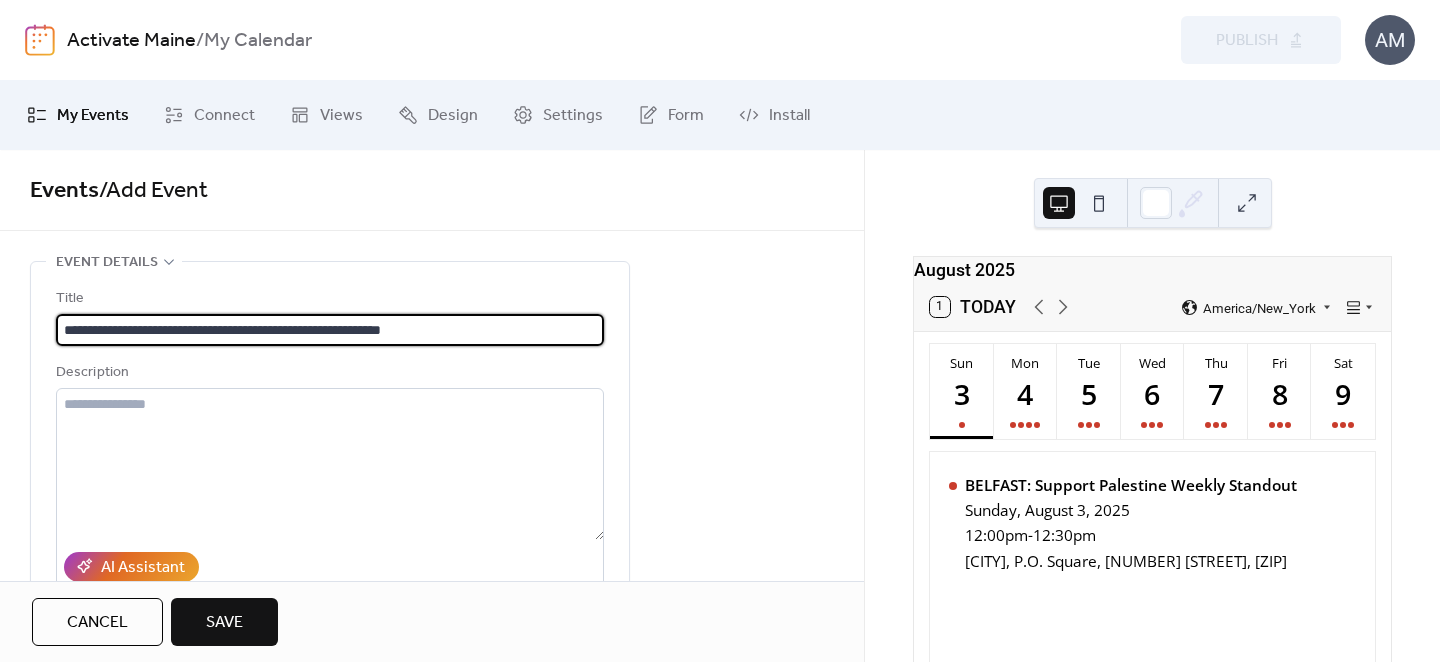 type on "**********" 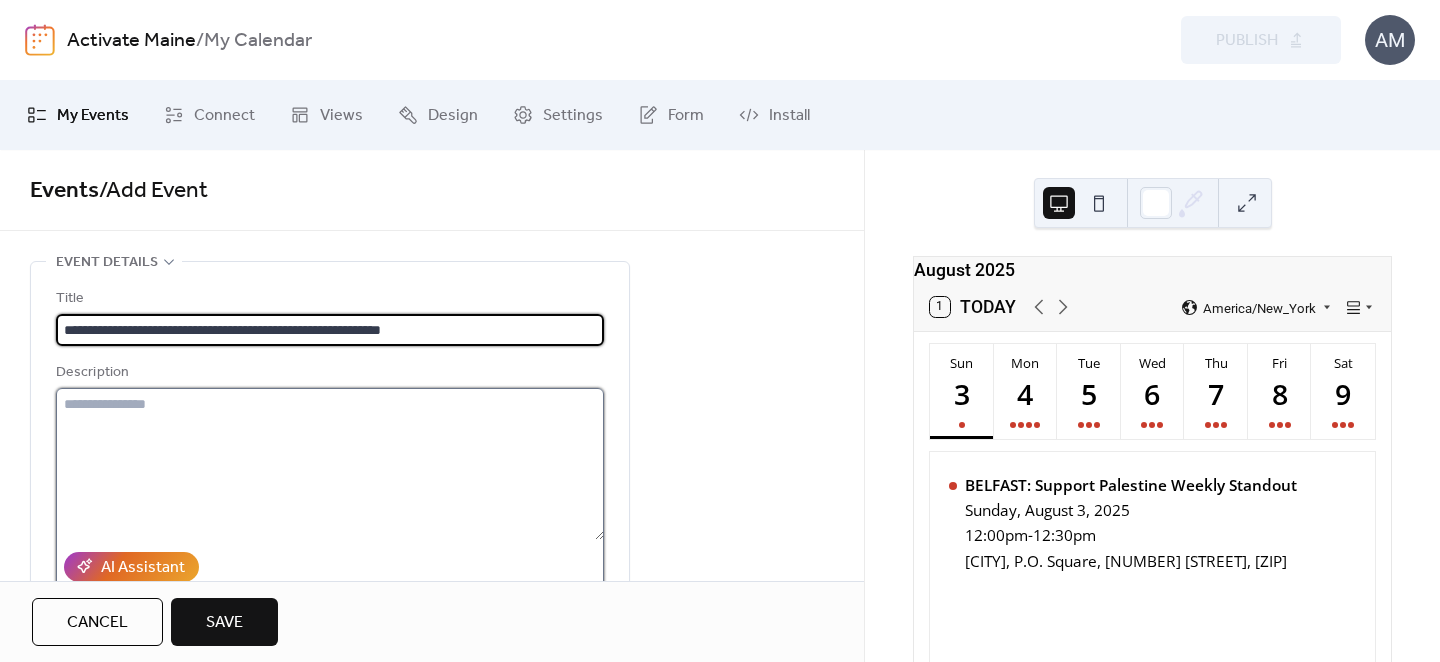 click at bounding box center [330, 464] 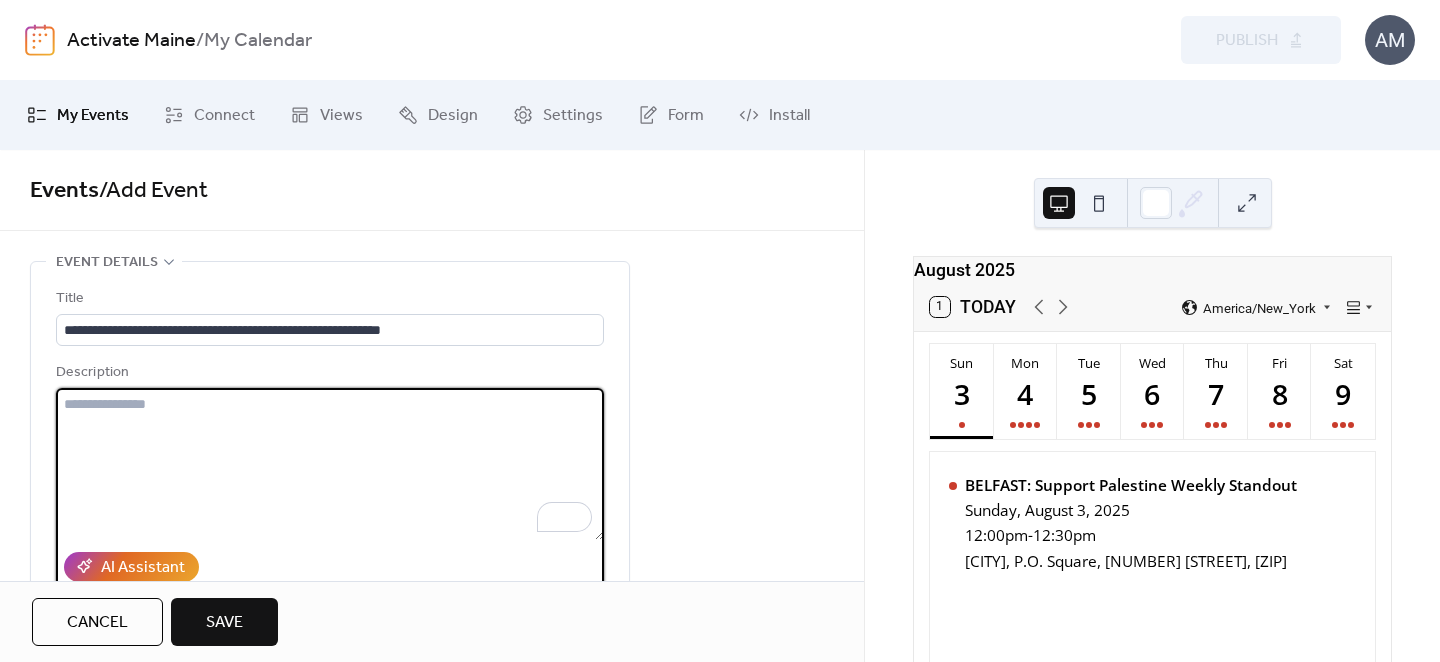 paste on "**********" 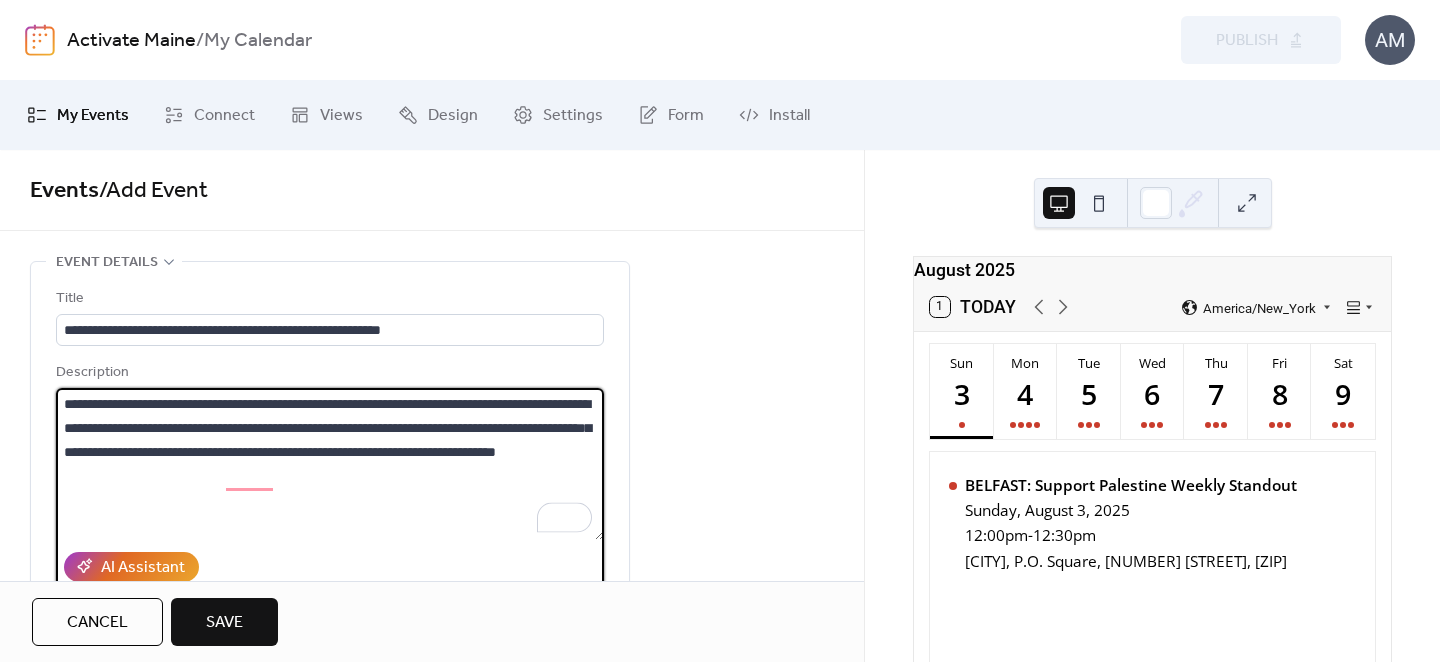 click on "**********" at bounding box center (330, 464) 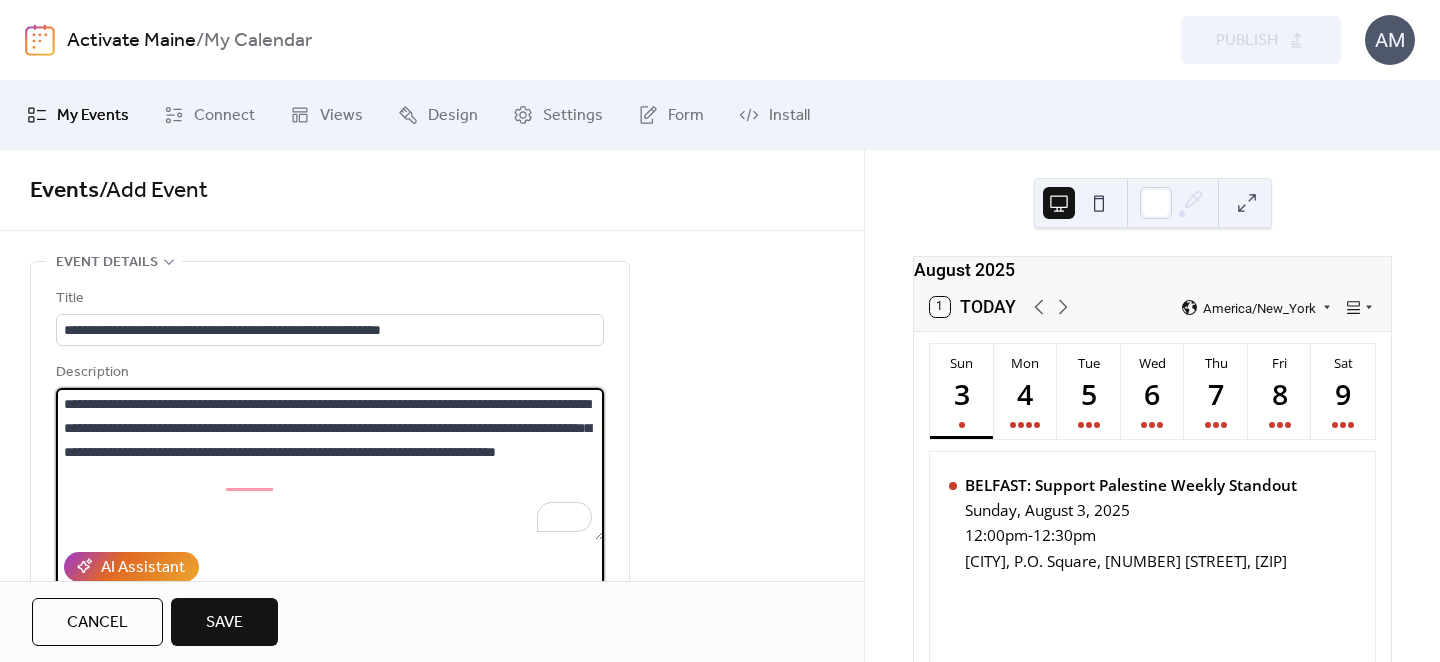 type on "**********" 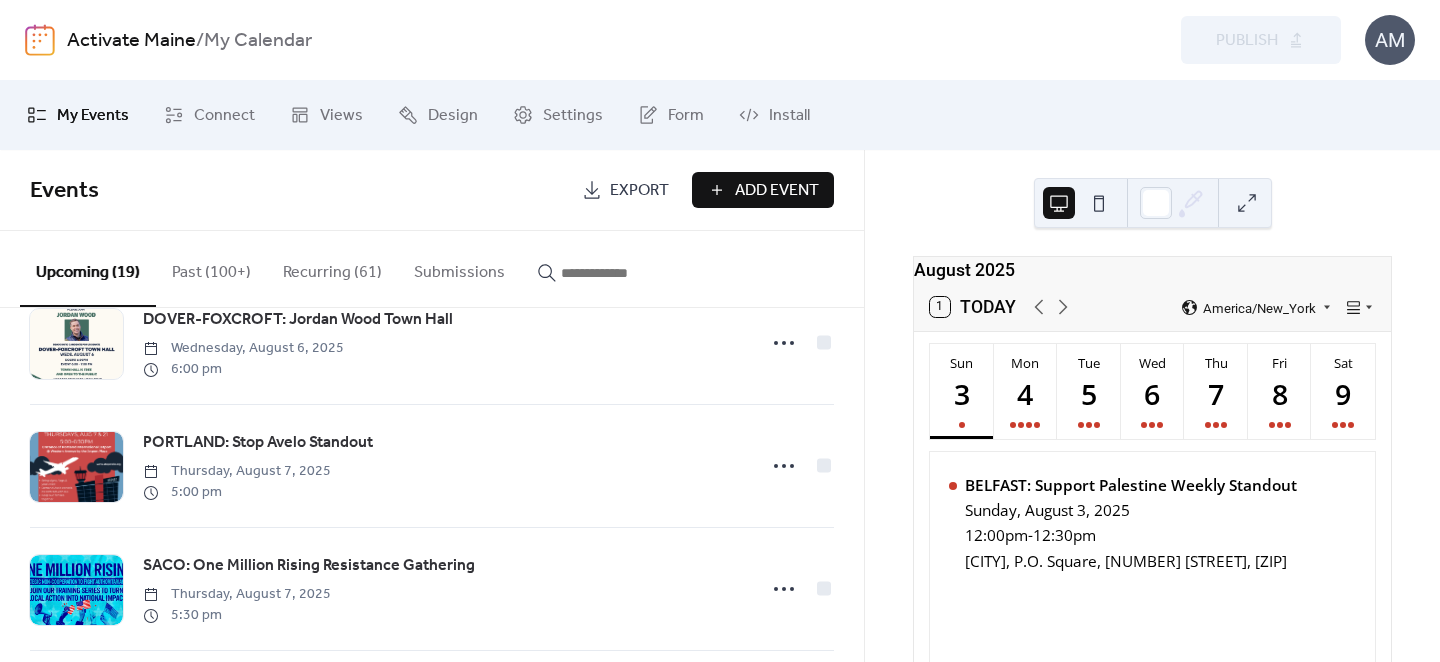 scroll, scrollTop: 1268, scrollLeft: 0, axis: vertical 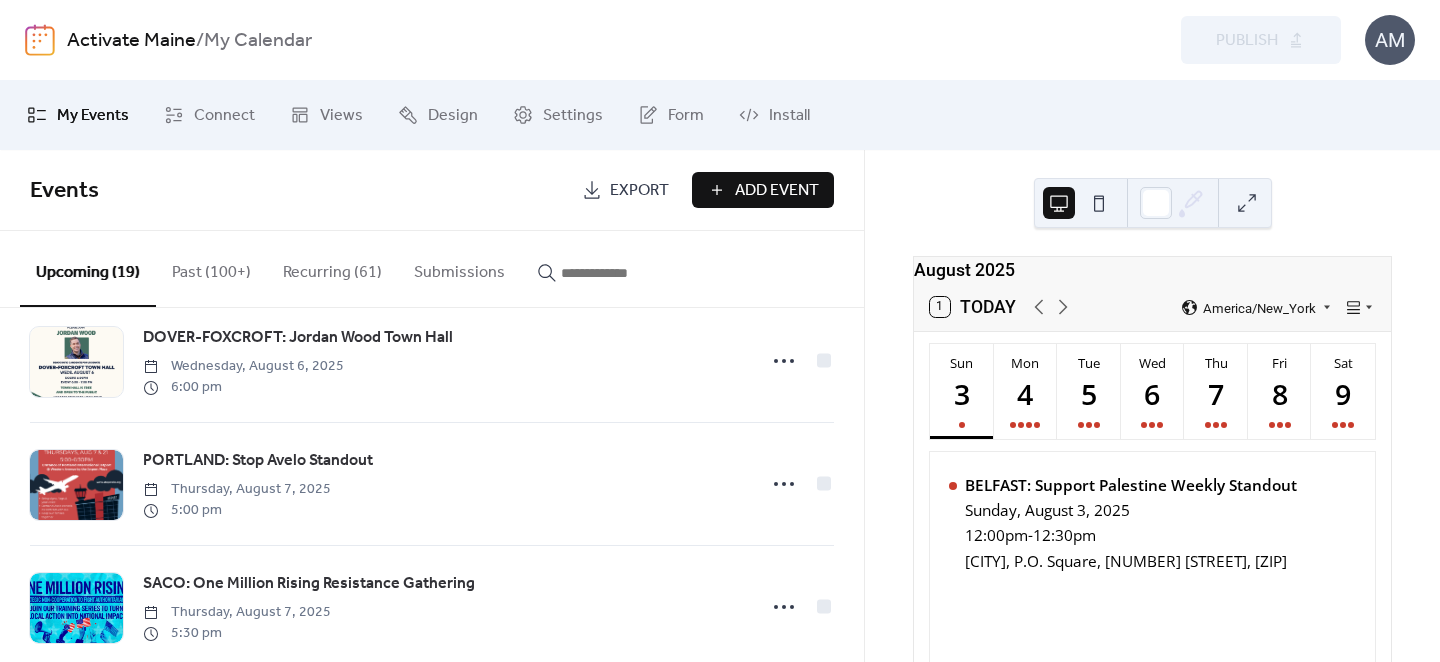 click on "Add Event" at bounding box center (777, 191) 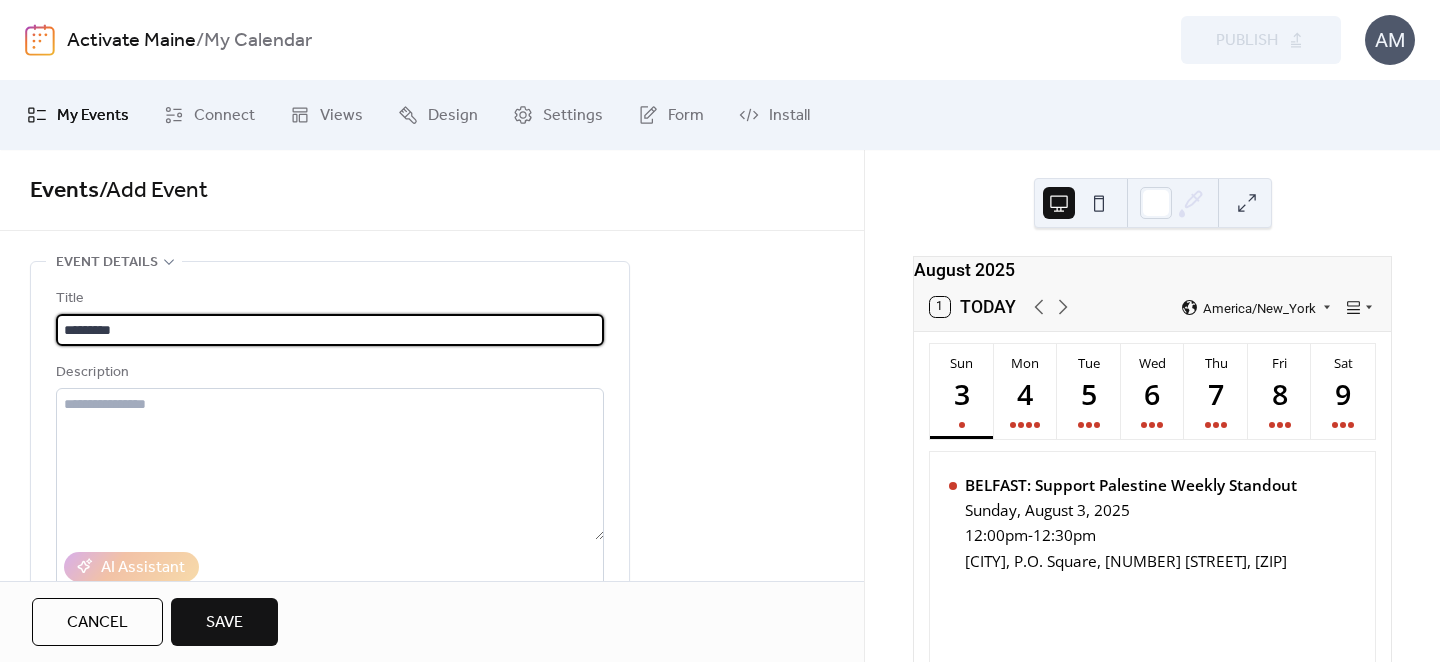 paste on "**********" 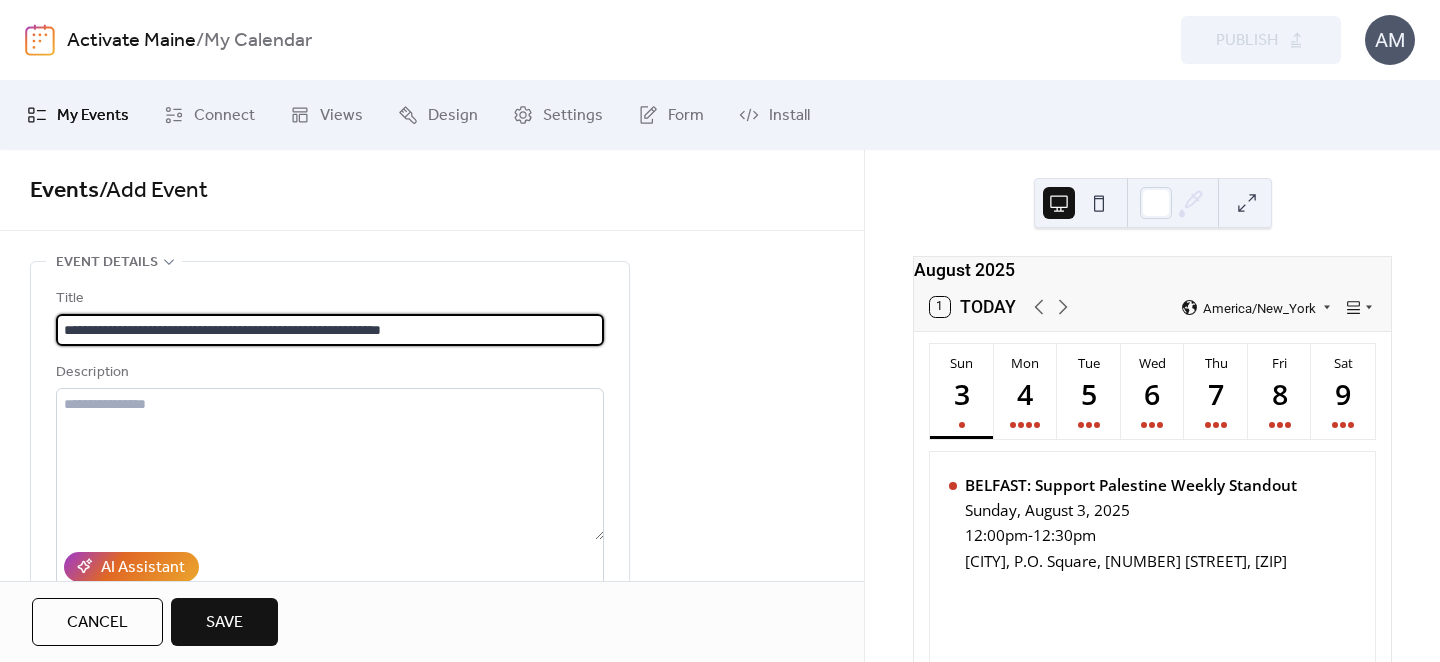 type on "**********" 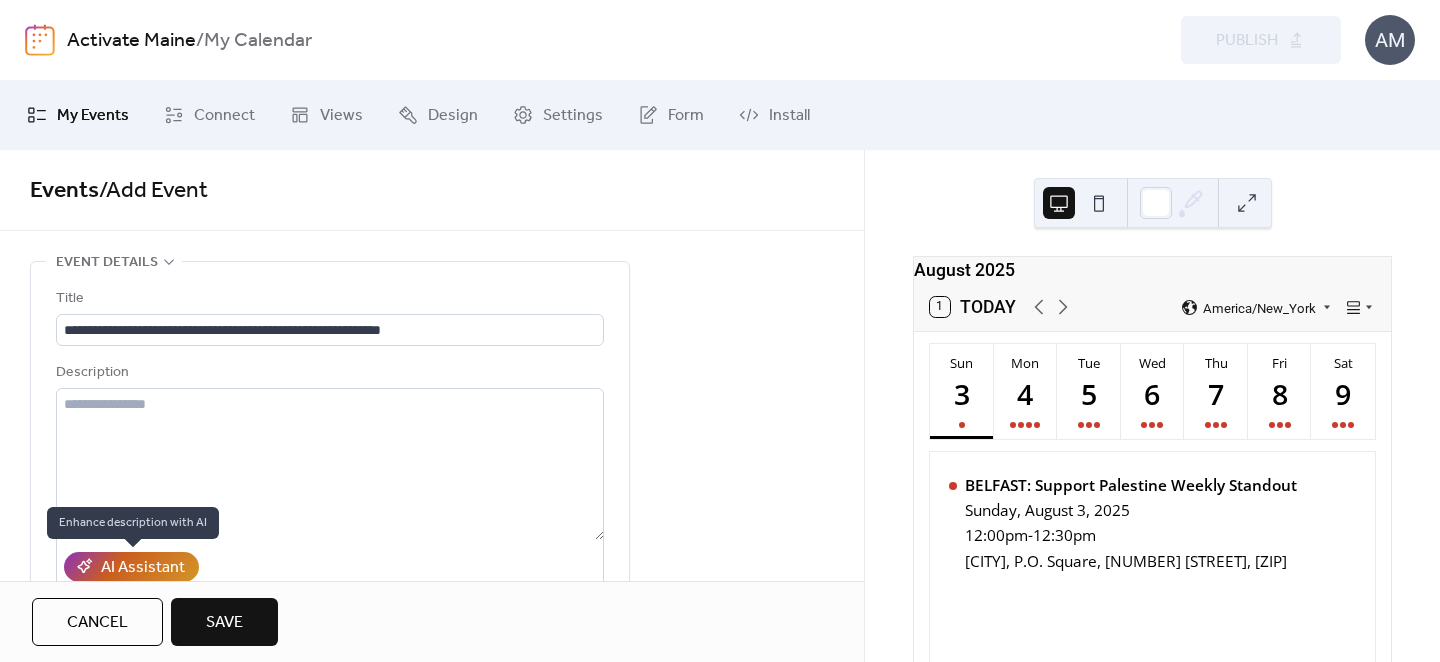 click on "AI Assistant" at bounding box center (143, 568) 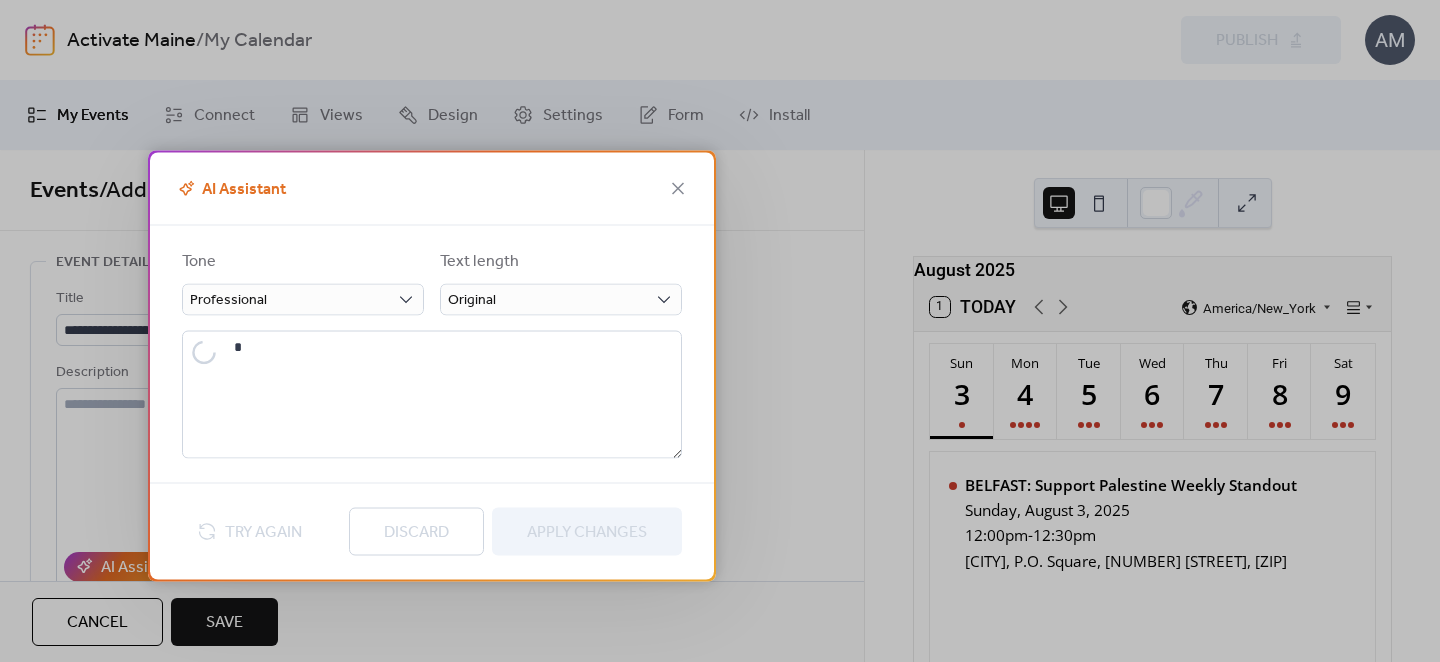 type on "**********" 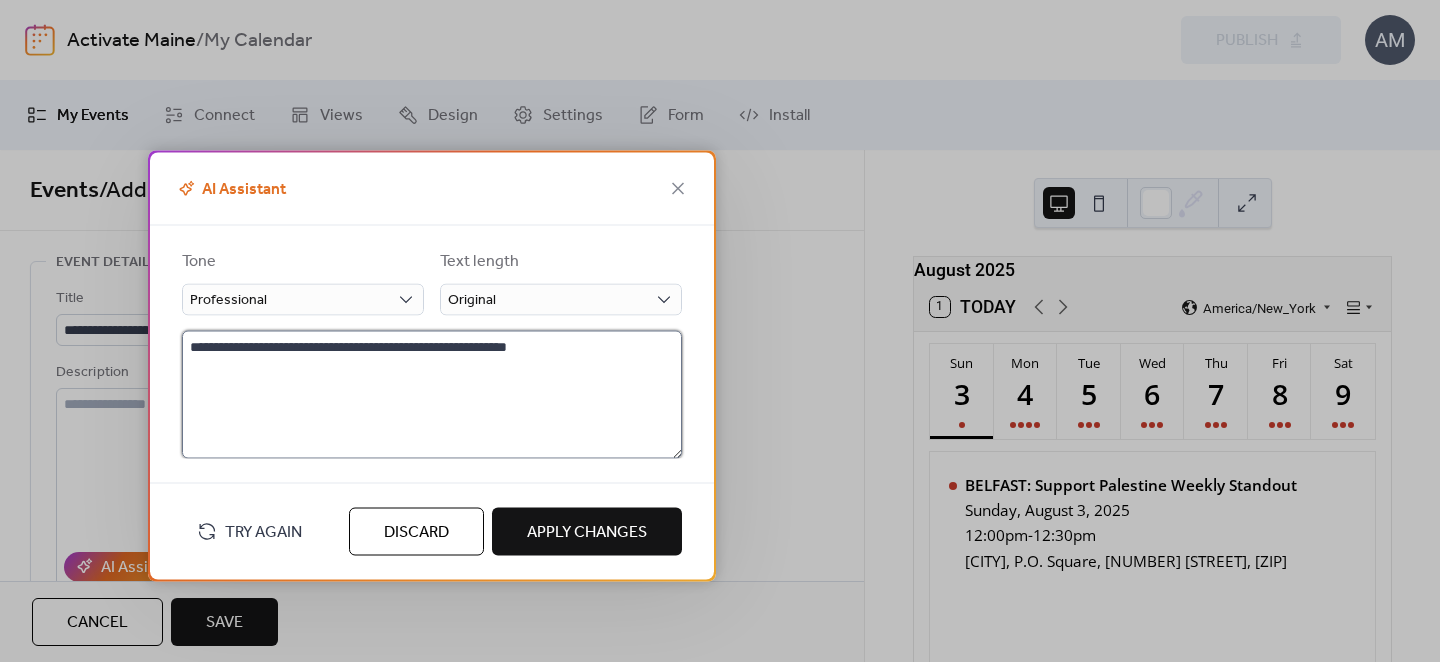 click on "**********" at bounding box center [432, 394] 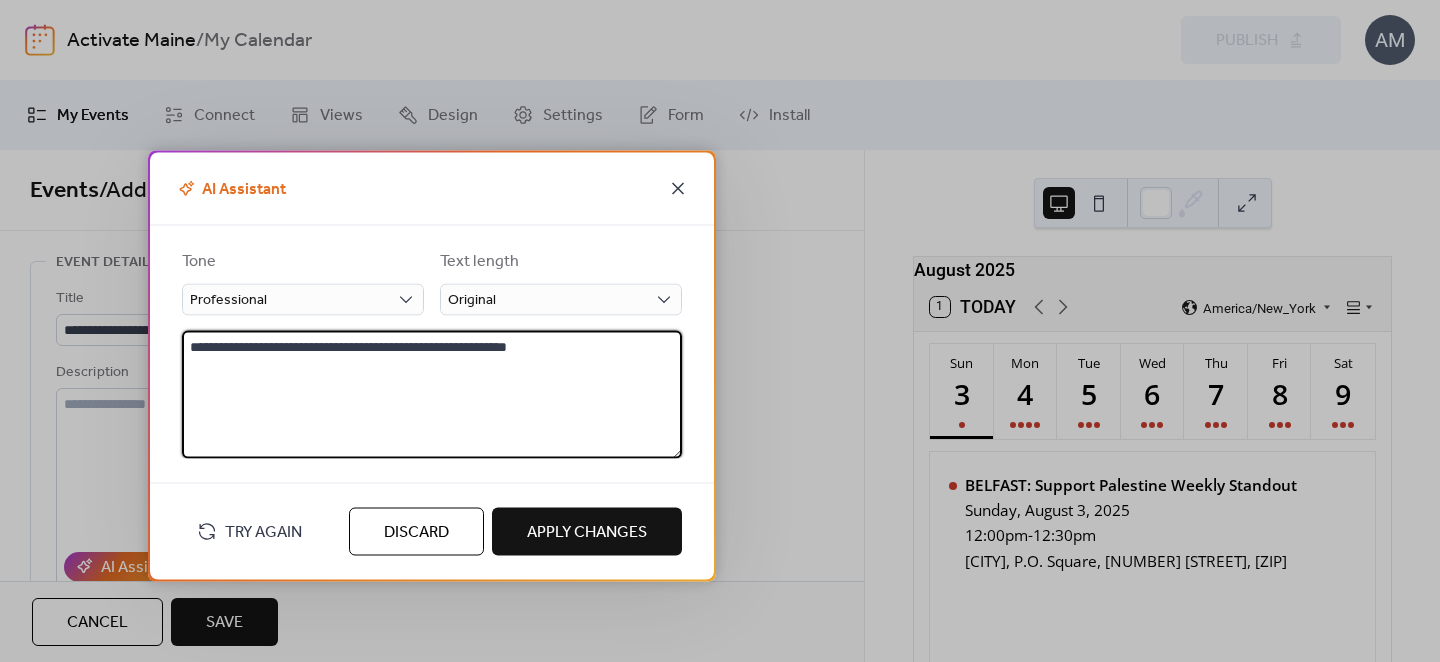 click 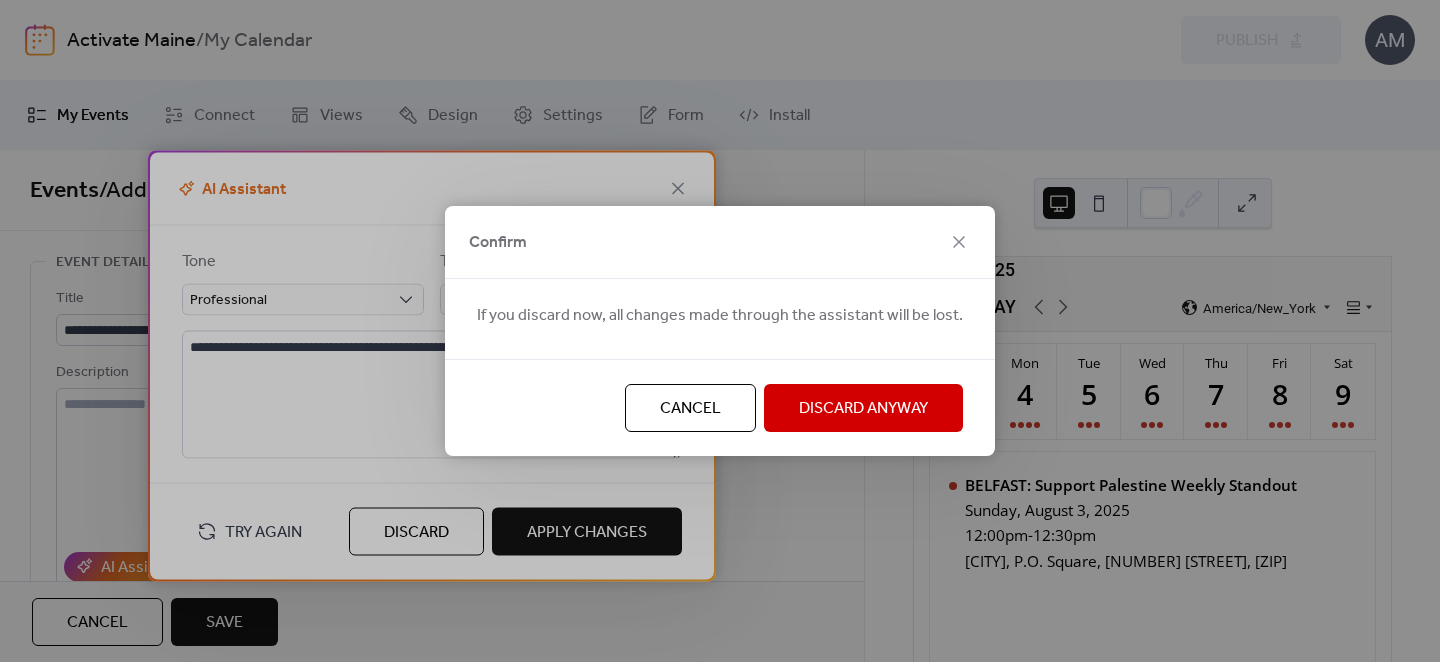 click on "Discard Anyway" at bounding box center (863, 409) 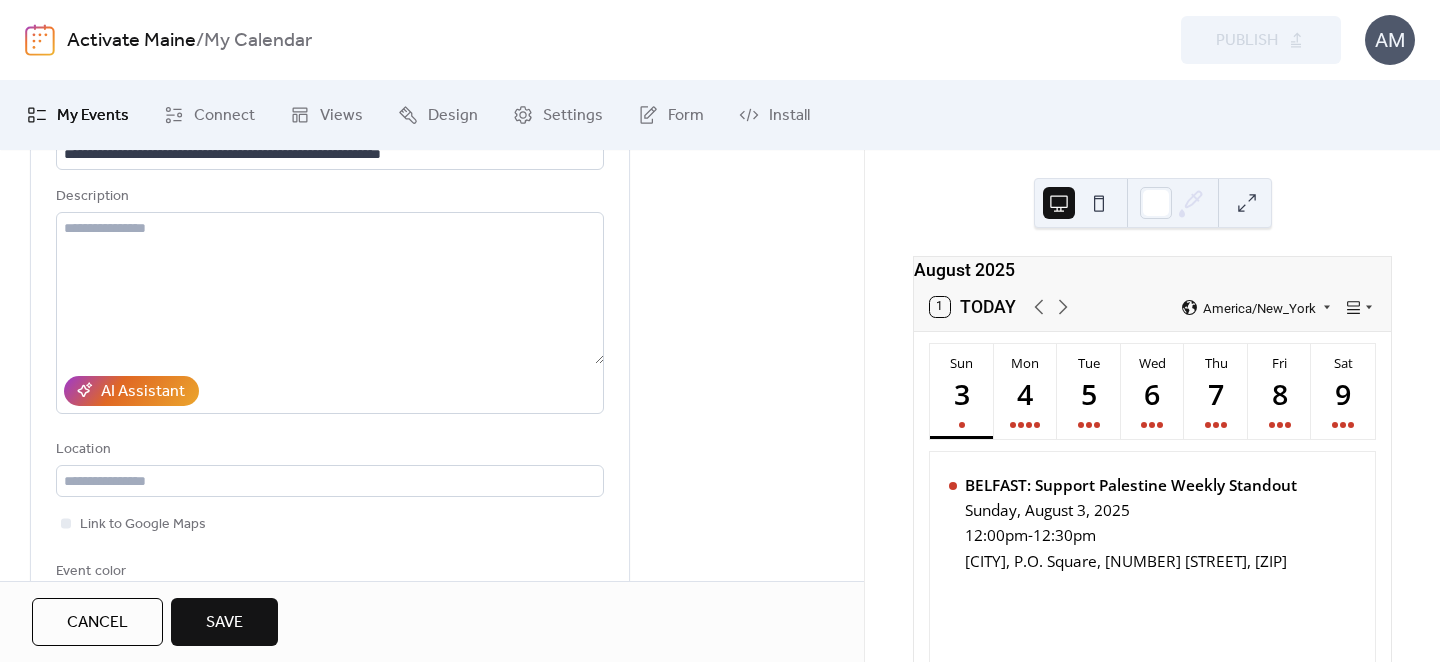 scroll, scrollTop: 288, scrollLeft: 0, axis: vertical 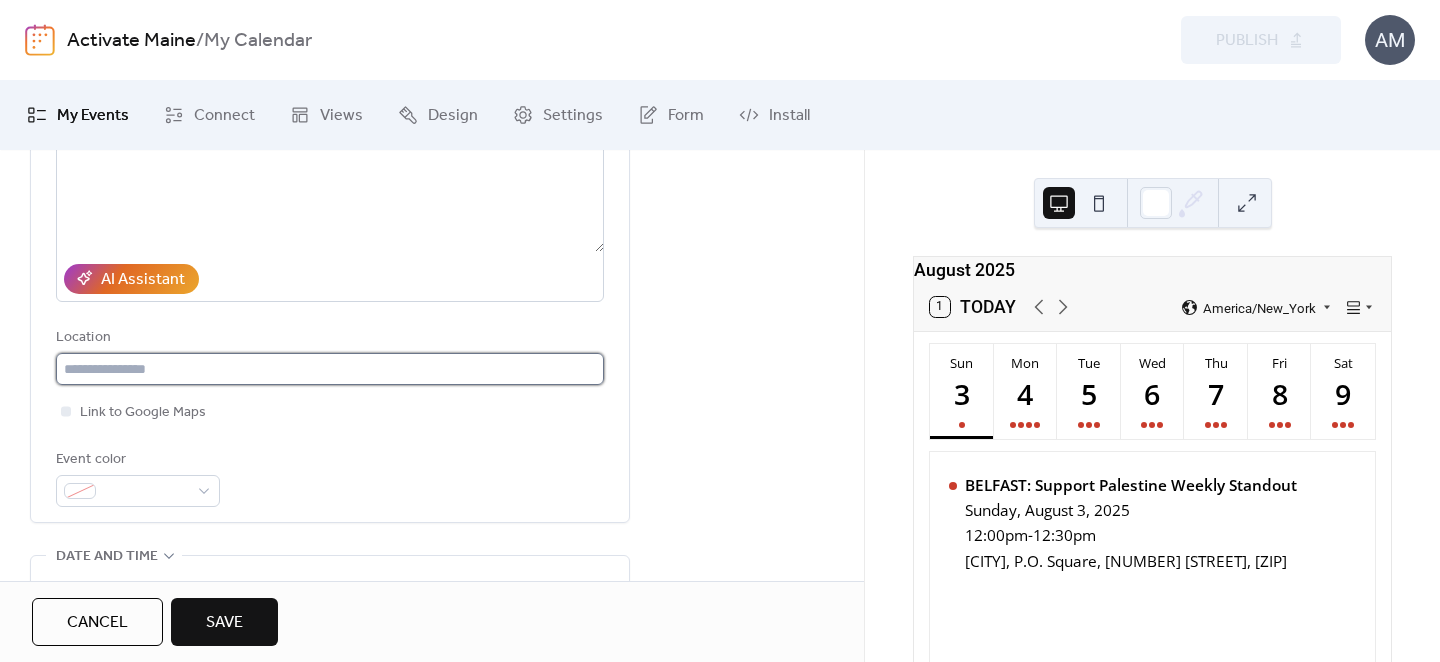 click at bounding box center [330, 369] 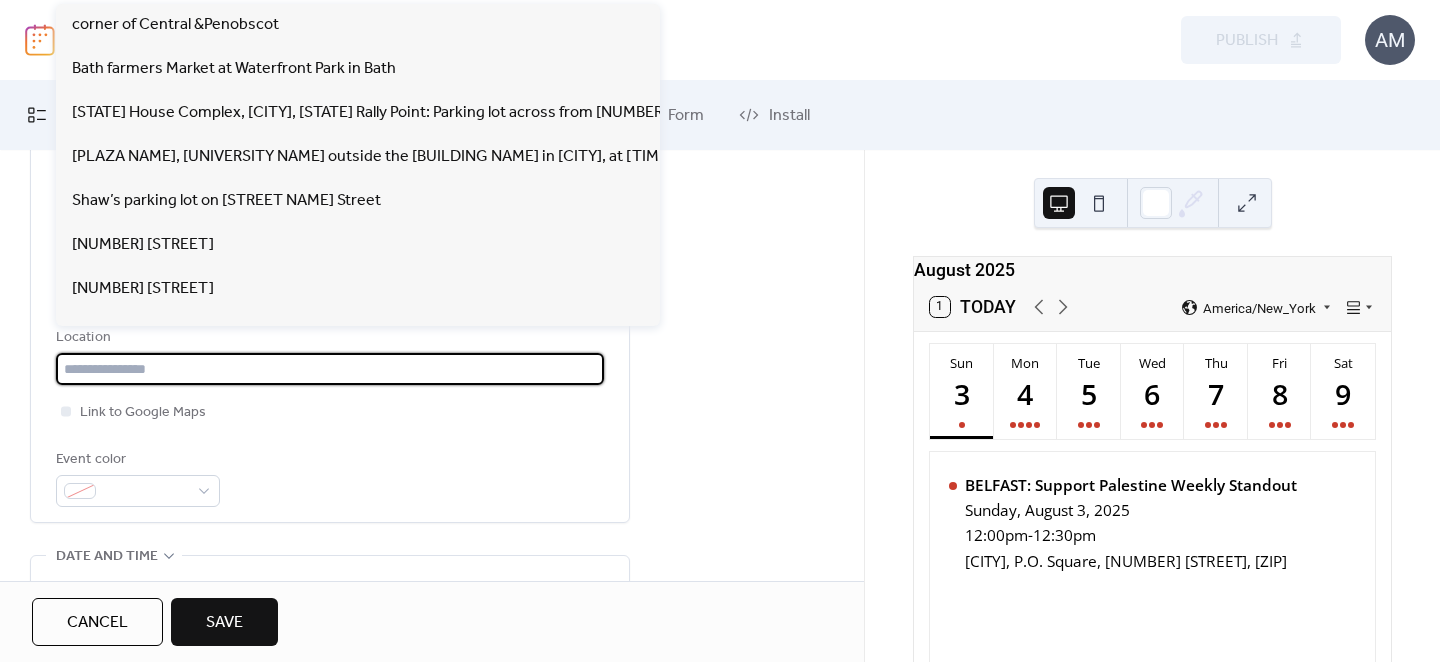 paste on "**********" 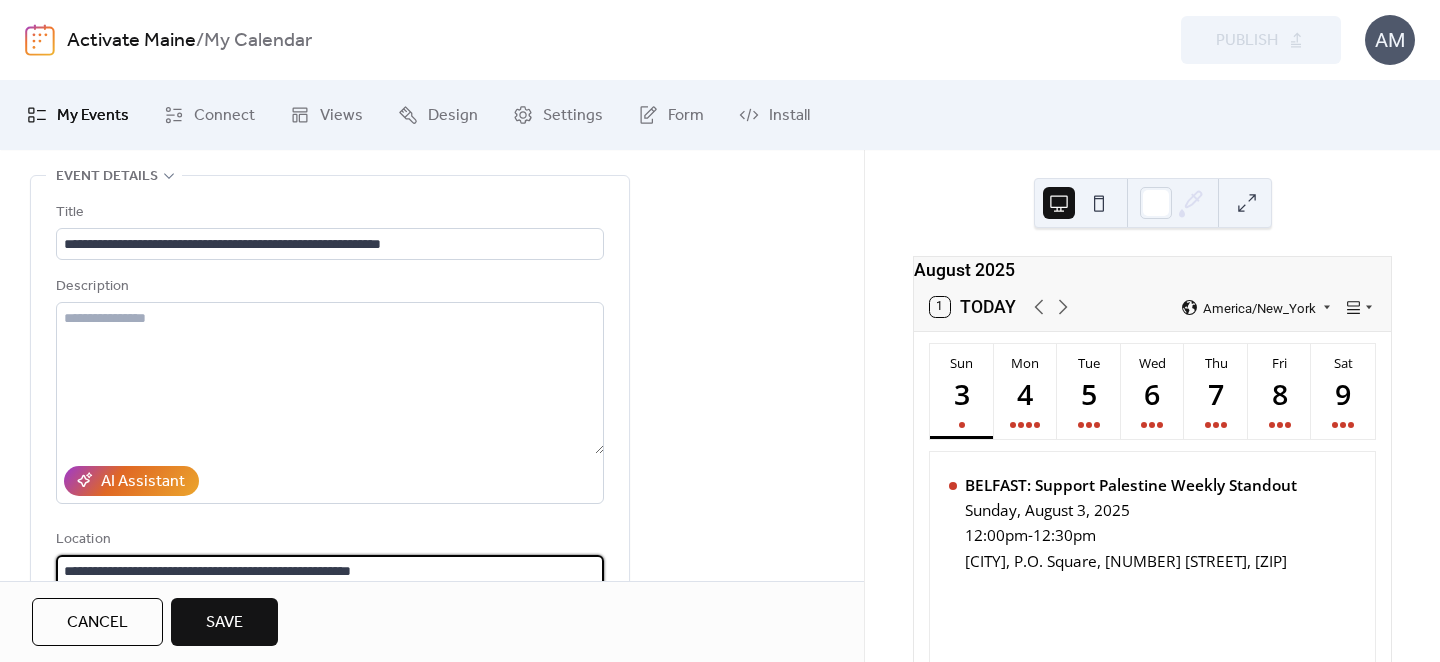 scroll, scrollTop: 0, scrollLeft: 0, axis: both 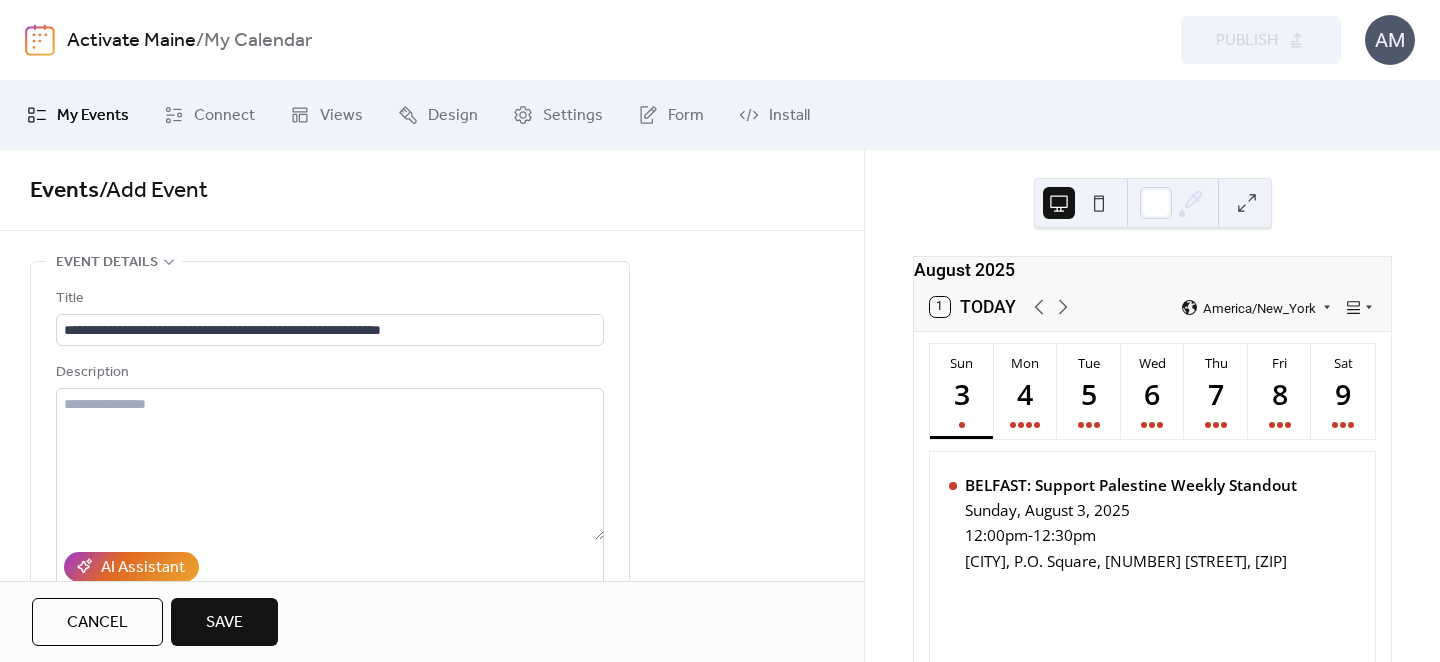 type on "**********" 